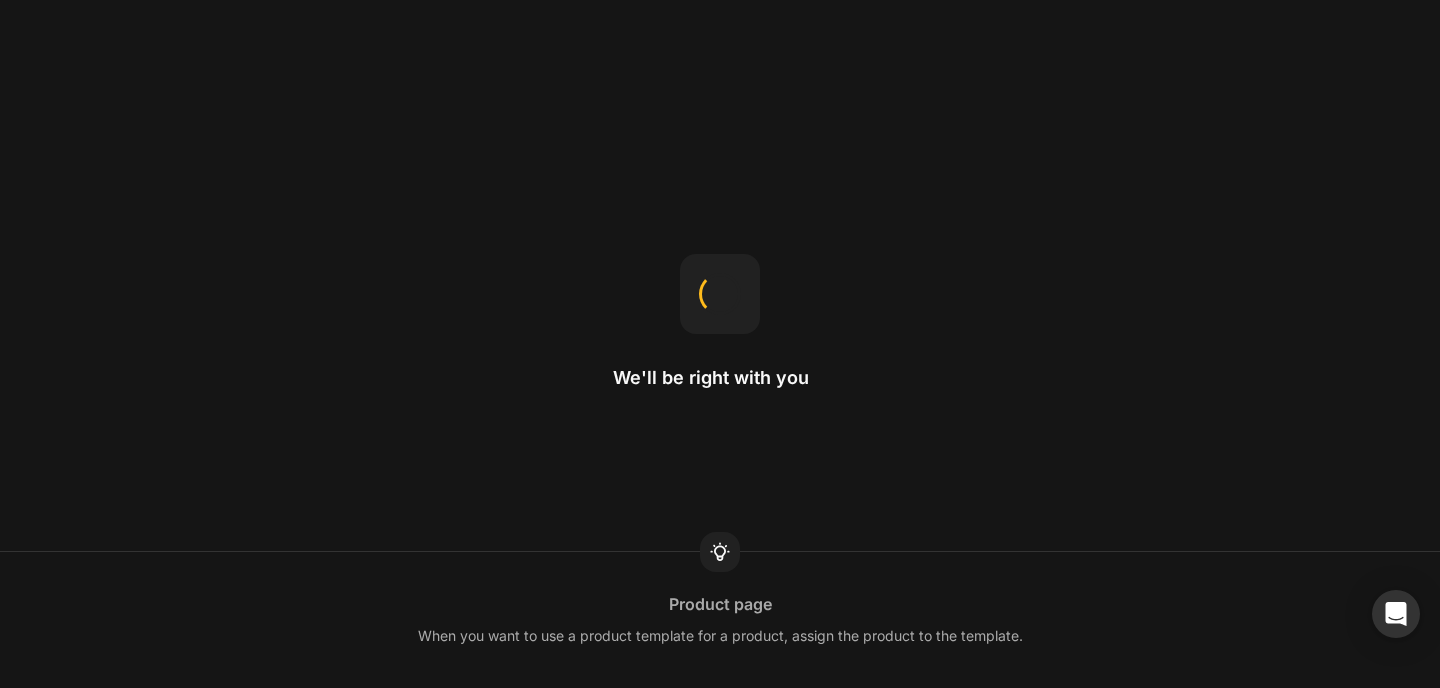scroll, scrollTop: 0, scrollLeft: 0, axis: both 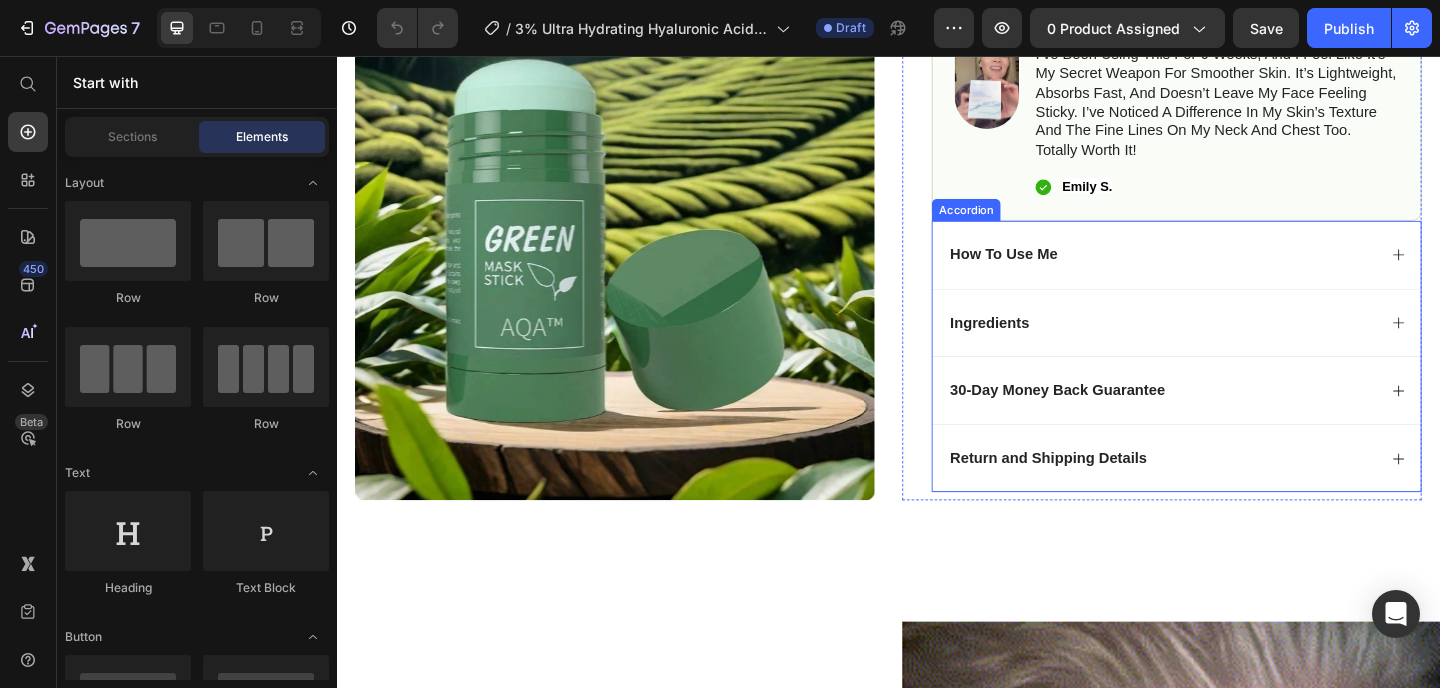 click on "30-Day Money Back Guarantee" at bounding box center (1234, 420) 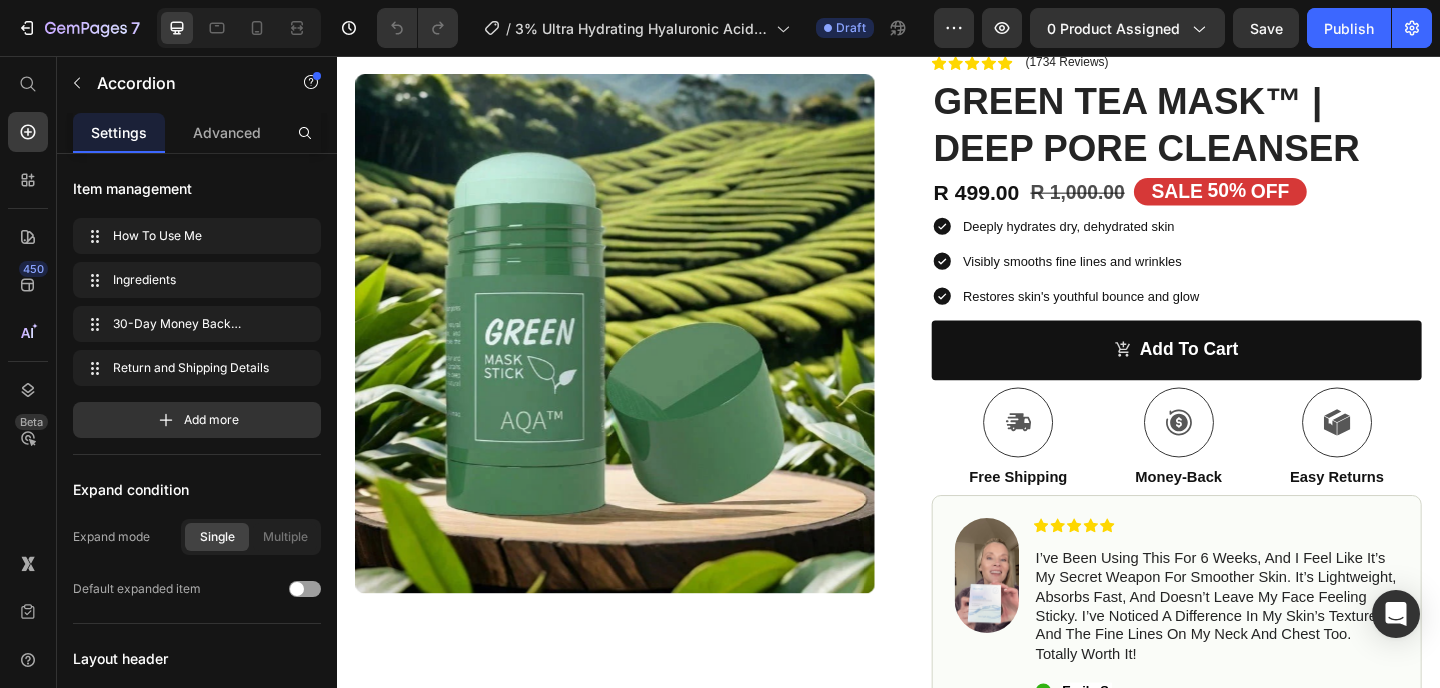scroll, scrollTop: 0, scrollLeft: 0, axis: both 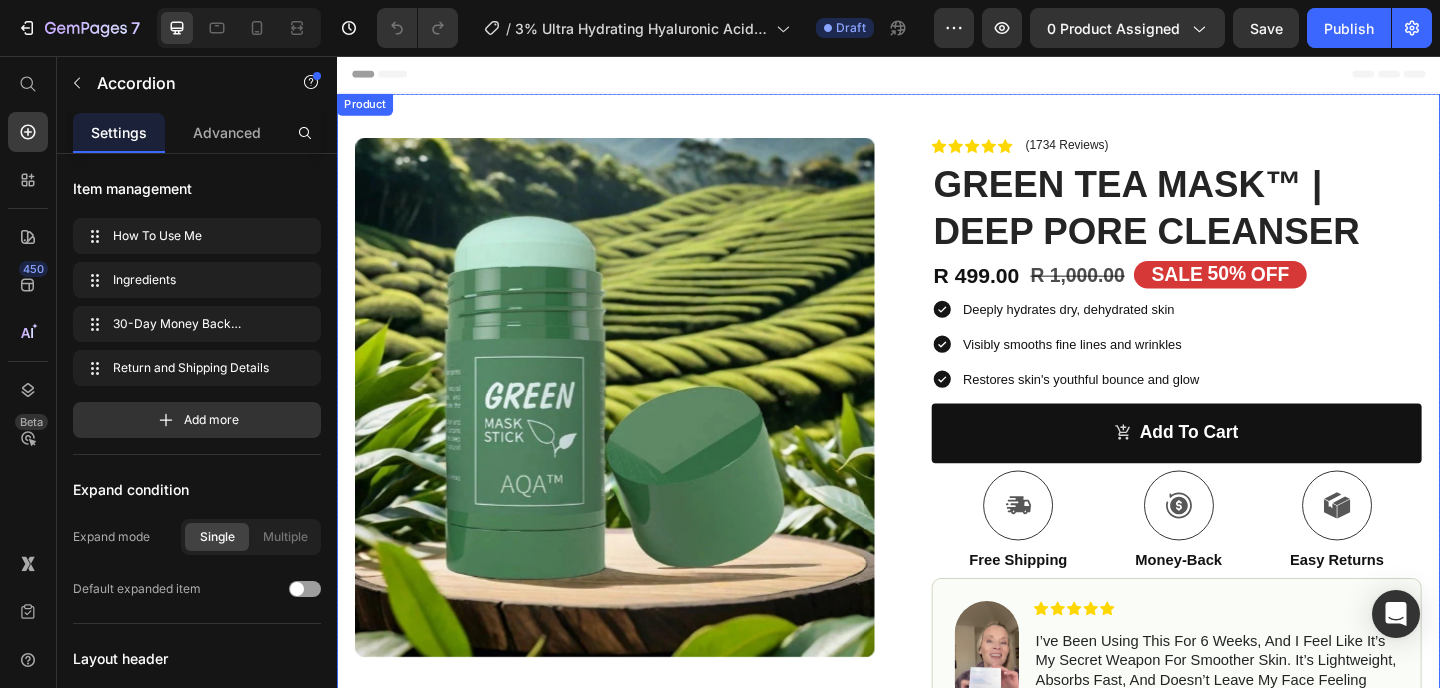 click on "Product Images Row Icon Icon Icon Icon Icon Icon List (1734 Reviews) Text Block Row GREEN TEA MASK™ | DEEP PORE CLEANSER Product Title R 499.00 Product Price R 1,000.00 Product Price SALE 50% OFF Discount Tag Row Deeply hydrates dry, dehydrated skin Visibly smooths fine lines and wrinkles Restores skin's youthful bounce and glow Item List
add to cart Add to Cart
Icon Free Shipping Text Block
Icon Money-Back Text Block
Icon Easy Returns Text Block Row Image Icon Icon Icon Icon Icon Icon List I’ve been using this for 6 weeks, and I feel like it’s my secret weapon for smoother skin. It’s lightweight, absorbs fast, and doesn’t leave my face feeling sticky. I’ve noticed a difference in my skin’s texture and the fine lines on my neck and chest too. Totally worth it! Text Block
Icon Emily S. Text Block Row Row
How To Use Me
Ingredients Text Block" at bounding box center (937, 738) 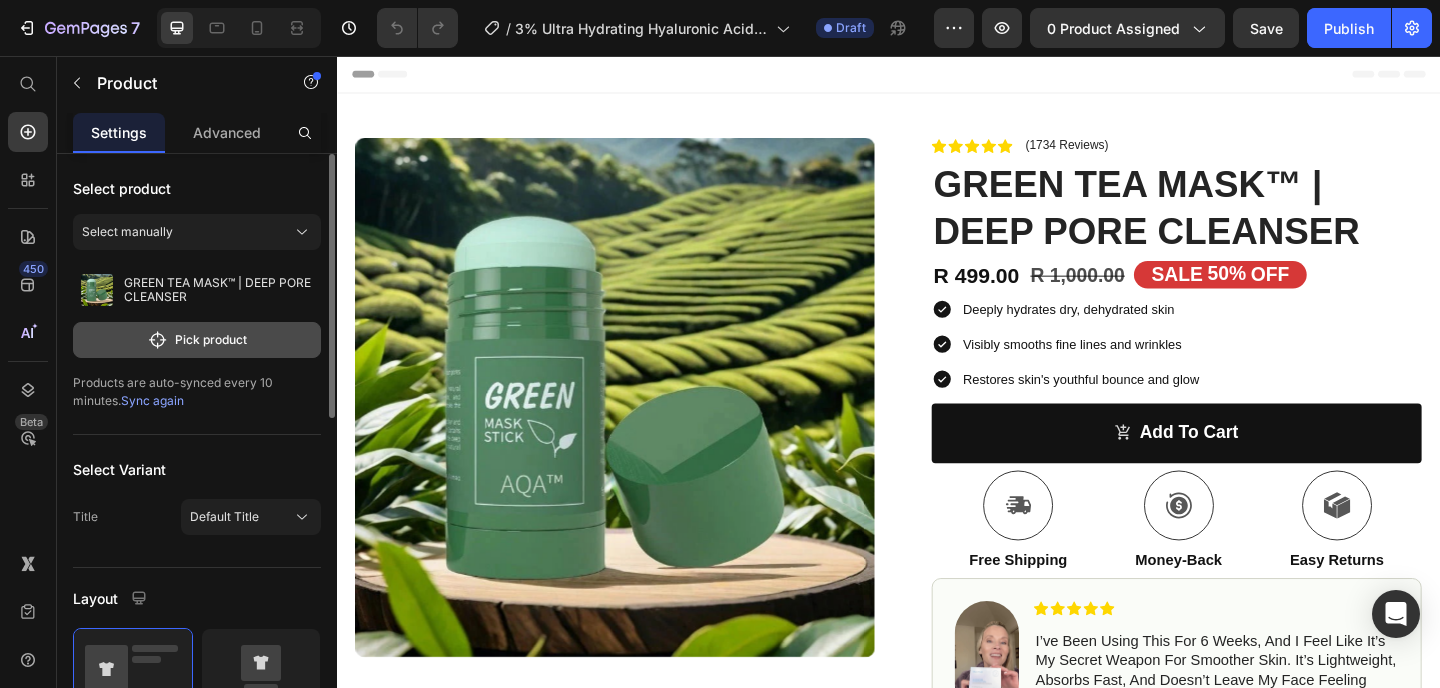 click on "Pick product" at bounding box center (197, 340) 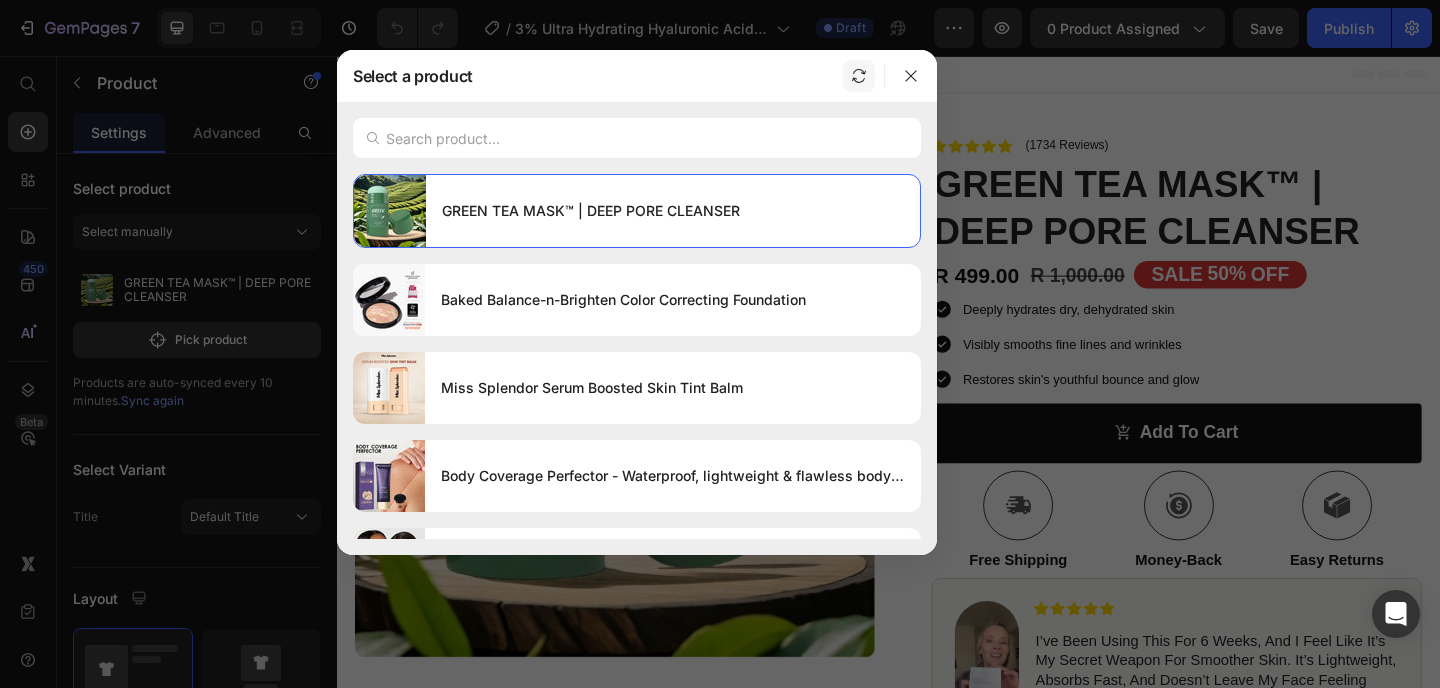 click at bounding box center [859, 76] 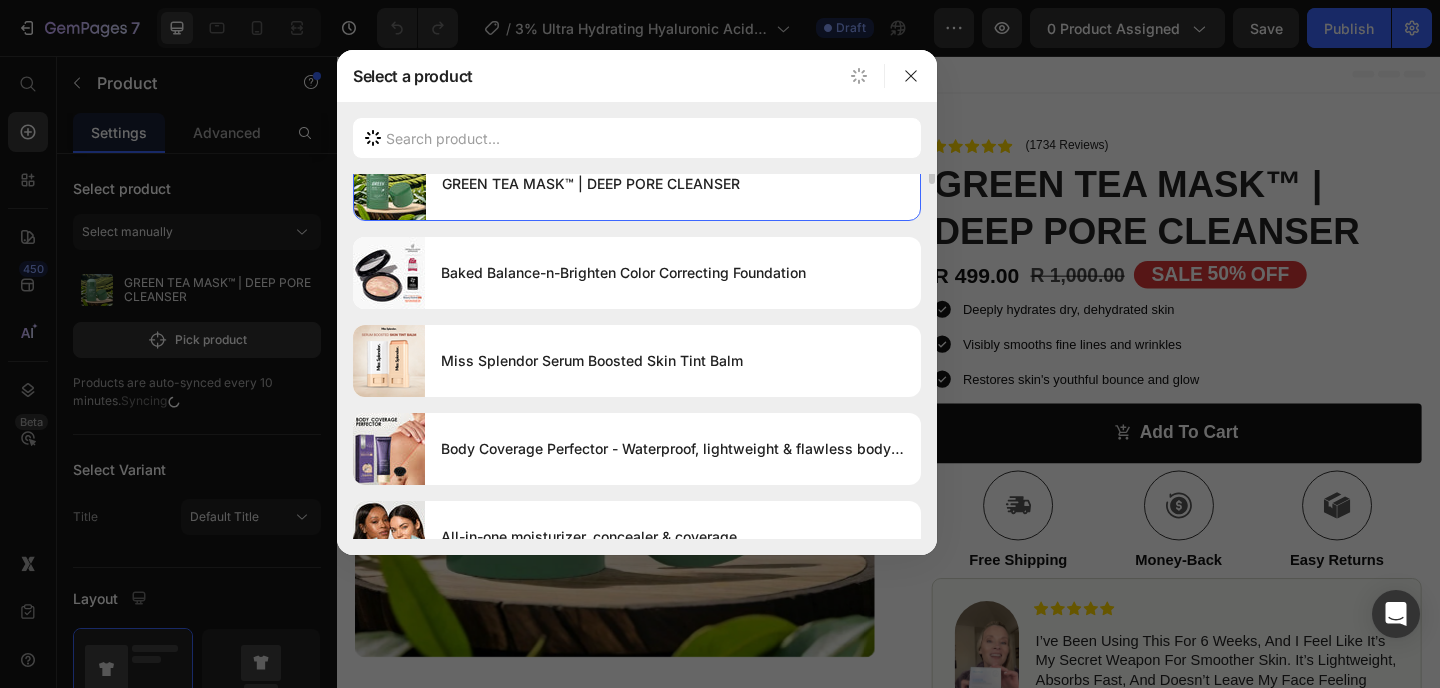 scroll, scrollTop: 0, scrollLeft: 0, axis: both 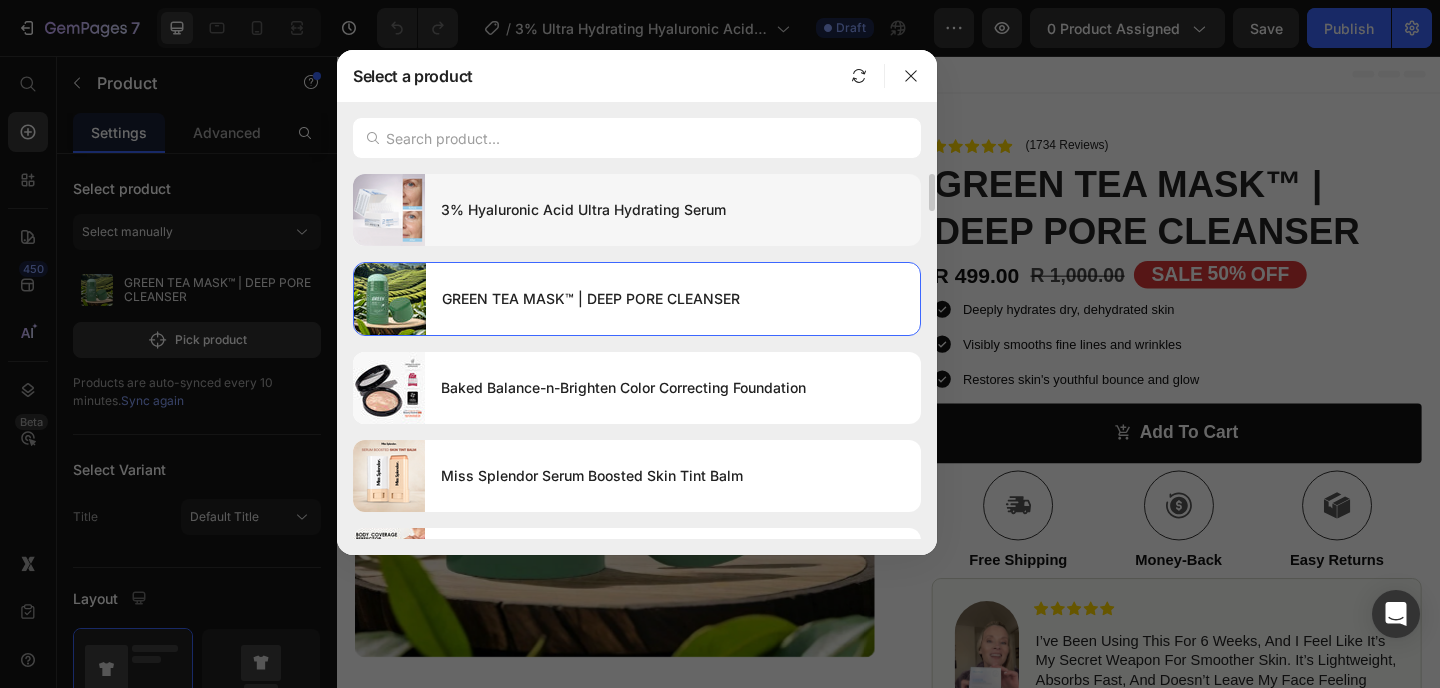 click on "3% Hyaluronic Acid Ultra Hydrating Serum" at bounding box center [673, 210] 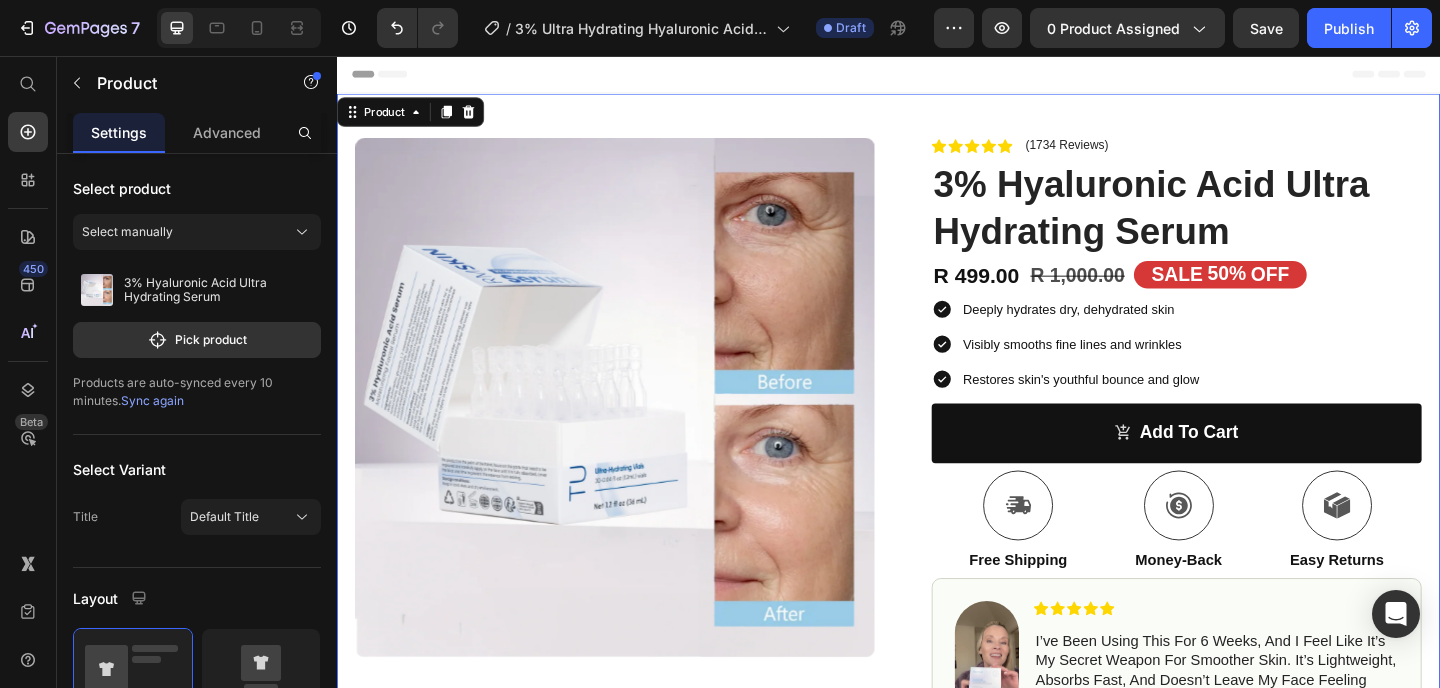 click on "Product Images Row Icon Icon Icon Icon Icon Icon List (1734 Reviews) Text Block Row 3% Hyaluronic Acid Ultra Hydrating Serum Product Title R 499.00 Product Price R 1,000.00 Product Price SALE 50% OFF Discount Tag Row Deeply hydrates dry, dehydrated skin Visibly smooths fine lines and wrinkles Restores skin's youthful bounce and glow Item List
add to cart Add to Cart
Icon Free Shipping Text Block
Icon Money-Back Text Block
Icon Easy Returns Text Block Row Image Icon Icon Icon Icon Icon Icon List I’ve been using this for 6 weeks, and I feel like it’s my secret weapon for smoother skin. It’s lightweight, absorbs fast, and doesn’t leave my face feeling sticky. I’ve noticed a difference in my skin’s texture and the fine lines on my neck and chest too. Totally worth it! Text Block
Icon Emily S. Text Block Row Row
How To Use Me
Ingredients Accordion" at bounding box center [937, 637] 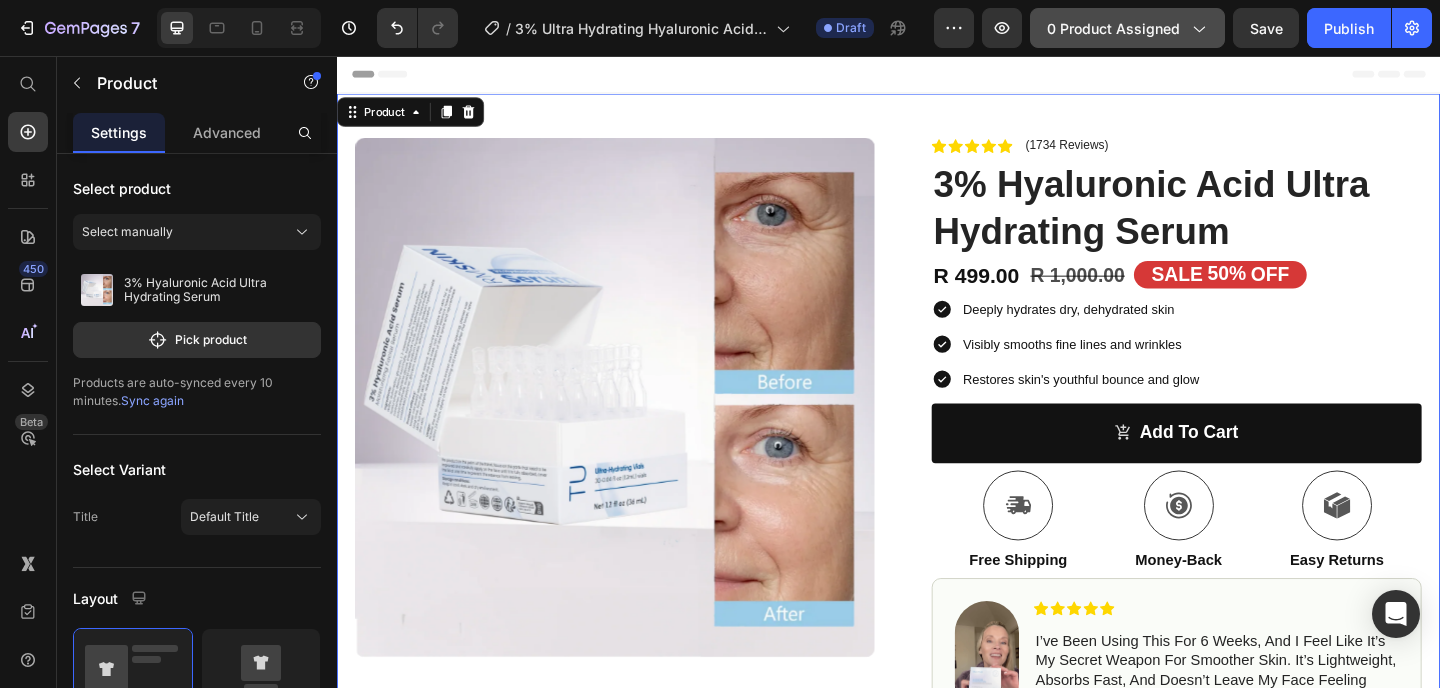 click on "0 product assigned" at bounding box center (1127, 28) 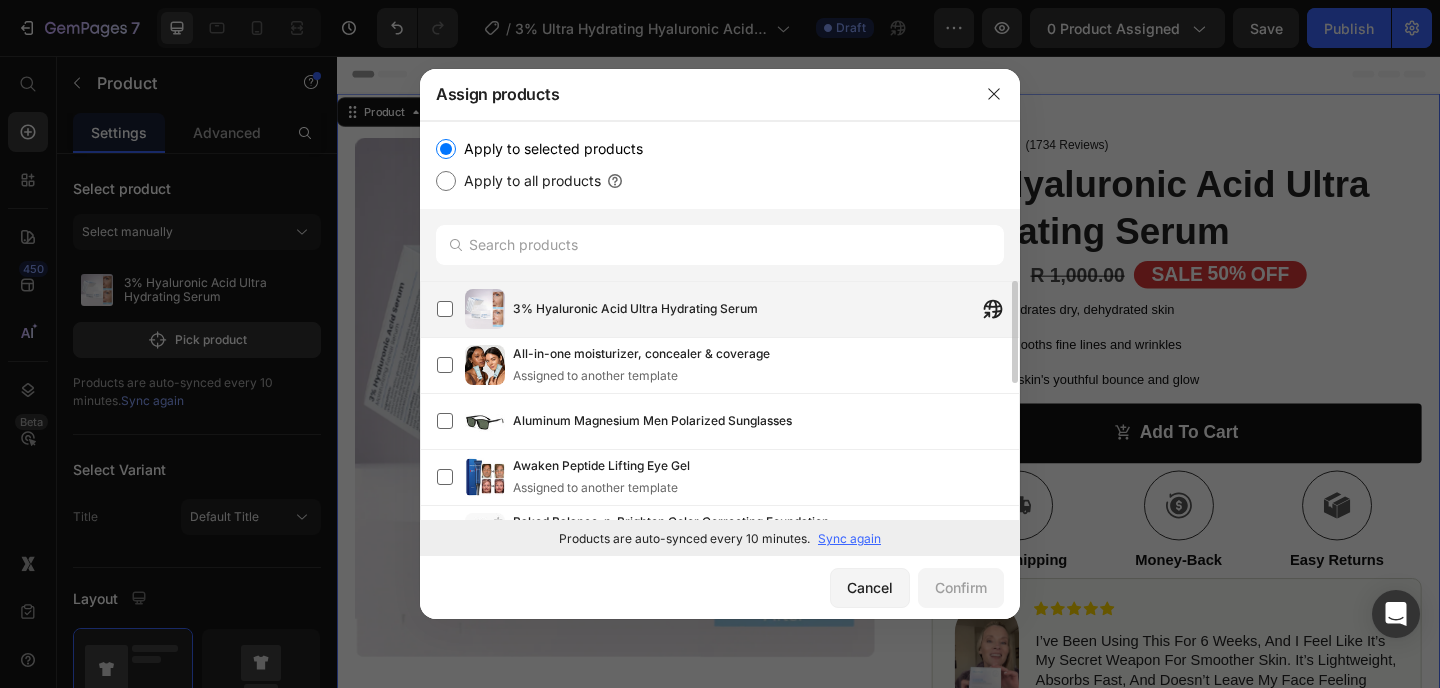 click on "3% Hyaluronic Acid Ultra Hydrating Serum" at bounding box center [635, 309] 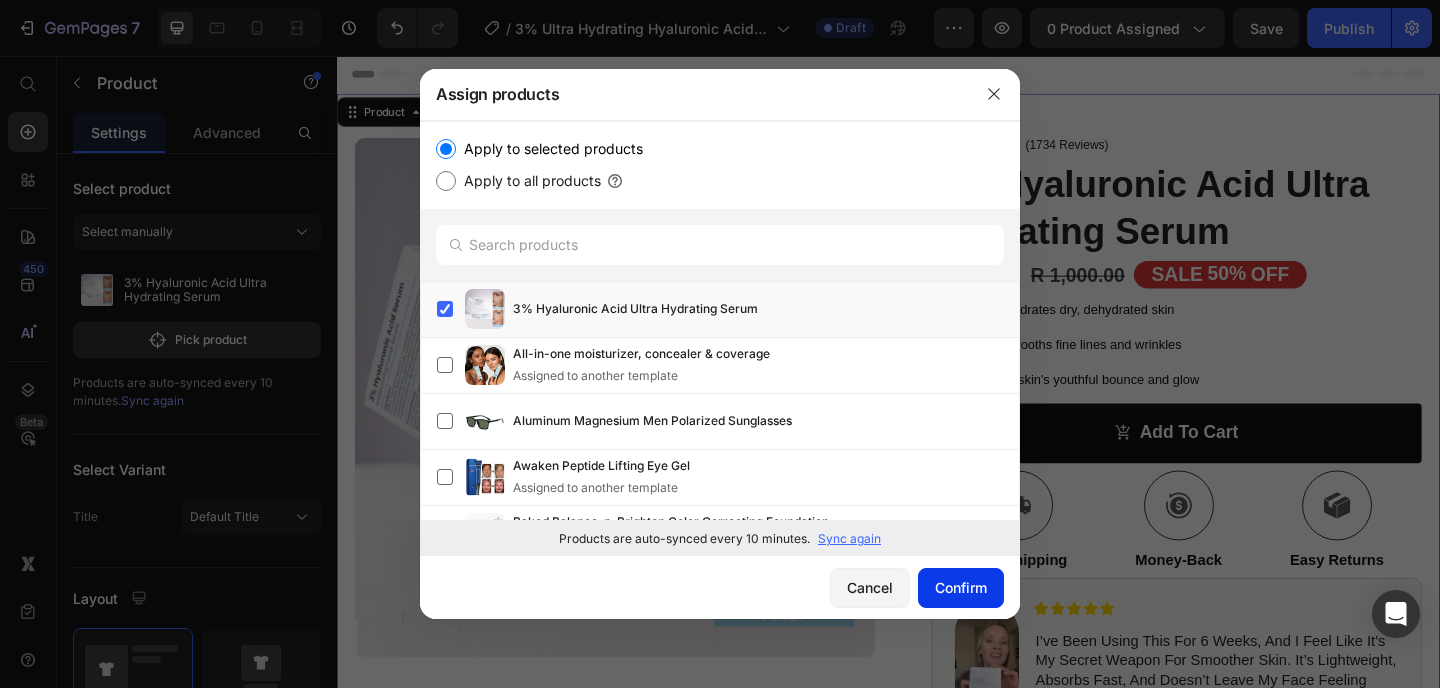 click on "Confirm" at bounding box center [961, 587] 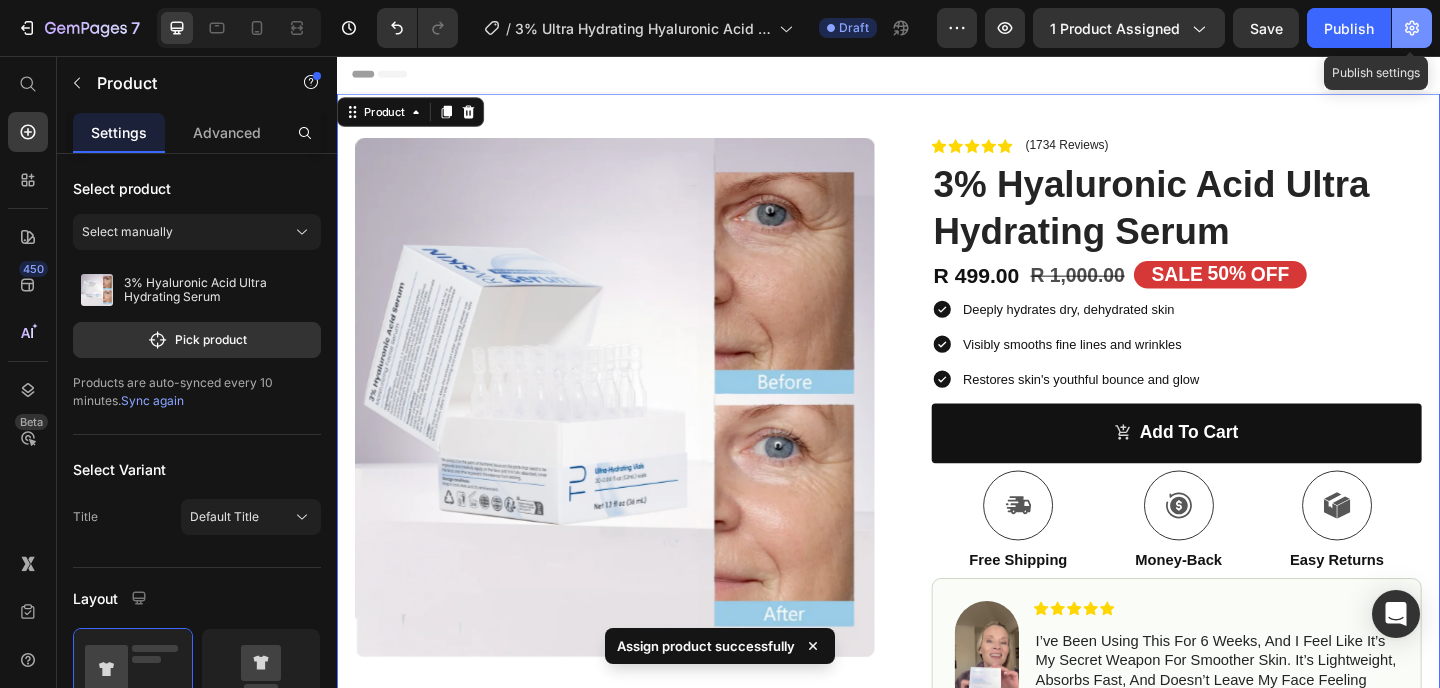 click 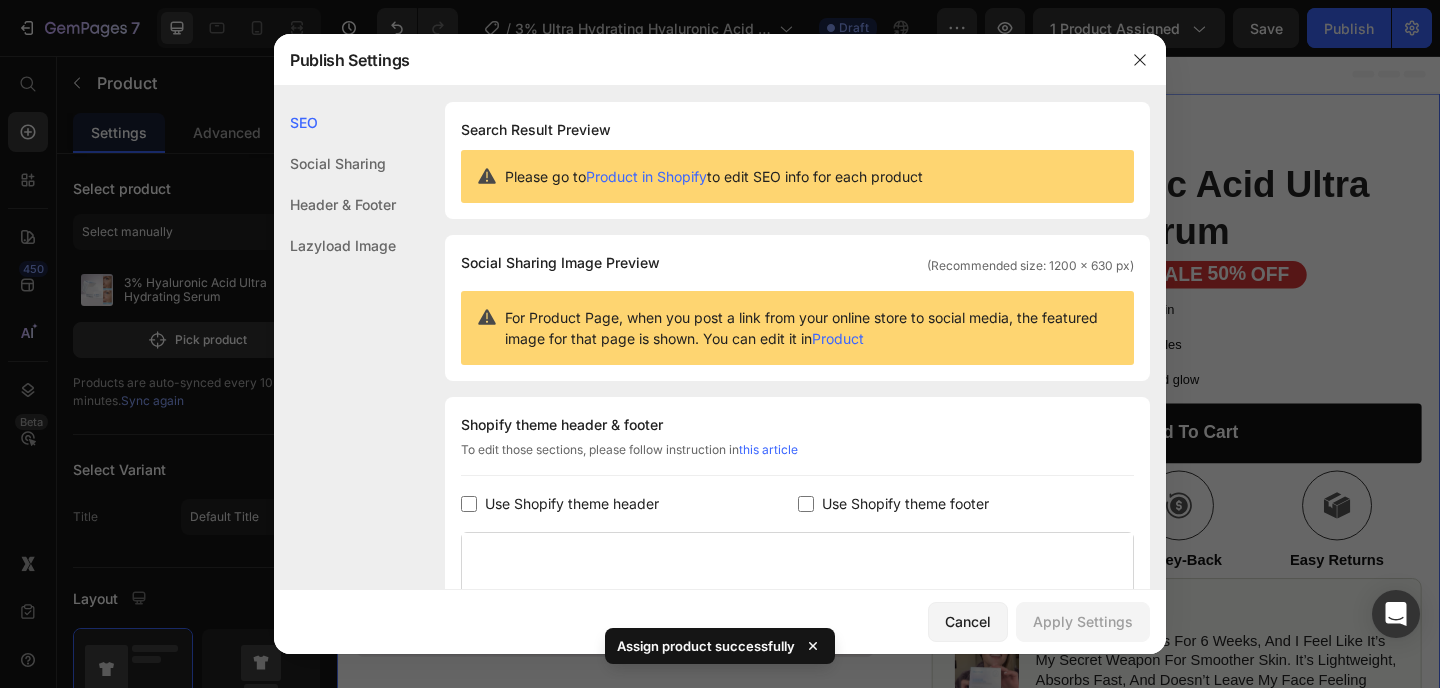 click on "Use Shopify theme header" at bounding box center [572, 504] 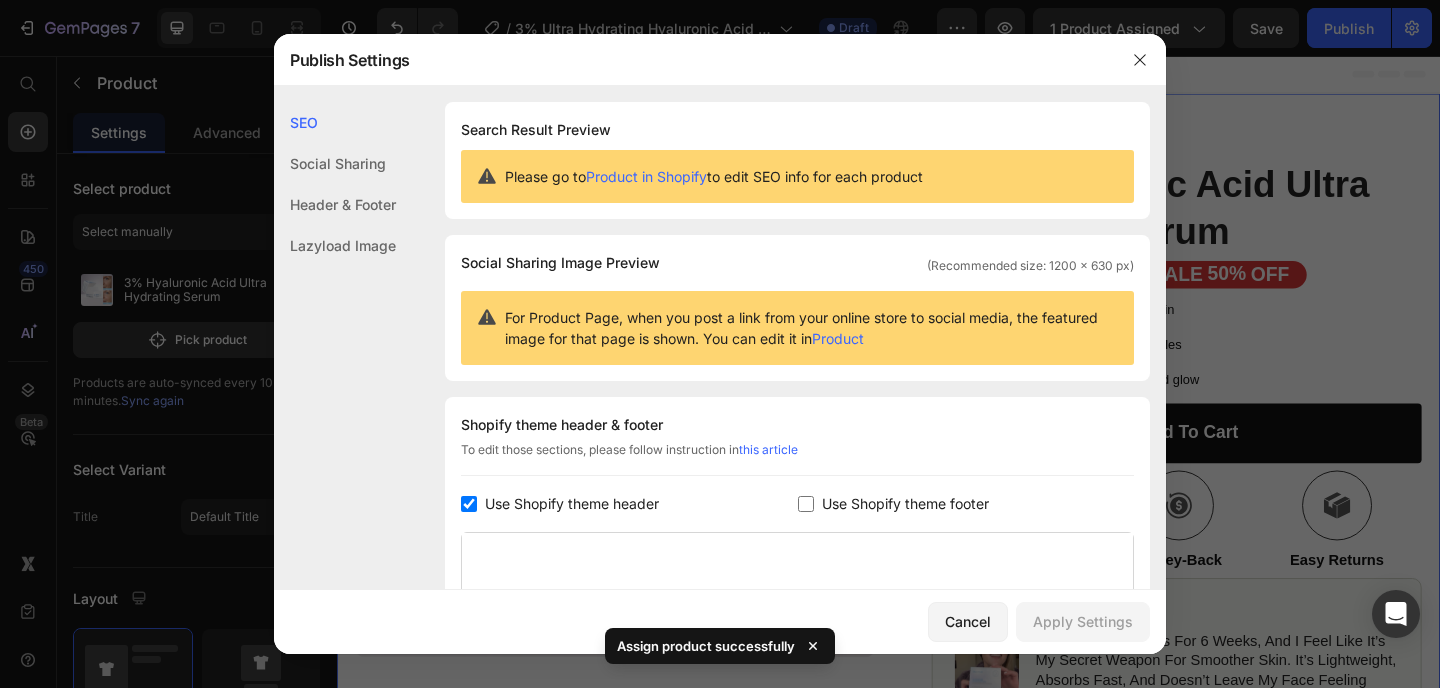 checkbox on "true" 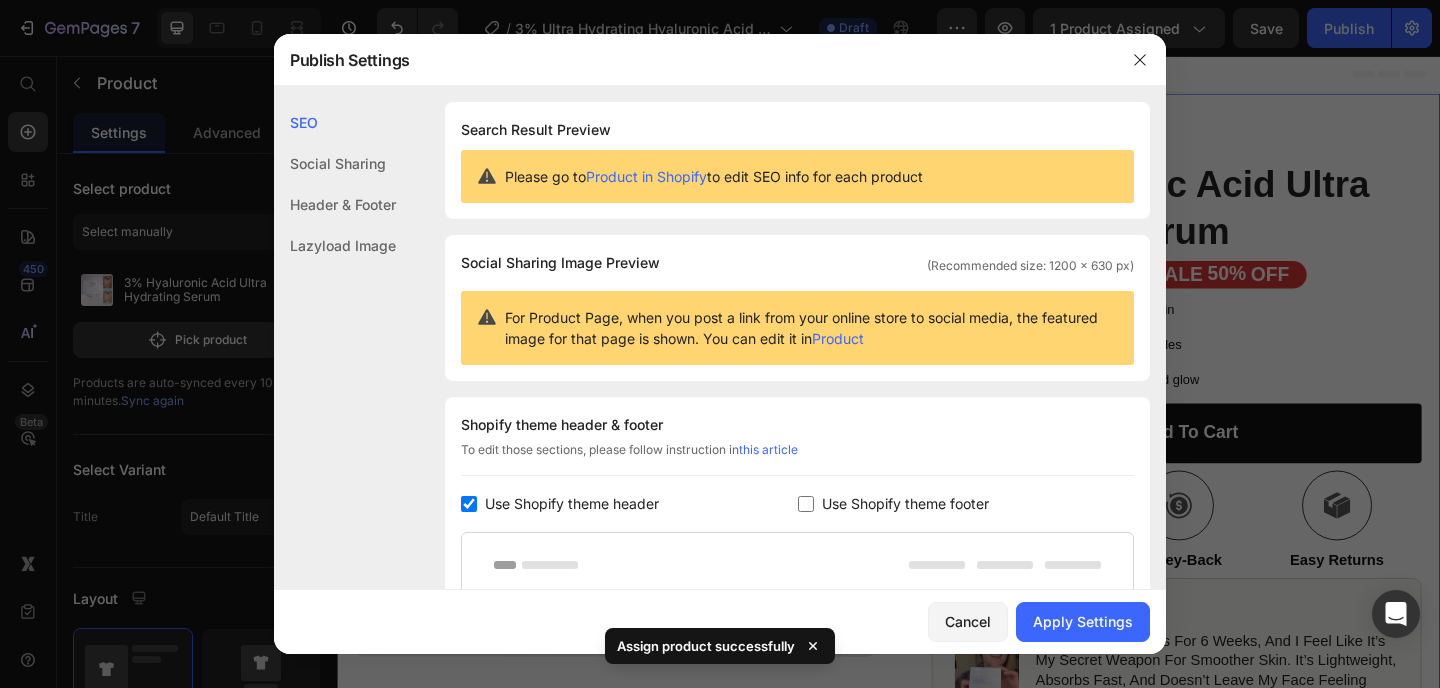 click on "Use Shopify theme footer" at bounding box center (905, 504) 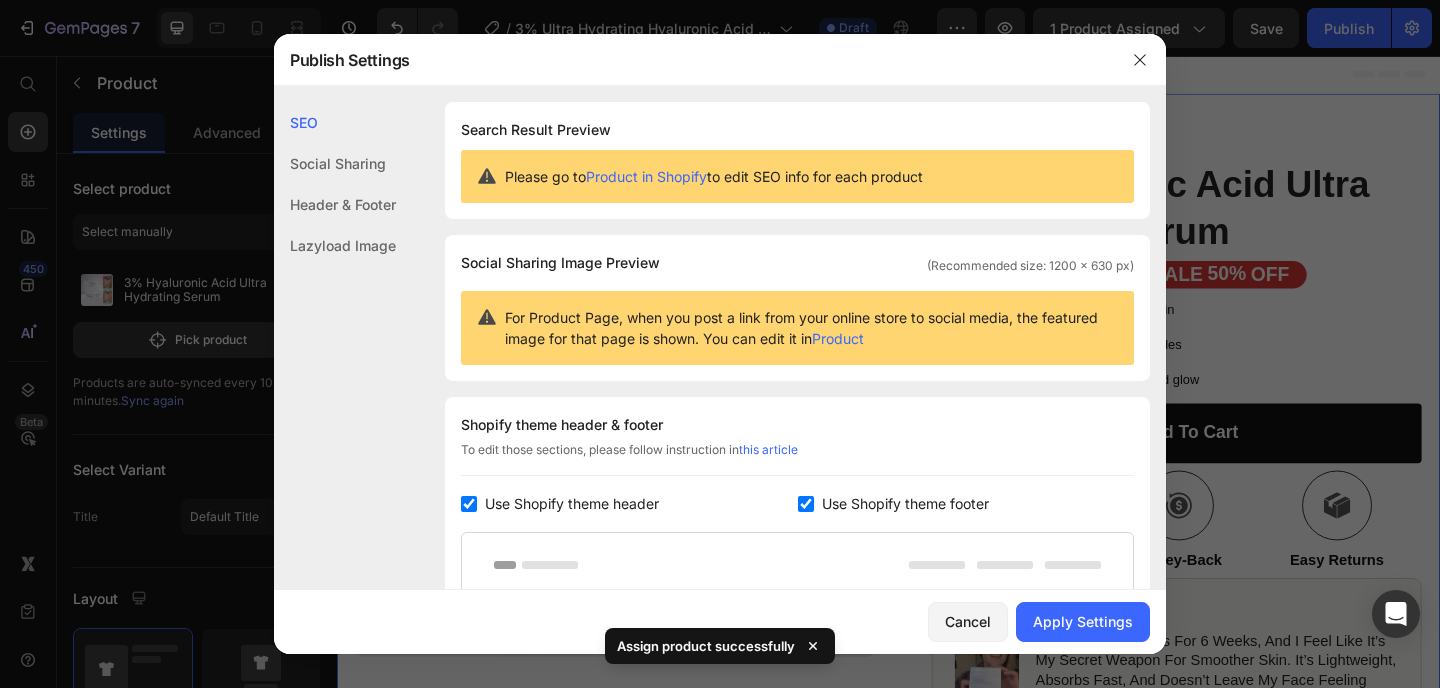 checkbox on "true" 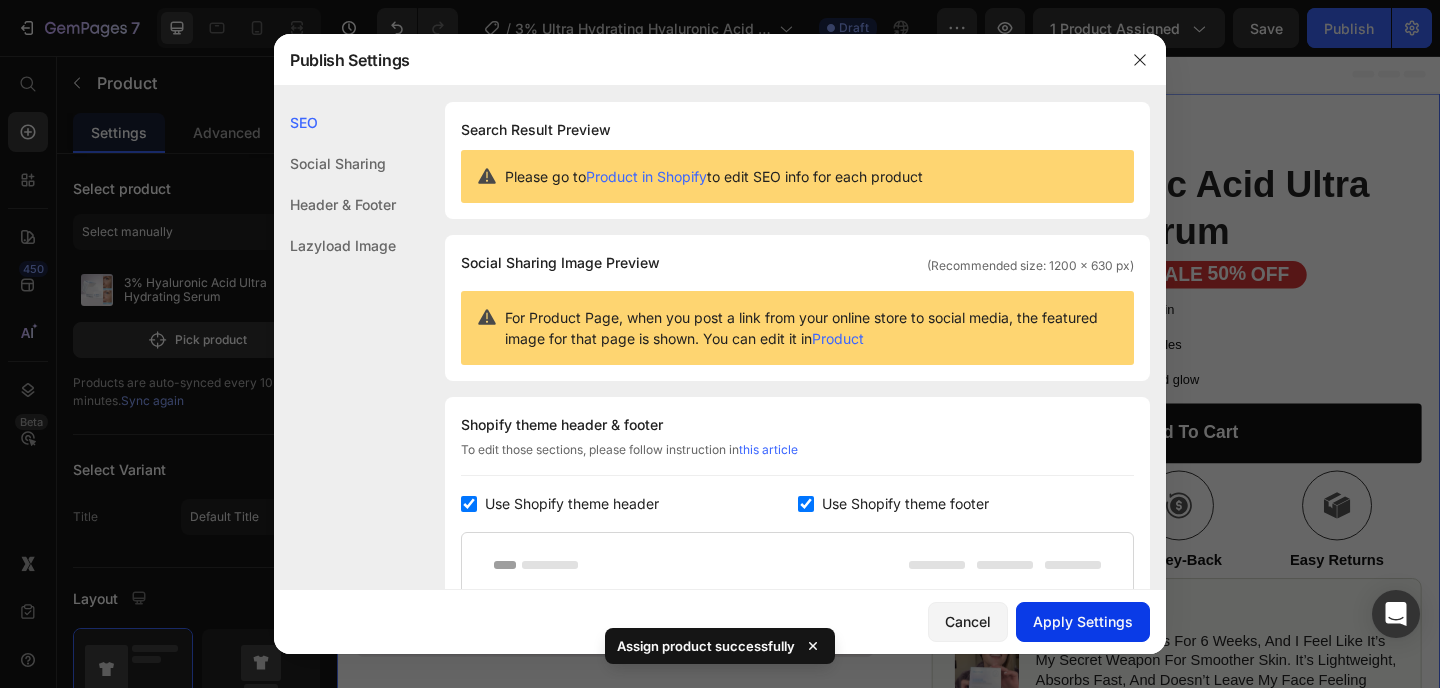 click on "Apply Settings" at bounding box center [1083, 621] 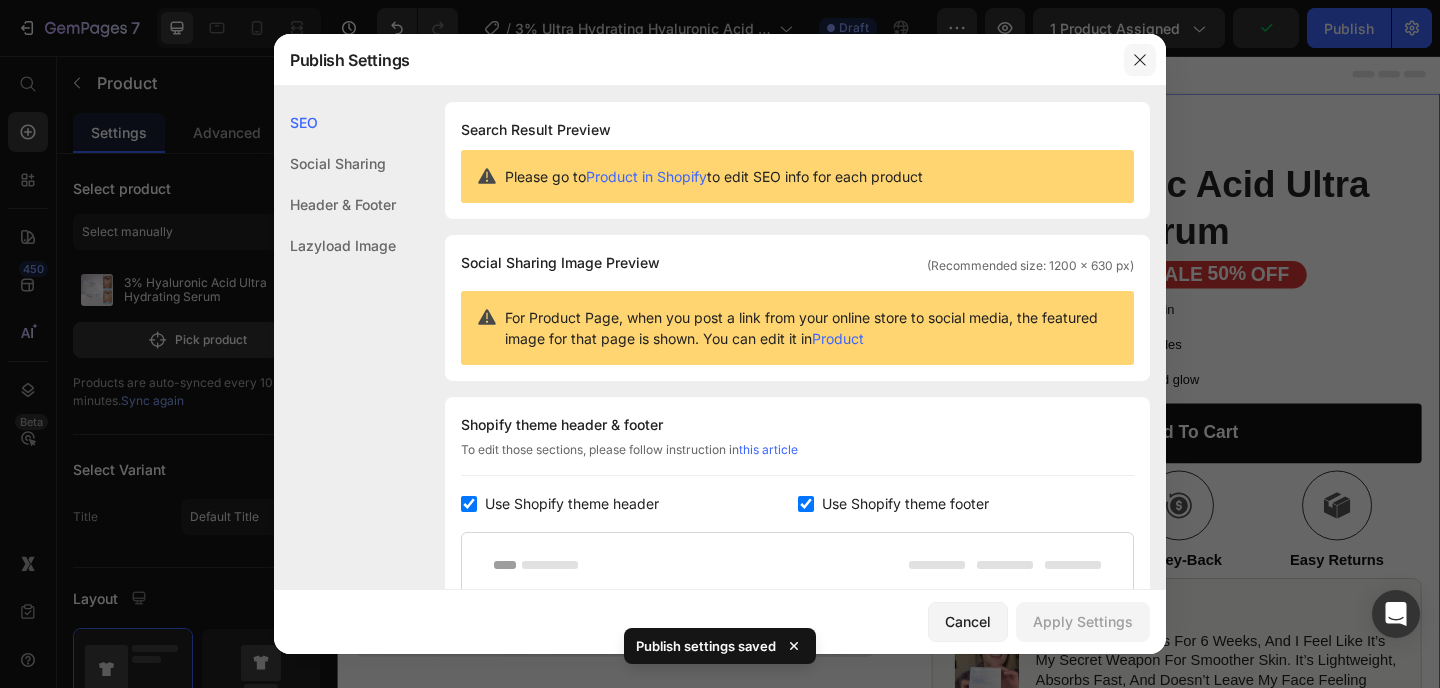 click at bounding box center (1140, 60) 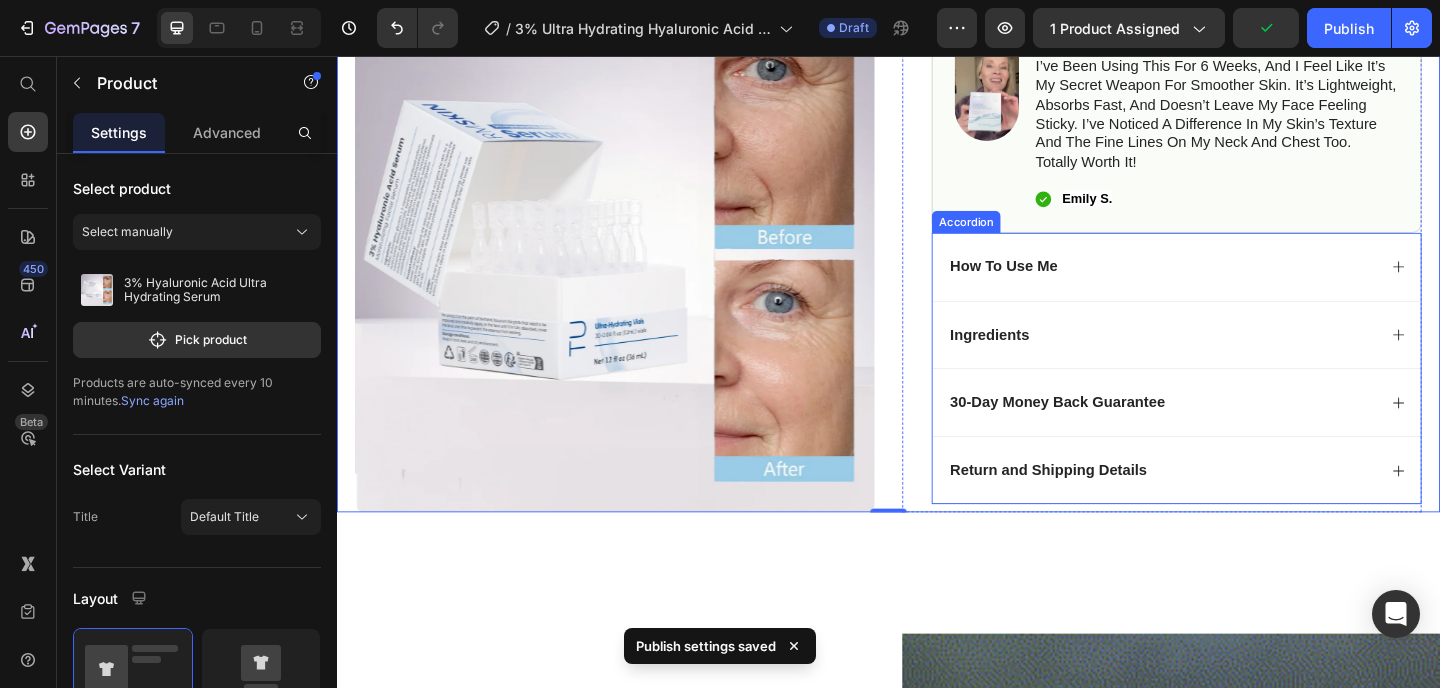 scroll, scrollTop: 630, scrollLeft: 0, axis: vertical 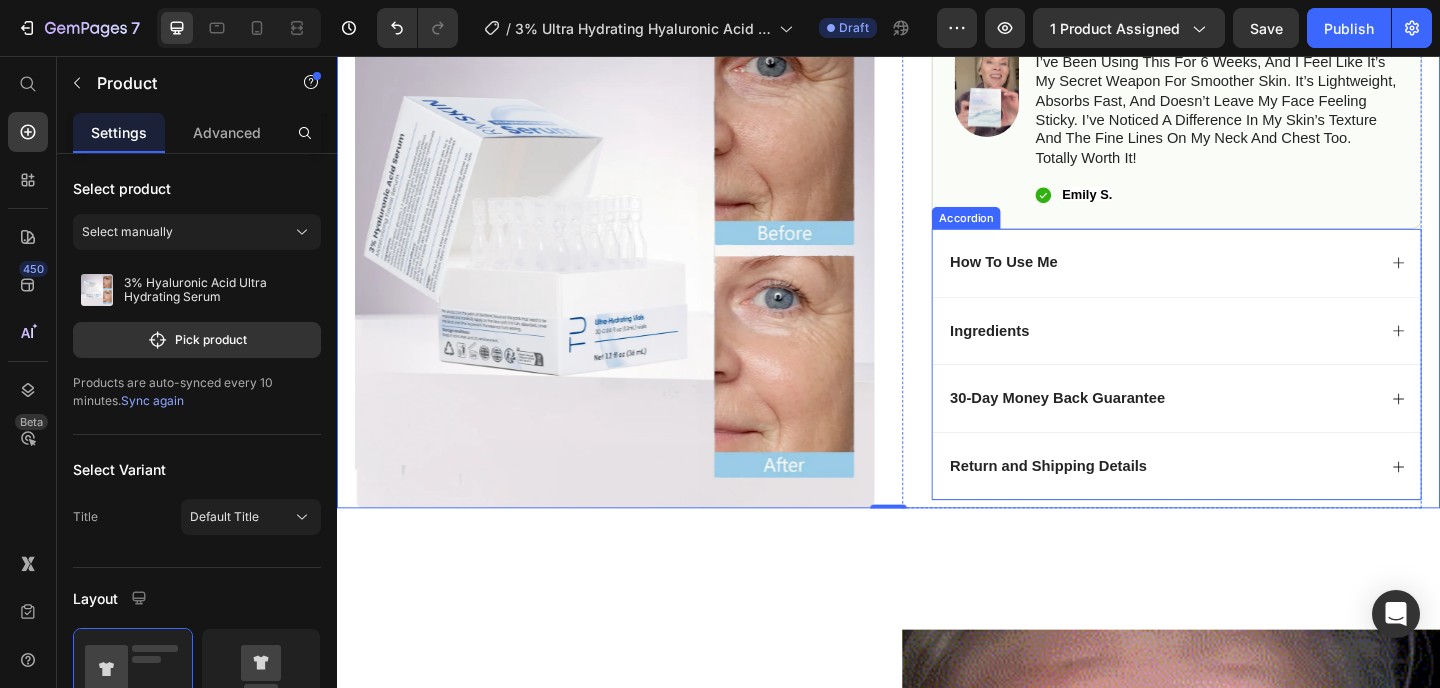 click on "Return and Shipping Details" at bounding box center [1234, 502] 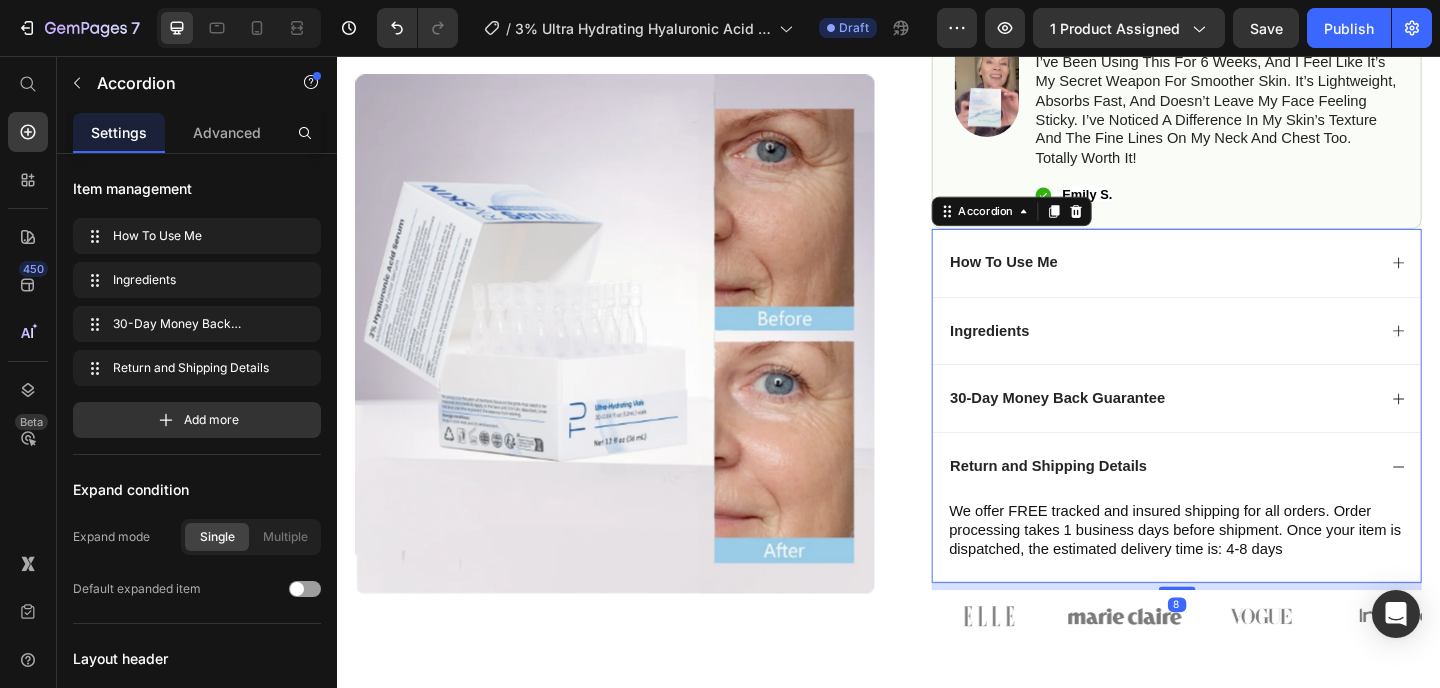 scroll, scrollTop: 668, scrollLeft: 0, axis: vertical 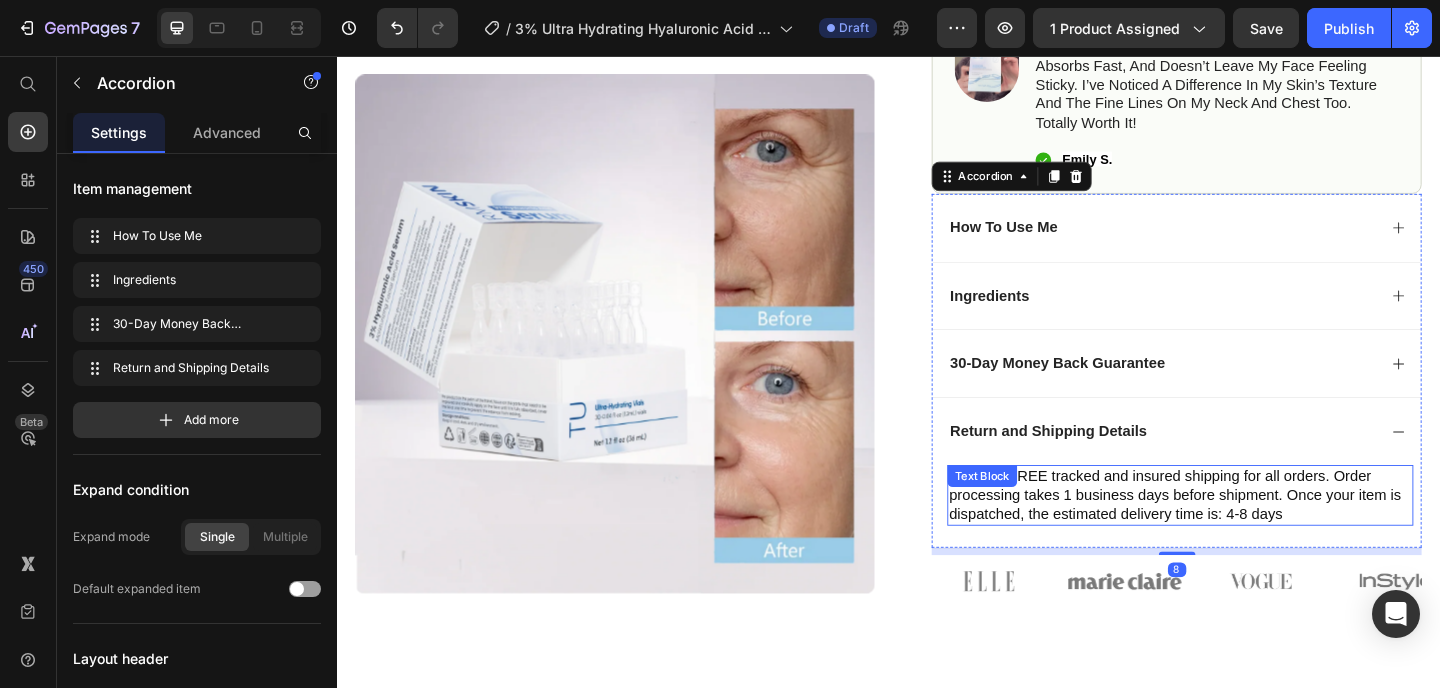 click on "We offer FREE tracked and insured shipping for all orders. Order processing takes 1 business days before shipment. Once your item is dispatched, the estimated delivery time is: 4-8 days" at bounding box center (1254, 534) 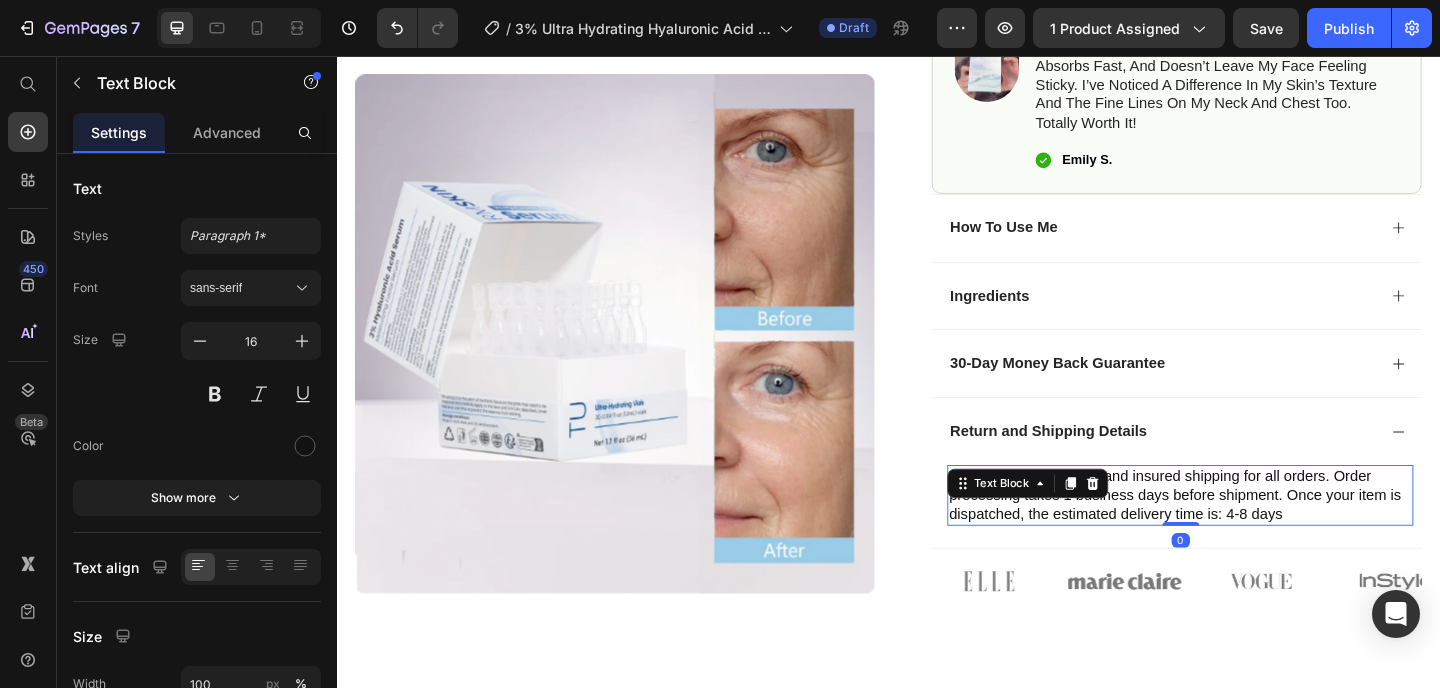 click on "We offer FREE tracked and insured shipping for all orders. Order processing takes 1 business days before shipment. Once your item is dispatched, the estimated delivery time is: 4-8 days" at bounding box center [1254, 534] 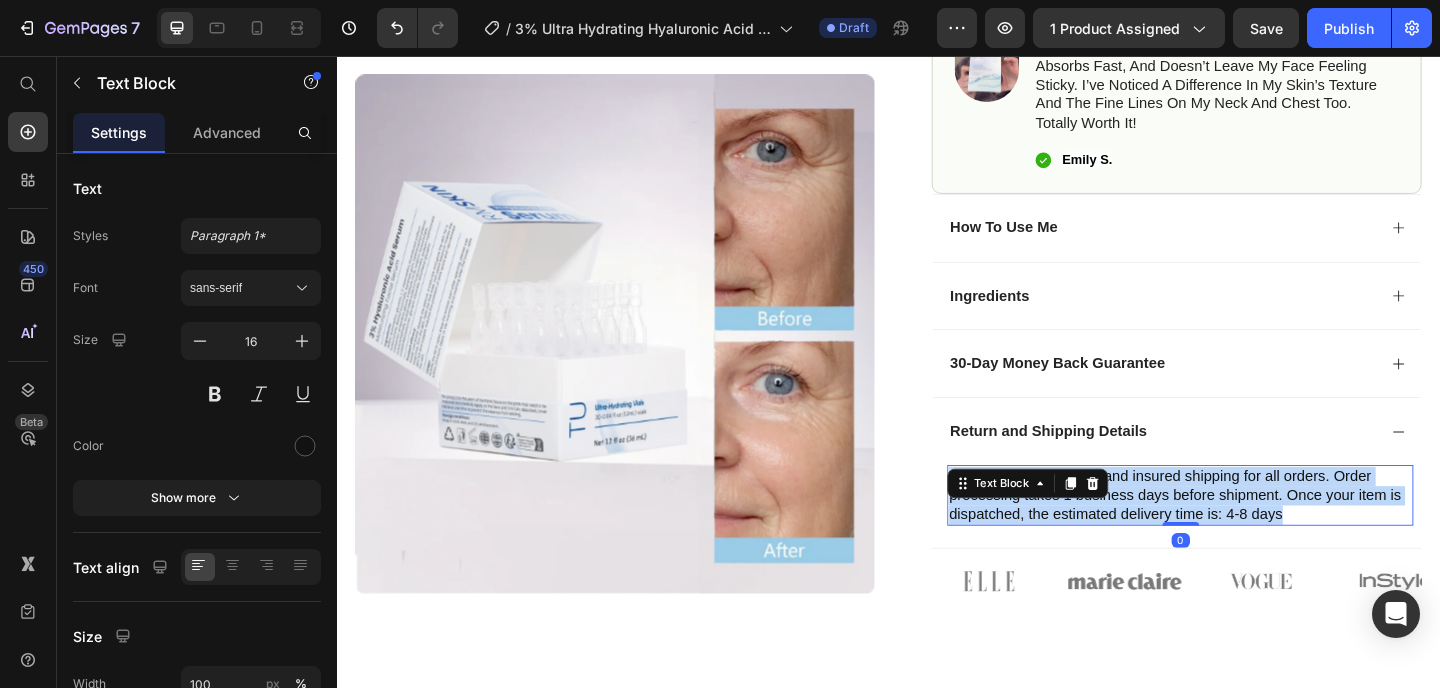 click on "We offer FREE tracked and insured shipping for all orders. Order processing takes 1 business days before shipment. Once your item is dispatched, the estimated delivery time is: 4-8 days" at bounding box center (1254, 534) 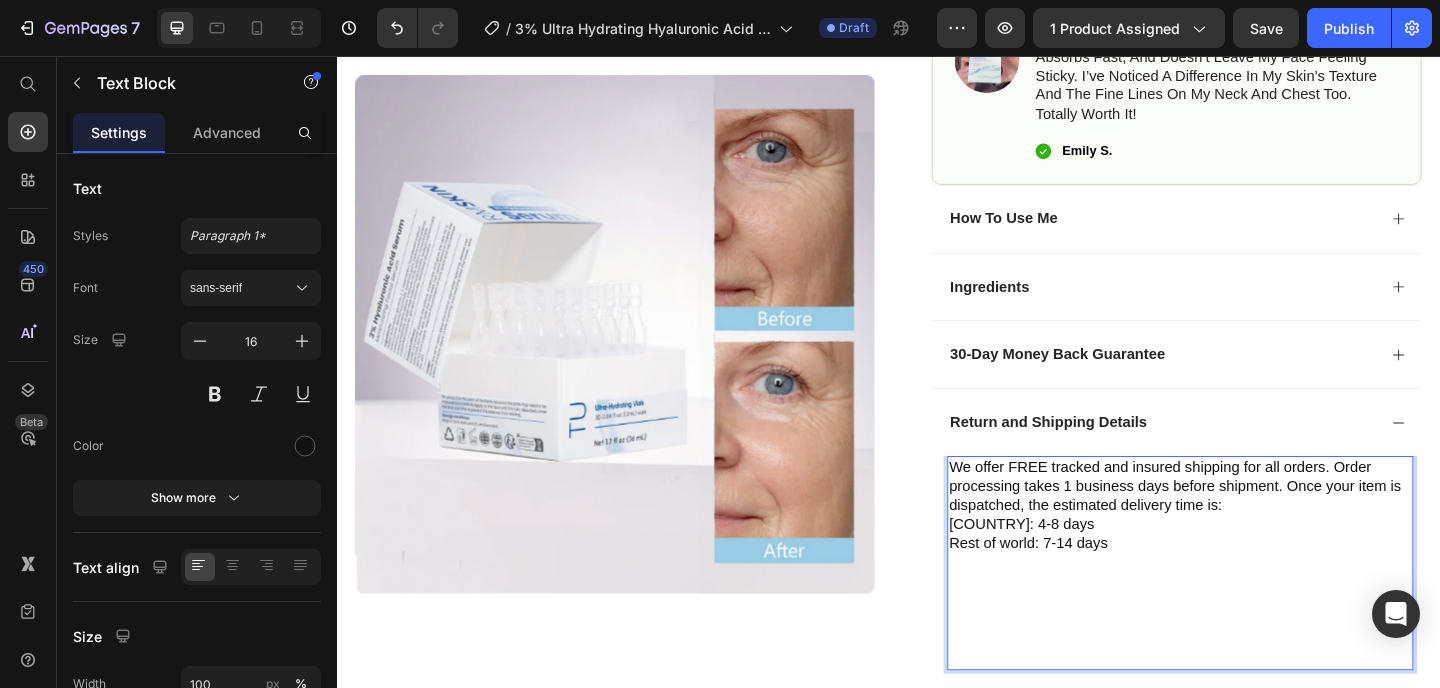 scroll, scrollTop: 111, scrollLeft: 0, axis: vertical 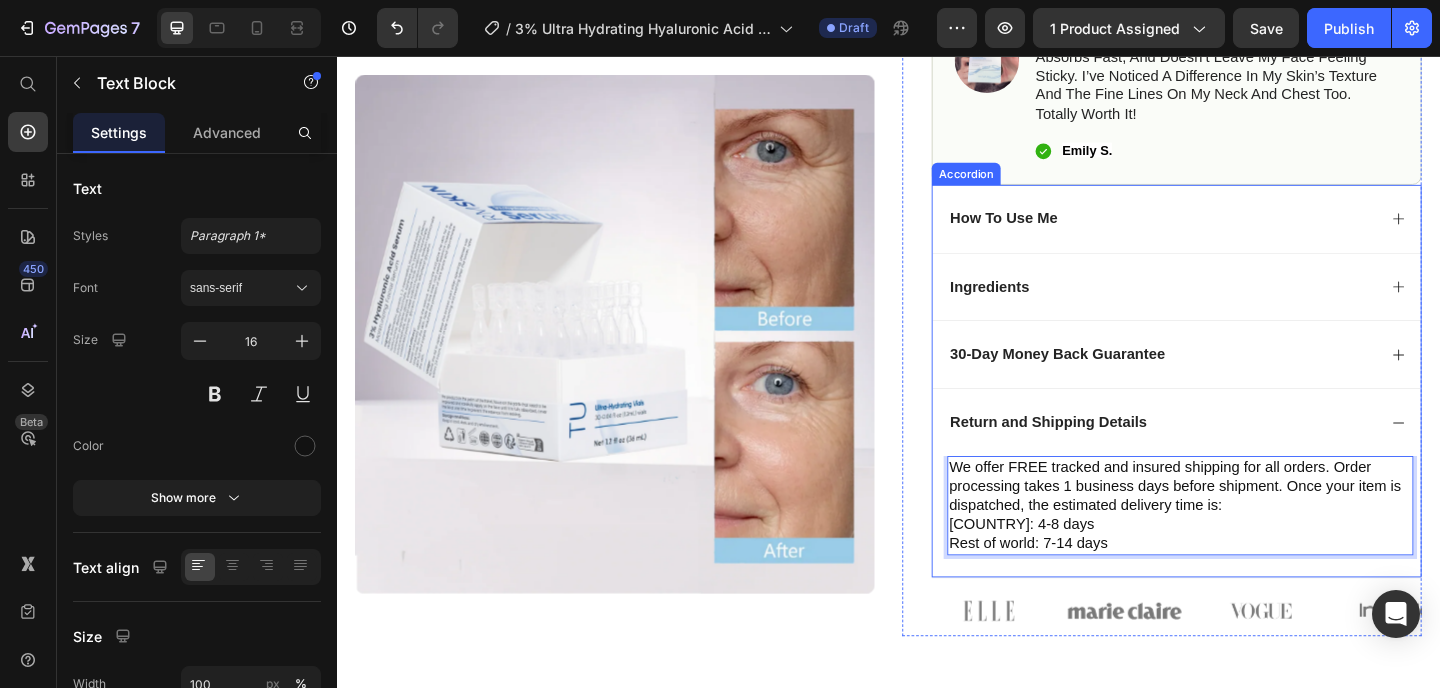 click on "Return and Shipping Details" at bounding box center (1234, 454) 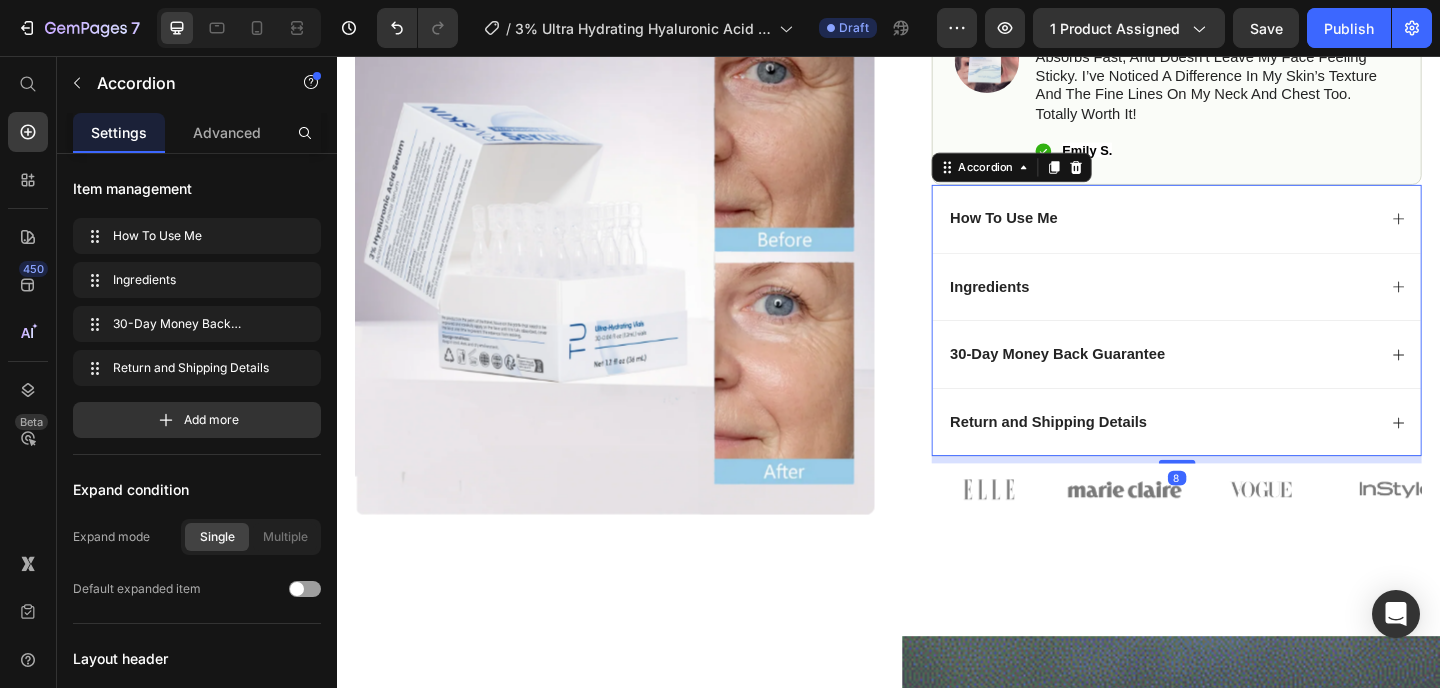 scroll, scrollTop: 0, scrollLeft: 0, axis: both 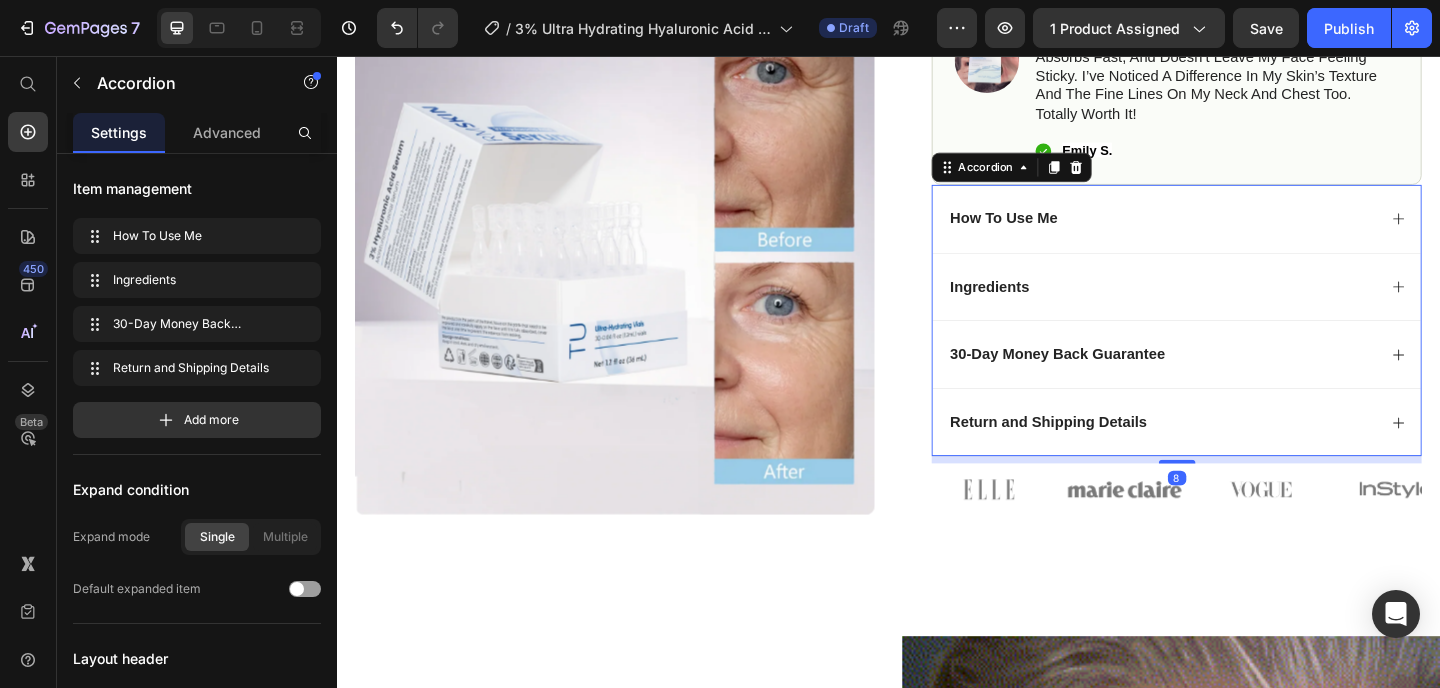 click on "30-Day Money Back Guarantee" at bounding box center [1234, 380] 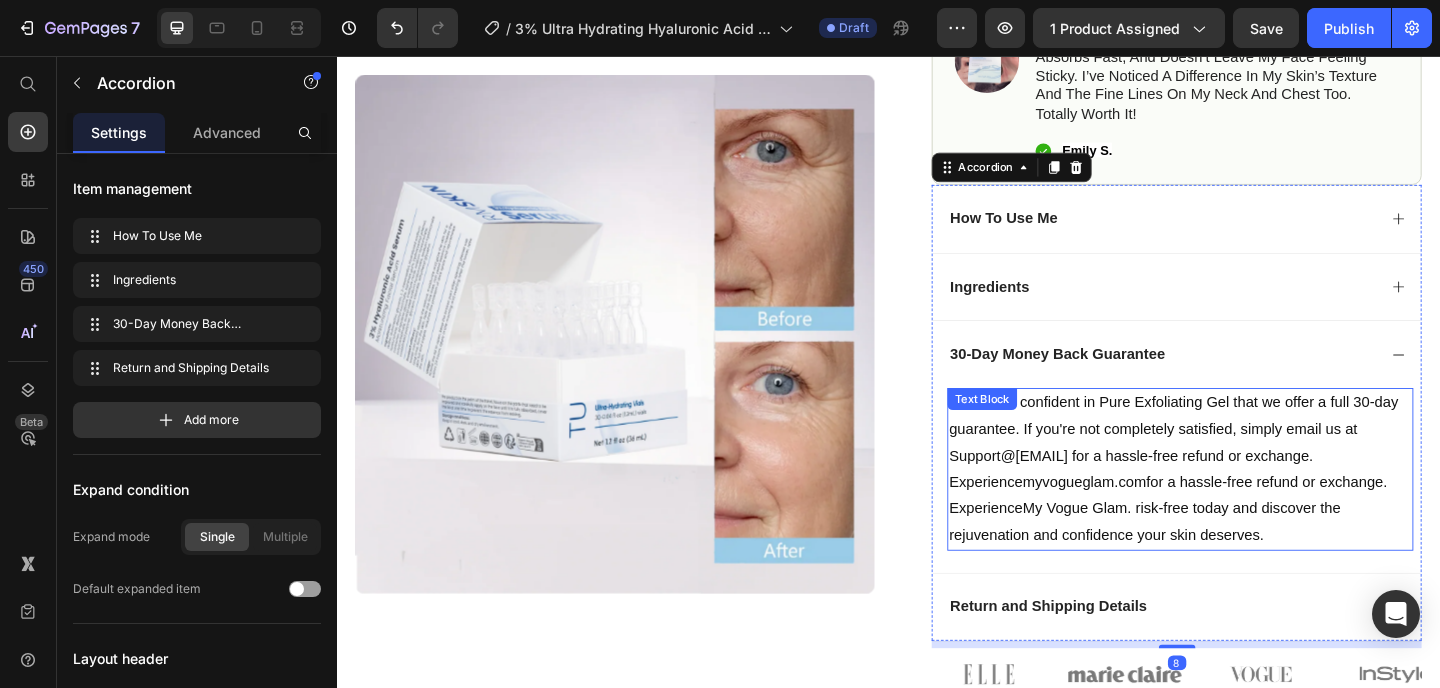 click on "We are so confident in Pure Exfoliating Gel that we offer a full 30-day guarantee. If you're not completely satisfied, simply email us at Support@ [WEBSITE] for a hassle-free refund or exchange. Experience My Vogue Glam . risk-free today and discover the rejuvenation and confidence your skin deserves." at bounding box center [1254, 505] 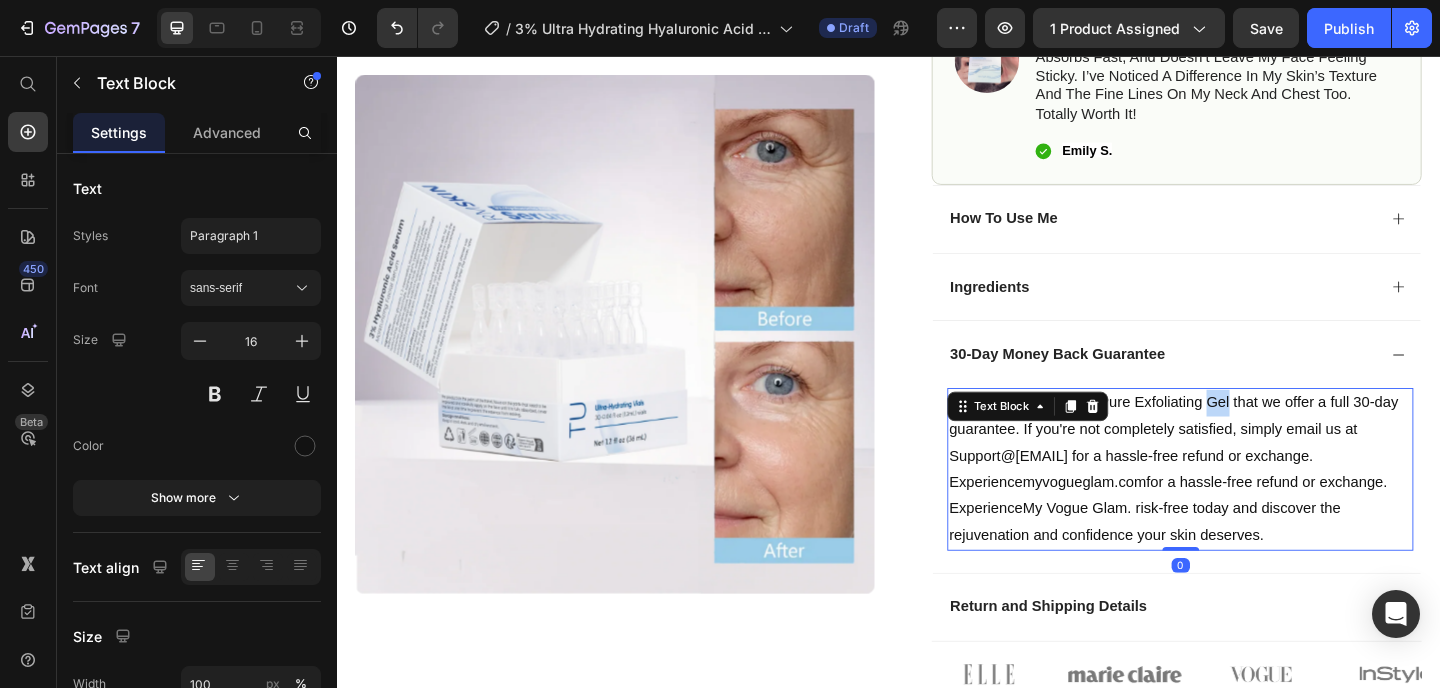 click on "We are so confident in Pure Exfoliating Gel that we offer a full 30-day guarantee. If you're not completely satisfied, simply email us at Support@ [WEBSITE] for a hassle-free refund or exchange. Experience My Vogue Glam . risk-free today and discover the rejuvenation and confidence your skin deserves." at bounding box center (1254, 505) 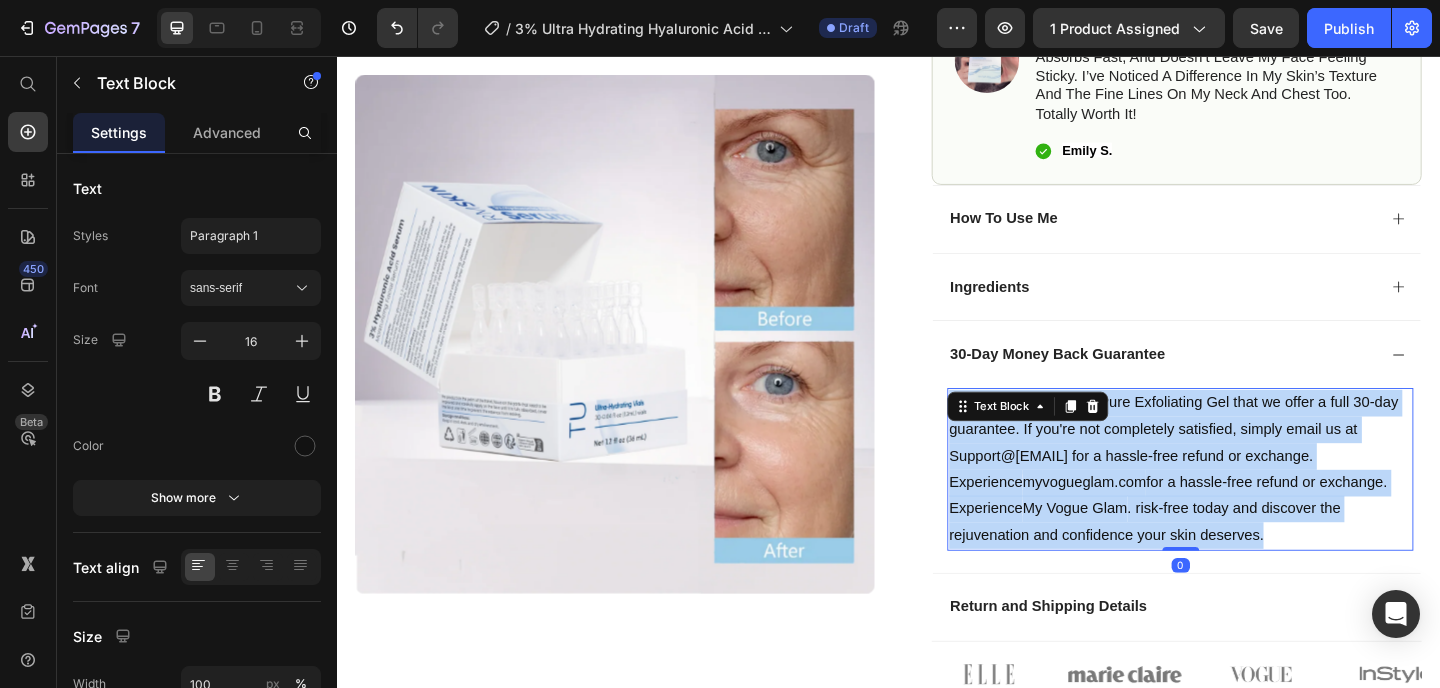 click on "We are so confident in Pure Exfoliating Gel that we offer a full 30-day guarantee. If you're not completely satisfied, simply email us at Support@ [WEBSITE] for a hassle-free refund or exchange. Experience My Vogue Glam . risk-free today and discover the rejuvenation and confidence your skin deserves." at bounding box center [1254, 505] 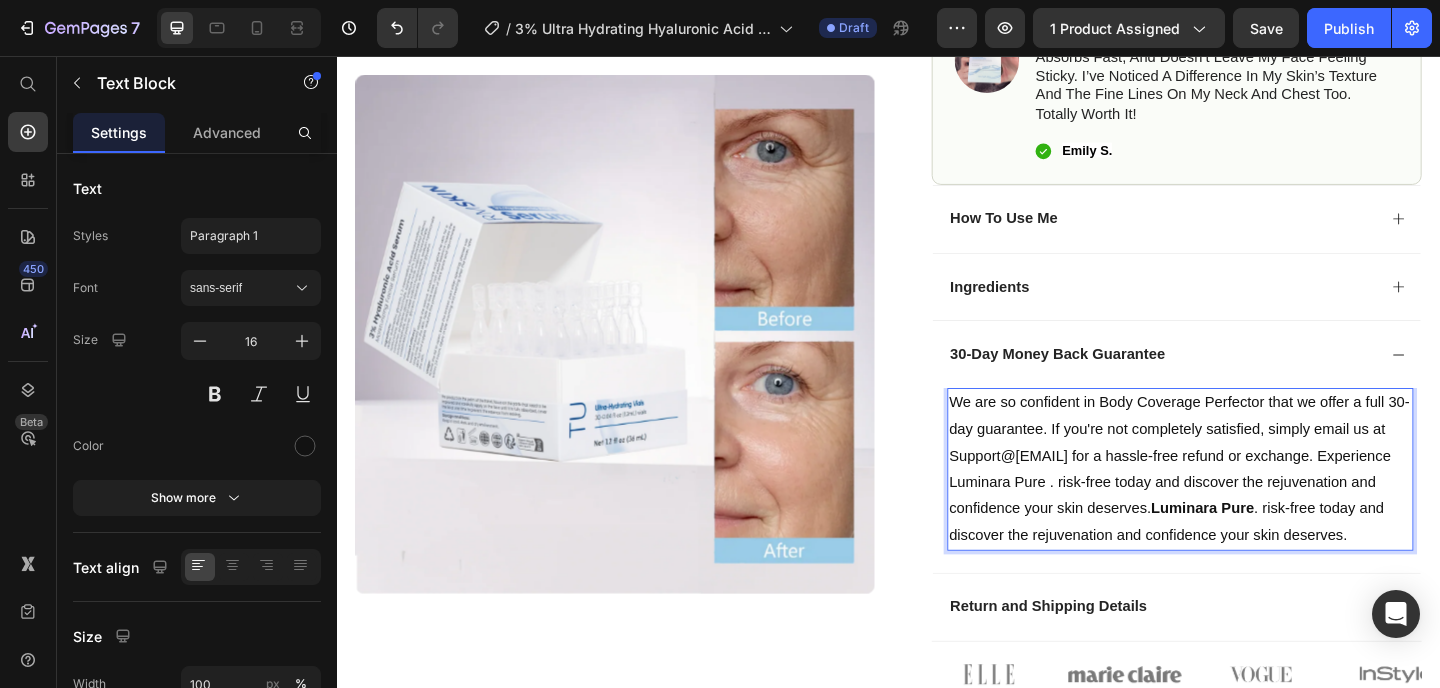 click on "We are so confident in Body Coverage Perfector that we offer a full 30-day guarantee. If you're not completely satisfied, simply email us at Support@luminarapure.com for a hassle-free refund or exchange. Experience" at bounding box center [1253, 490] 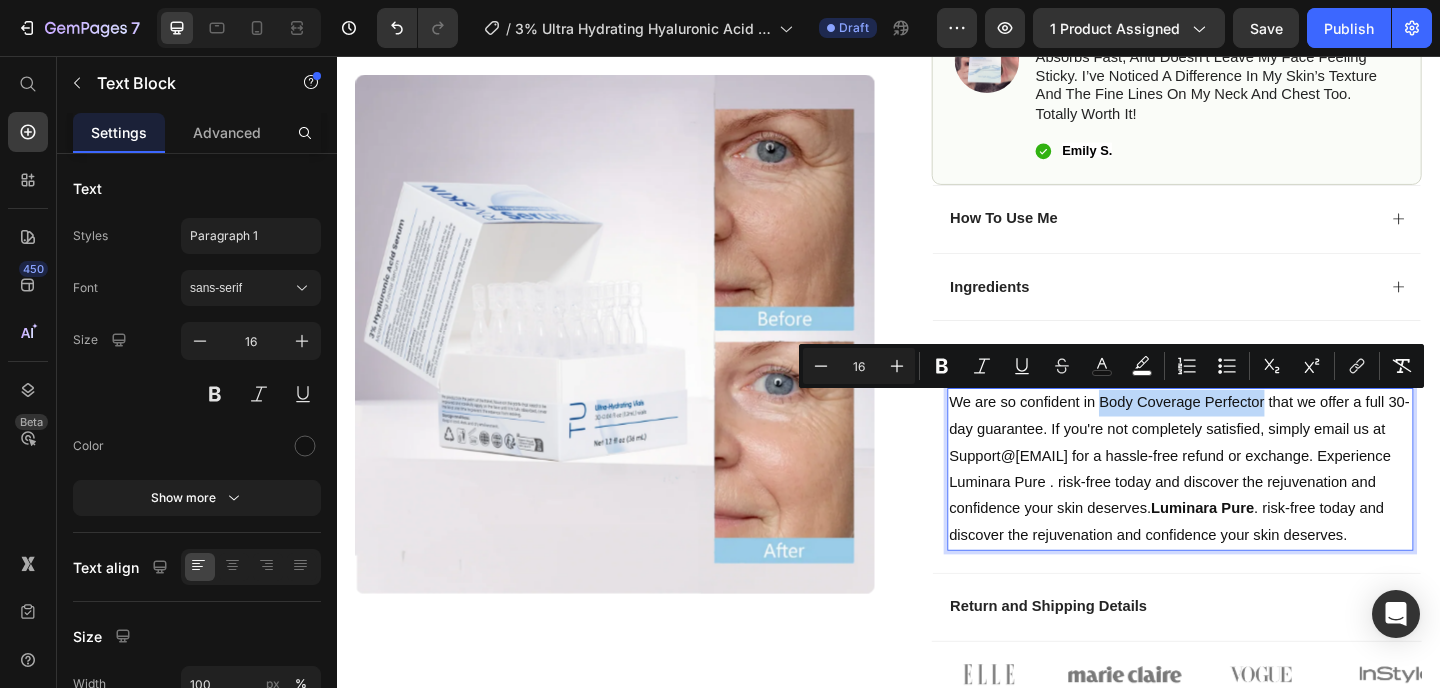 drag, startPoint x: 1158, startPoint y: 433, endPoint x: 1303, endPoint y: 431, distance: 145.0138 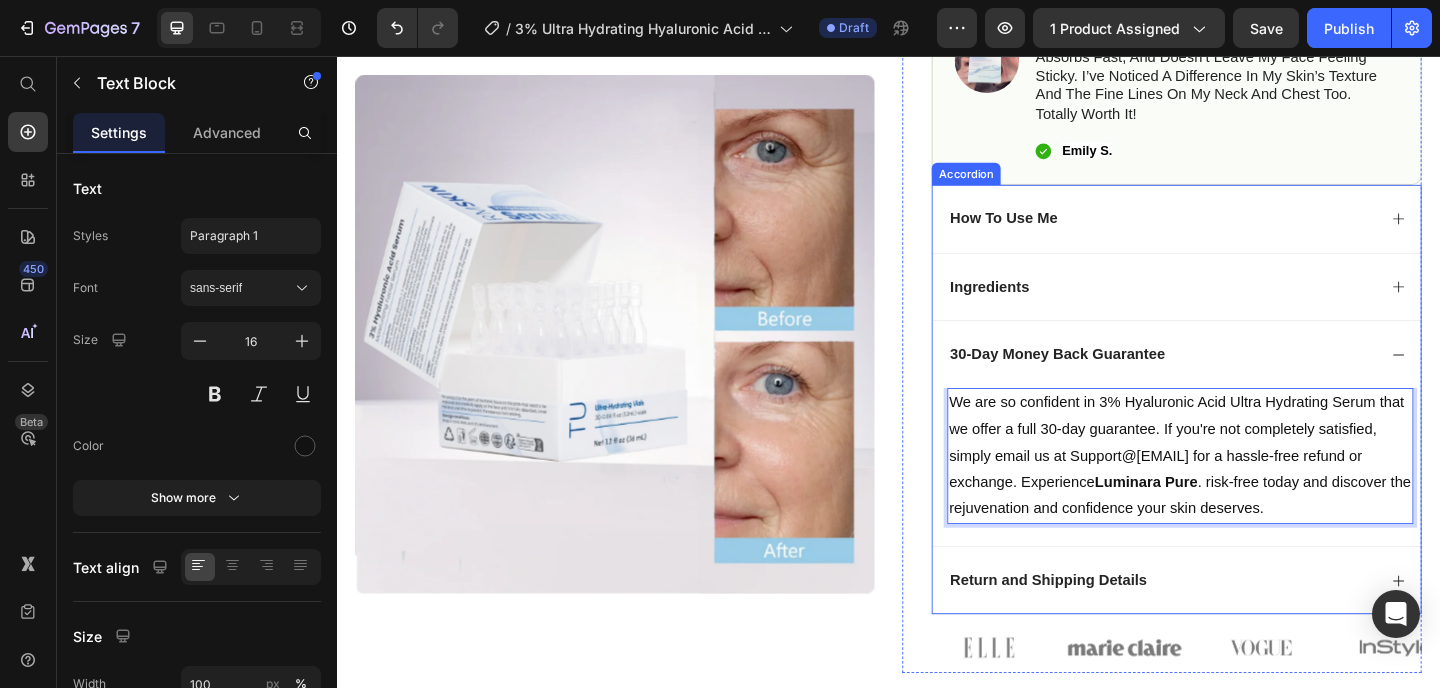 click on "30-Day Money Back Guarantee" at bounding box center (1234, 380) 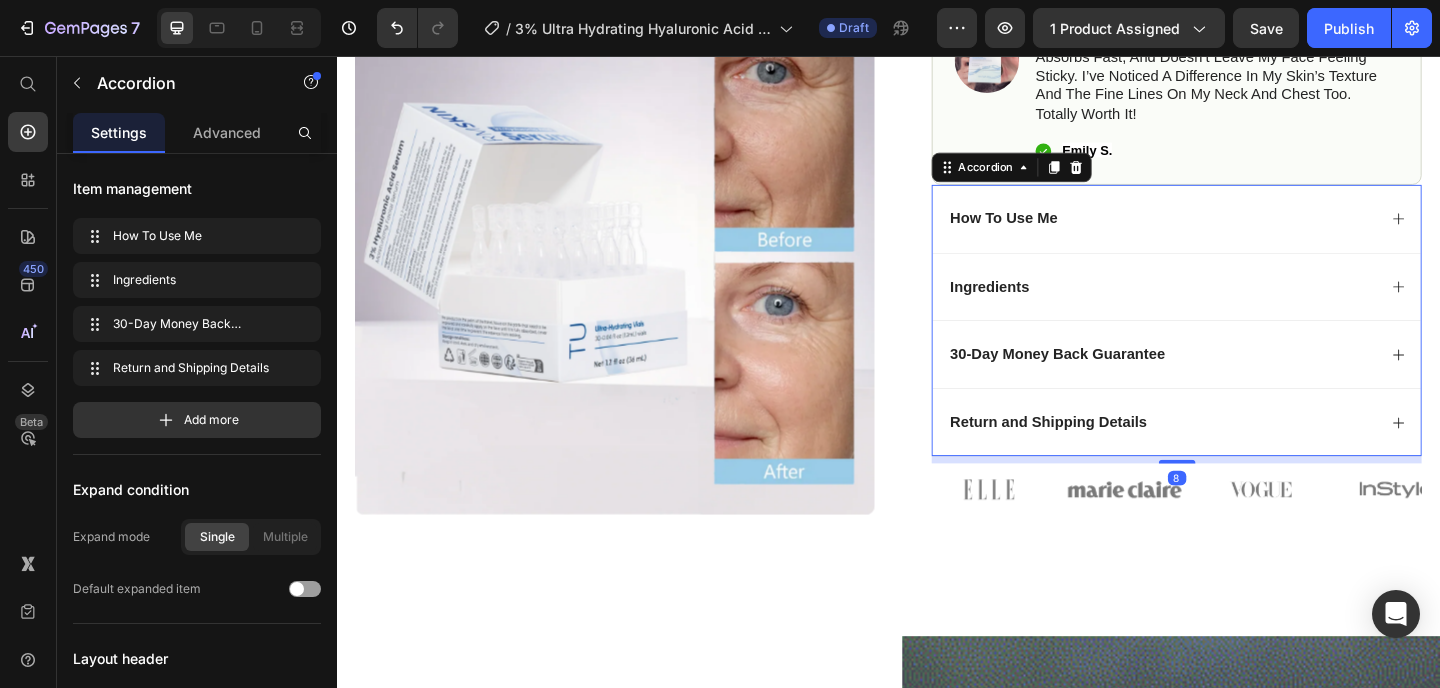 click on "Return and Shipping Details" at bounding box center [1234, 454] 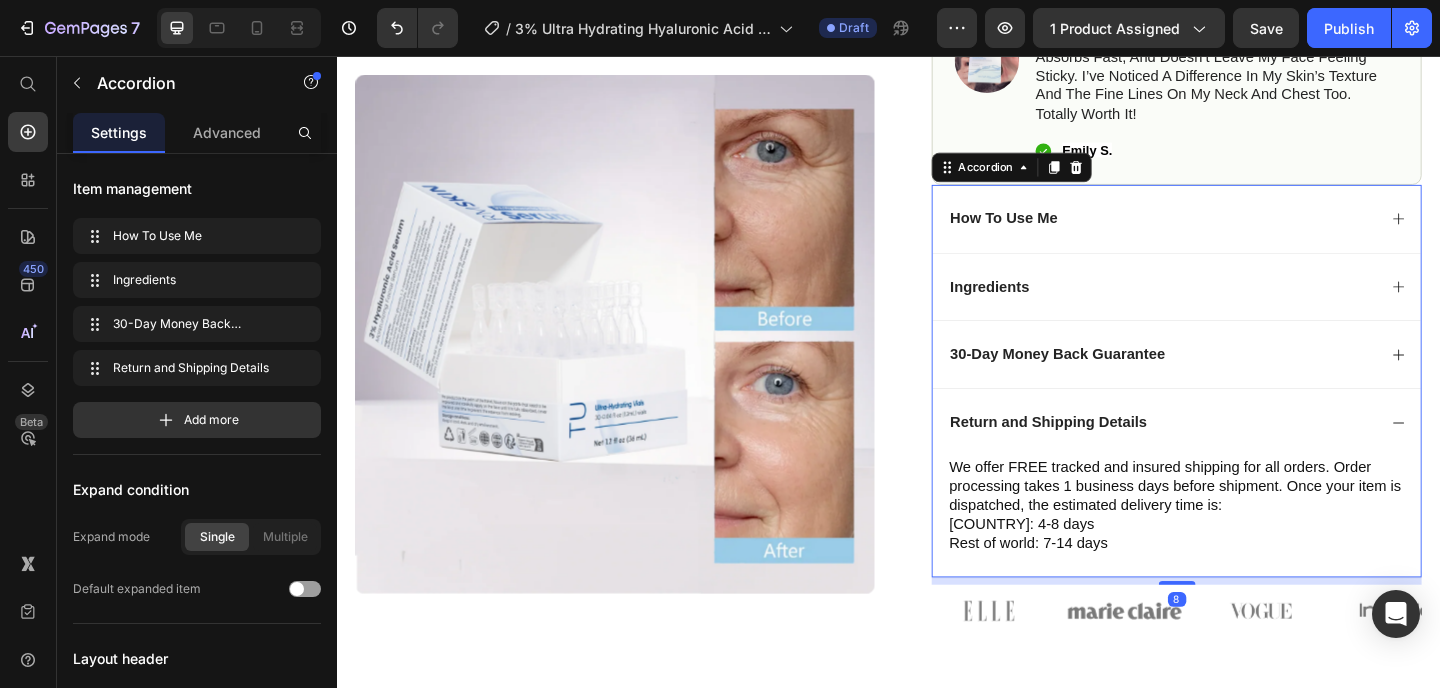 click on "Return and Shipping Details" at bounding box center (1234, 454) 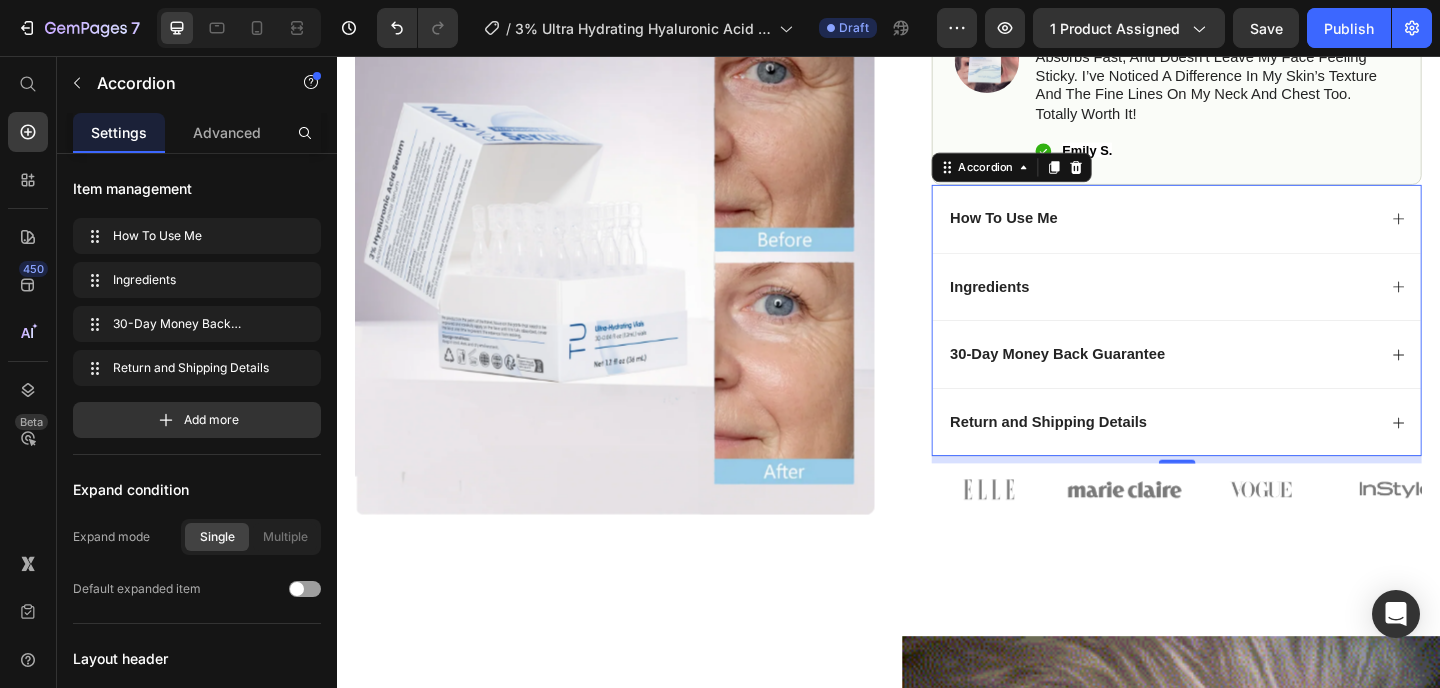 click on "30-Day Money Back Guarantee" at bounding box center [1234, 380] 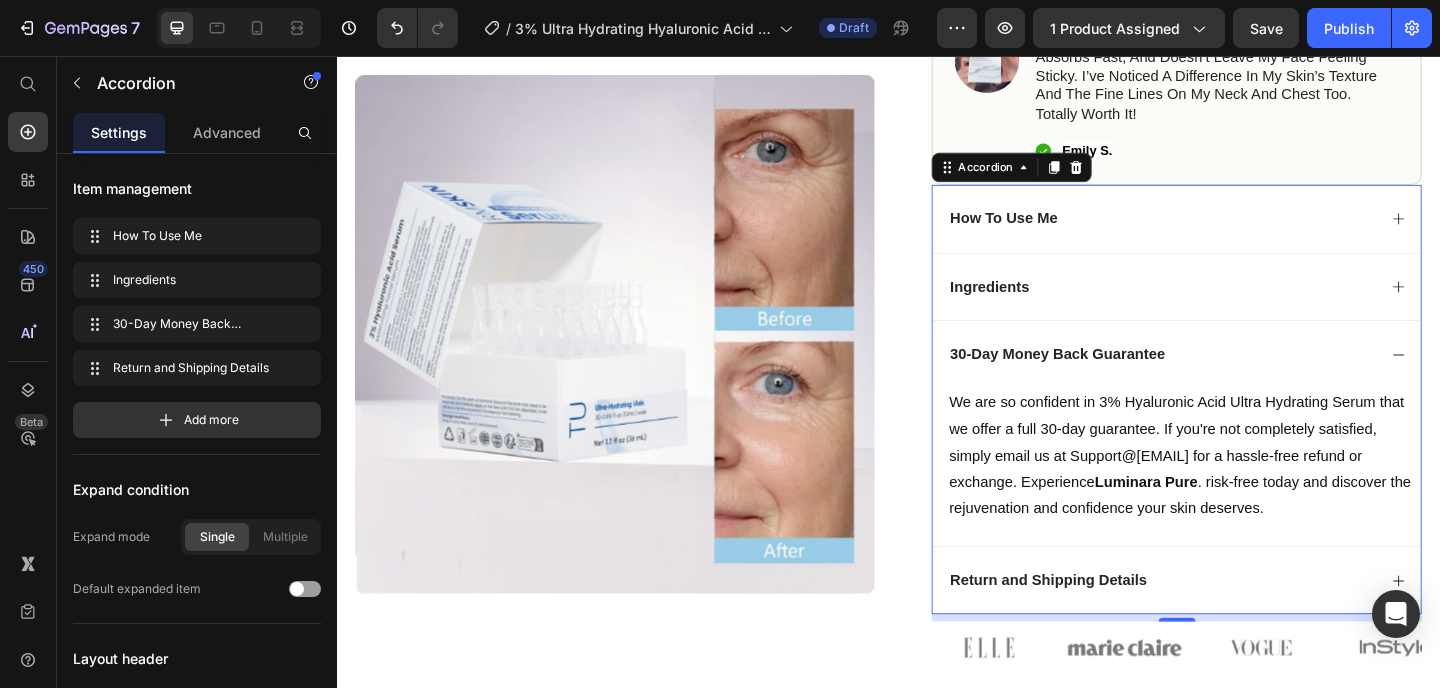 click on "30-Day Money Back Guarantee" at bounding box center [1234, 380] 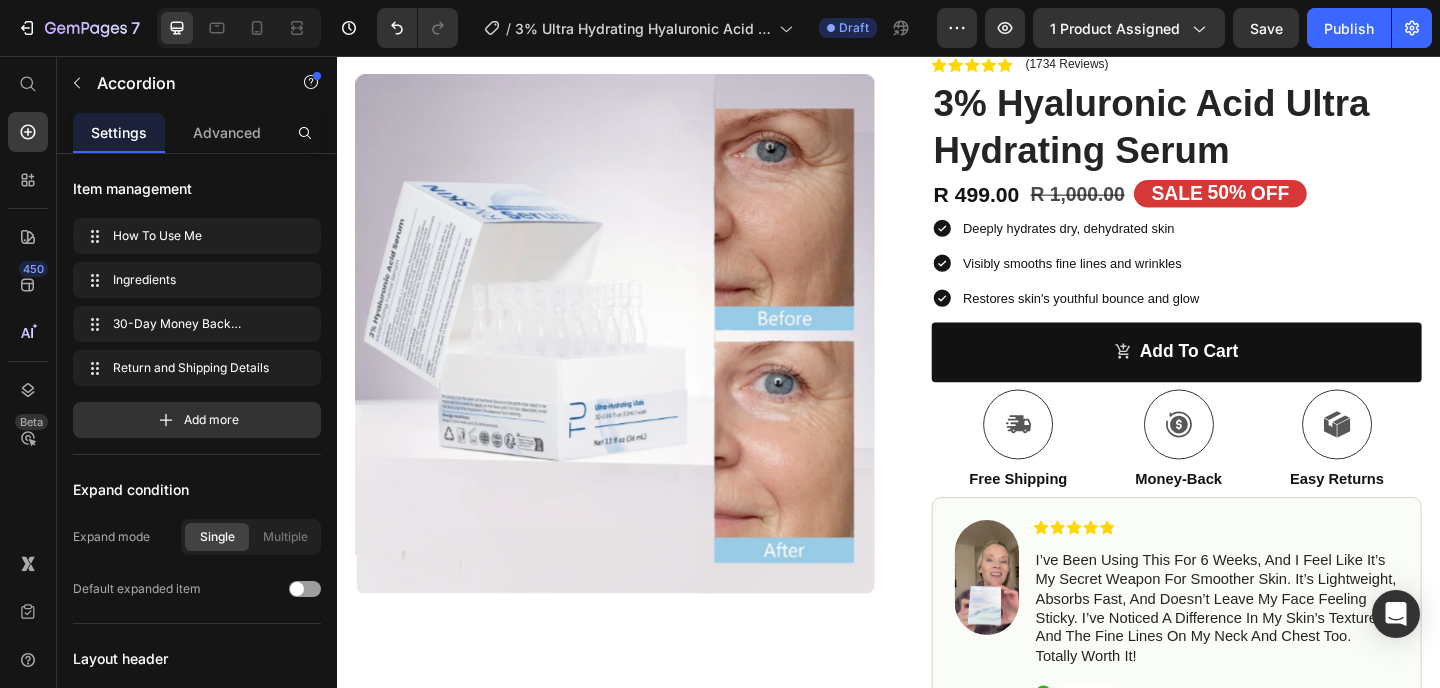 scroll, scrollTop: 0, scrollLeft: 0, axis: both 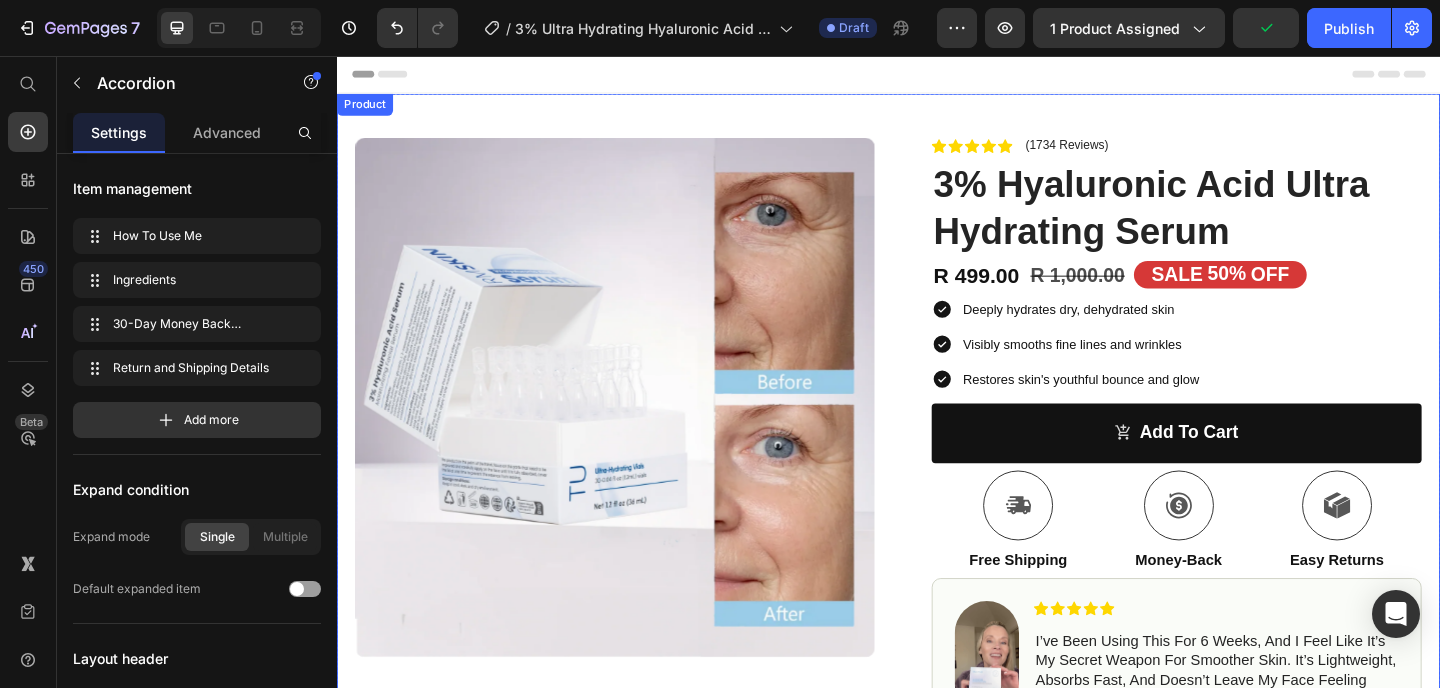 click on "Product Images Row Icon Icon Icon Icon Icon Icon List (1734 Reviews) Text Block Row 3% Hyaluronic Acid Ultra Hydrating Serum Product Title R 499.00 Product Price R 1,000.00 Product Price SALE 50% OFF Discount Tag Row Deeply hydrates dry, dehydrated skin Visibly smooths fine lines and wrinkles Restores skin's youthful bounce and glow Item List
add to cart Add to Cart
Icon Free Shipping Text Block
Icon Money-Back Text Block
Icon Easy Returns Text Block Row Image Icon Icon Icon Icon Icon Icon List I’ve been using this for 6 weeks, and I feel like it’s my secret weapon for smoother skin. It’s lightweight, absorbs fast, and doesn’t leave my face feeling sticky. I’ve noticed a difference in my skin’s texture and the fine lines on my neck and chest too. Totally worth it! Text Block
Icon Emily S. Text Block Row Row
How To Use Me
Ingredients Accordion" at bounding box center (937, 665) 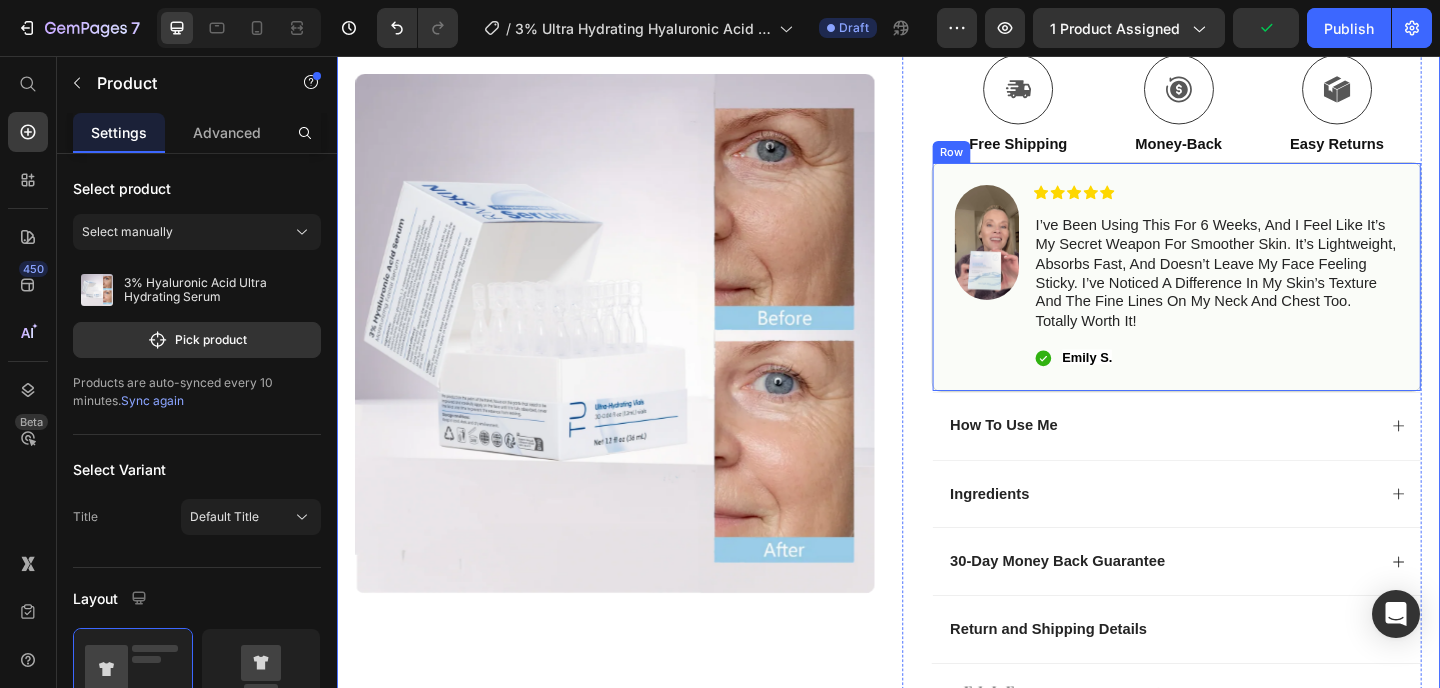 scroll, scrollTop: 538, scrollLeft: 0, axis: vertical 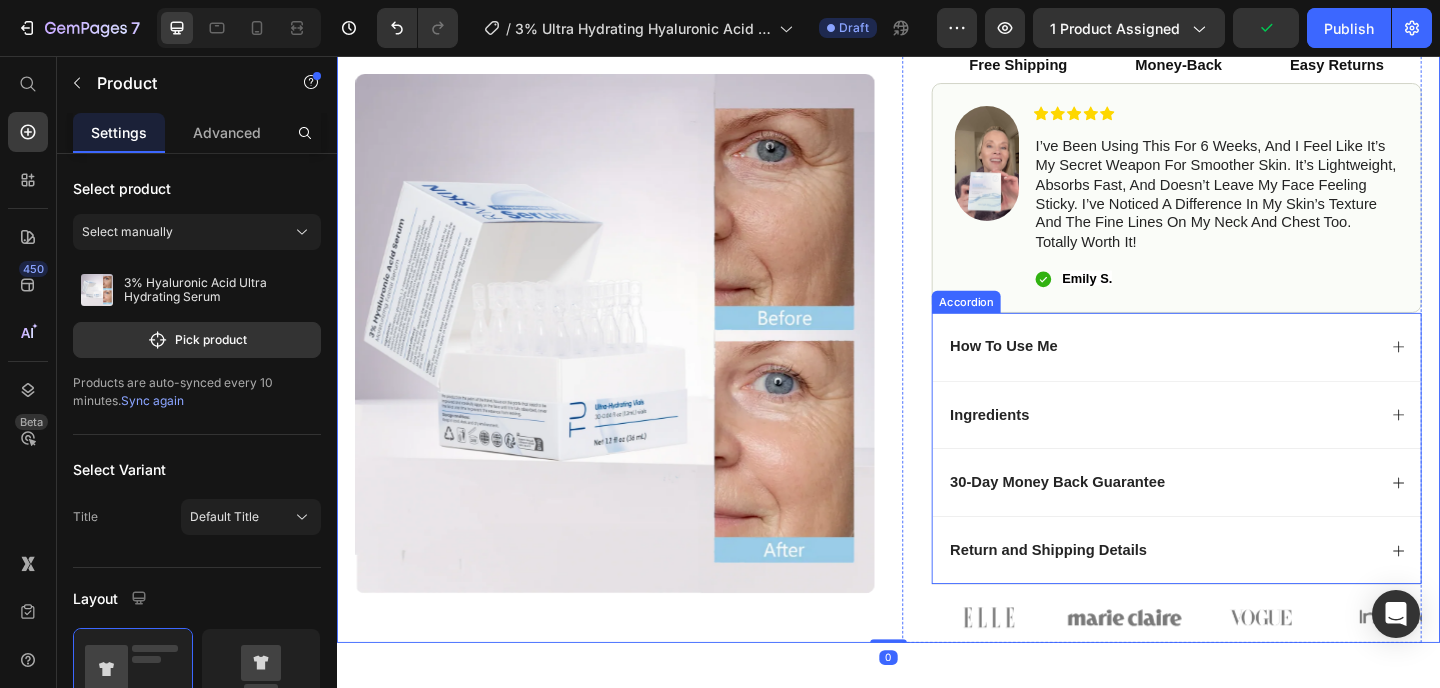 click on "How To Use Me" at bounding box center [1234, 373] 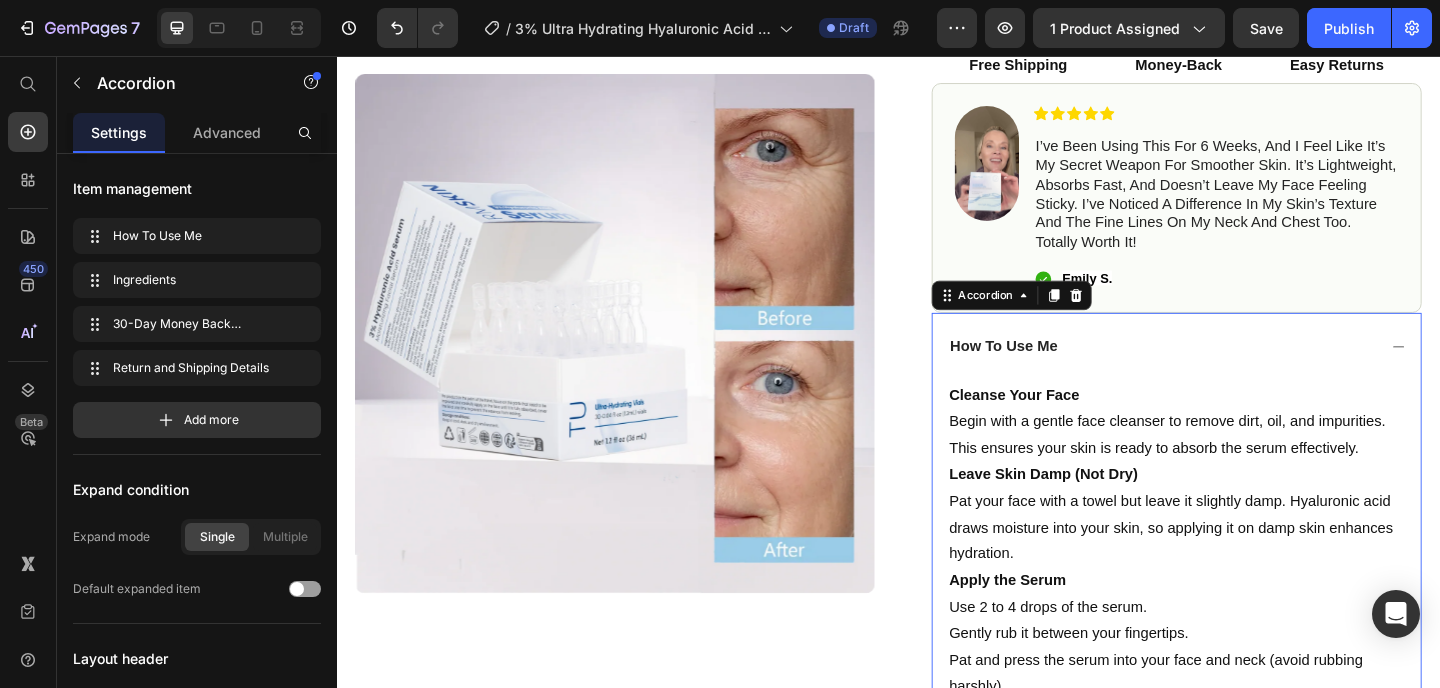 click on "How To Use Me" at bounding box center (1234, 373) 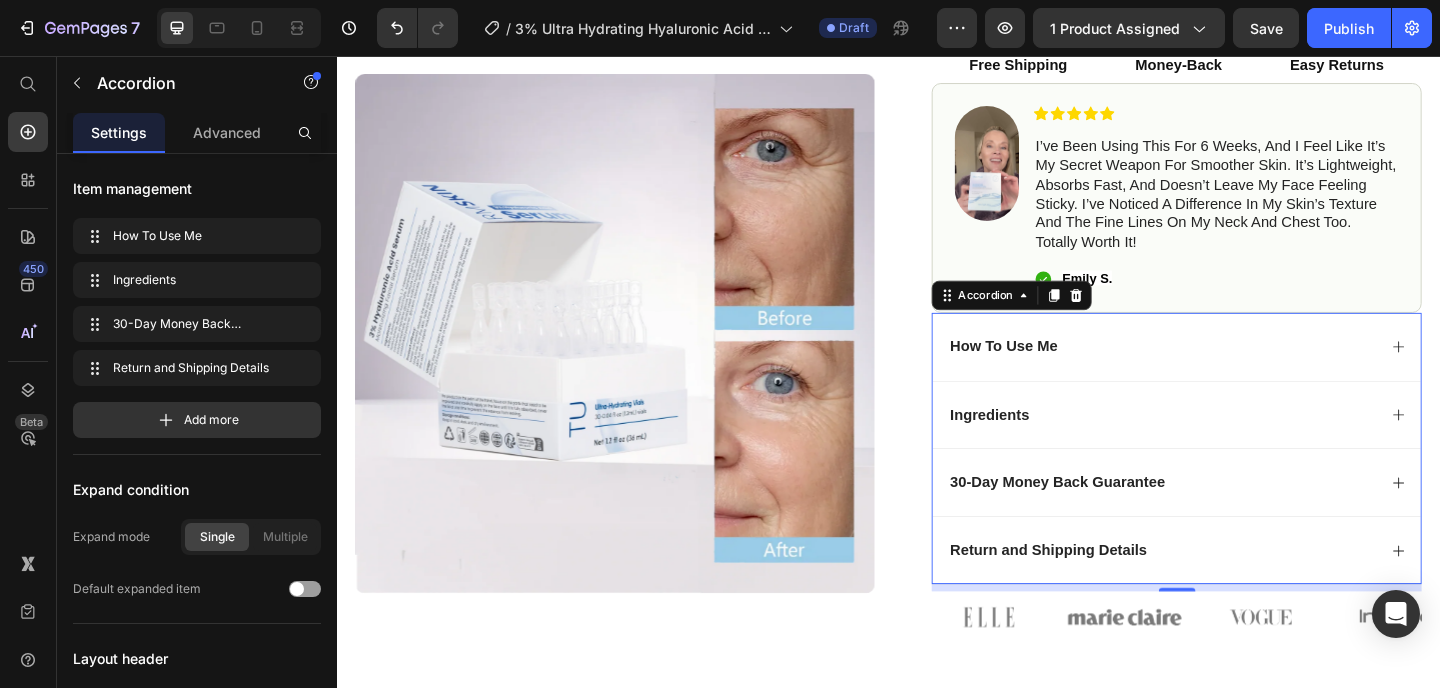 click on "Ingredients" at bounding box center [1234, 447] 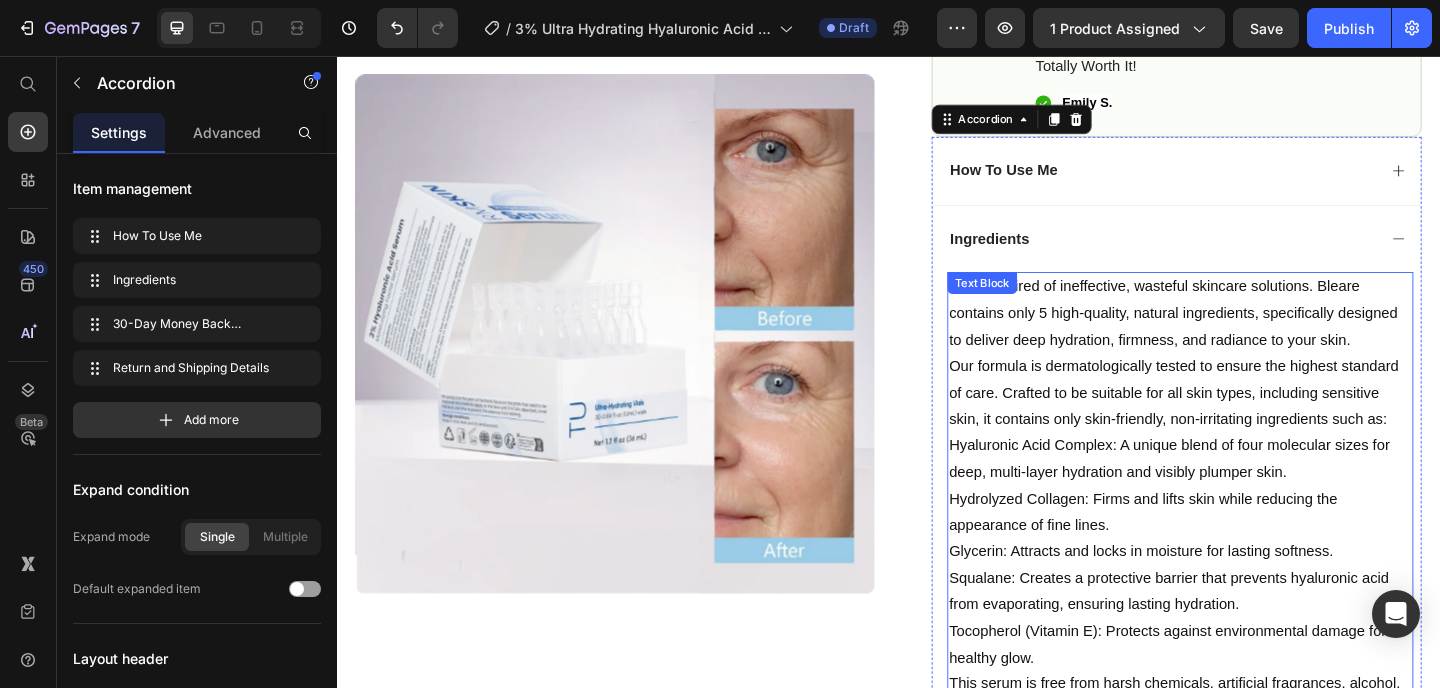 scroll, scrollTop: 590, scrollLeft: 0, axis: vertical 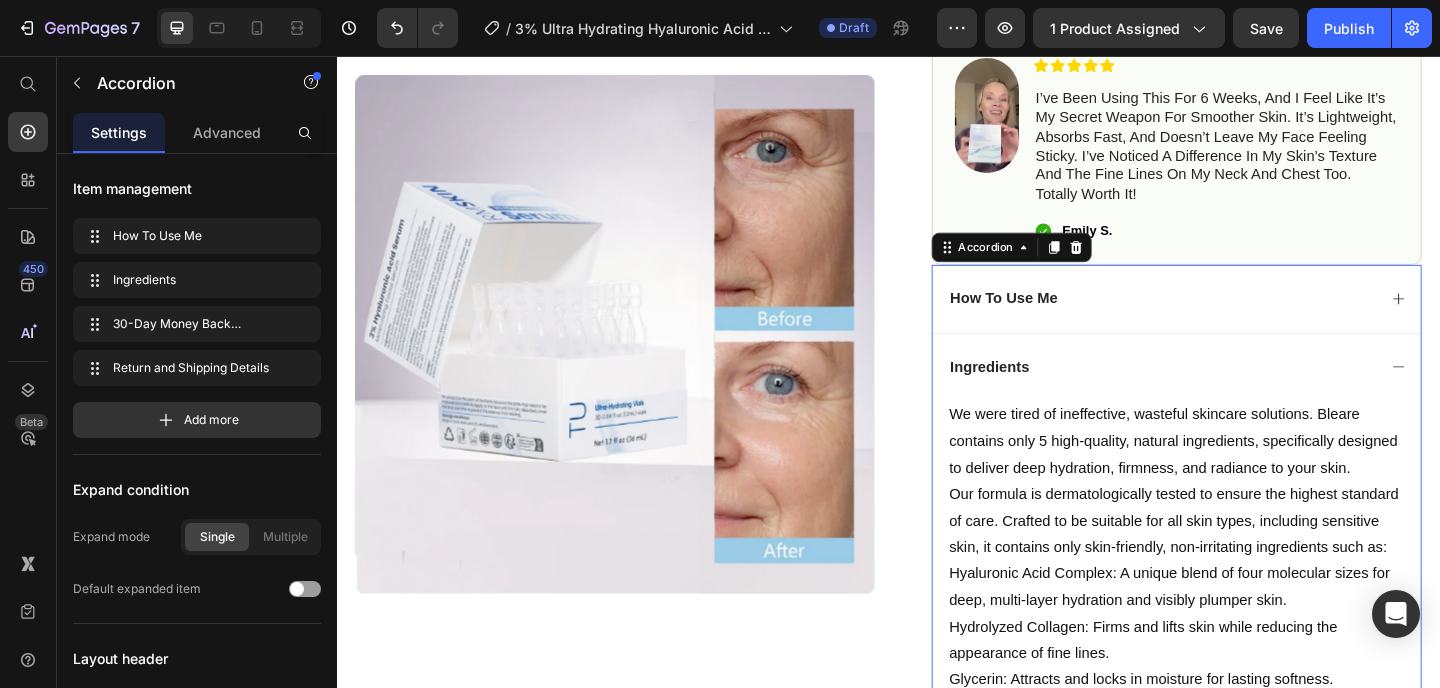 click on "Ingredients" at bounding box center (1234, 395) 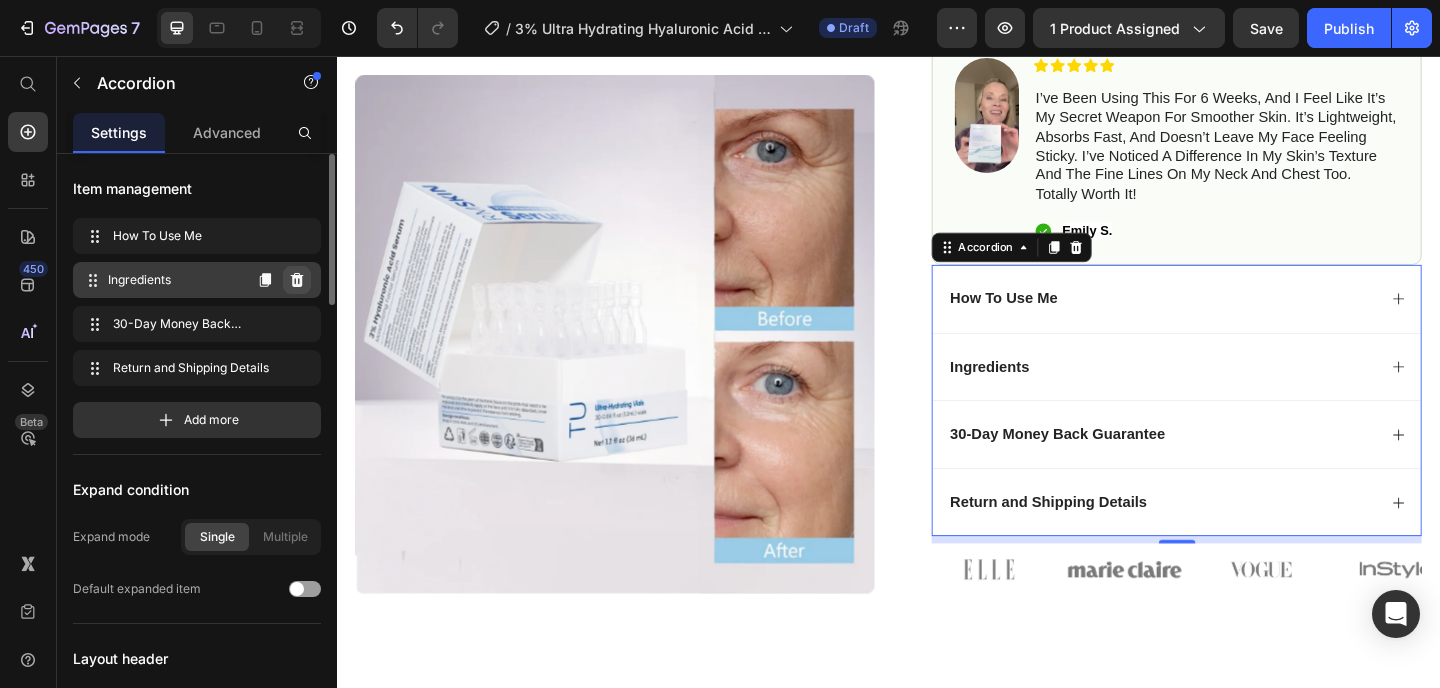 click 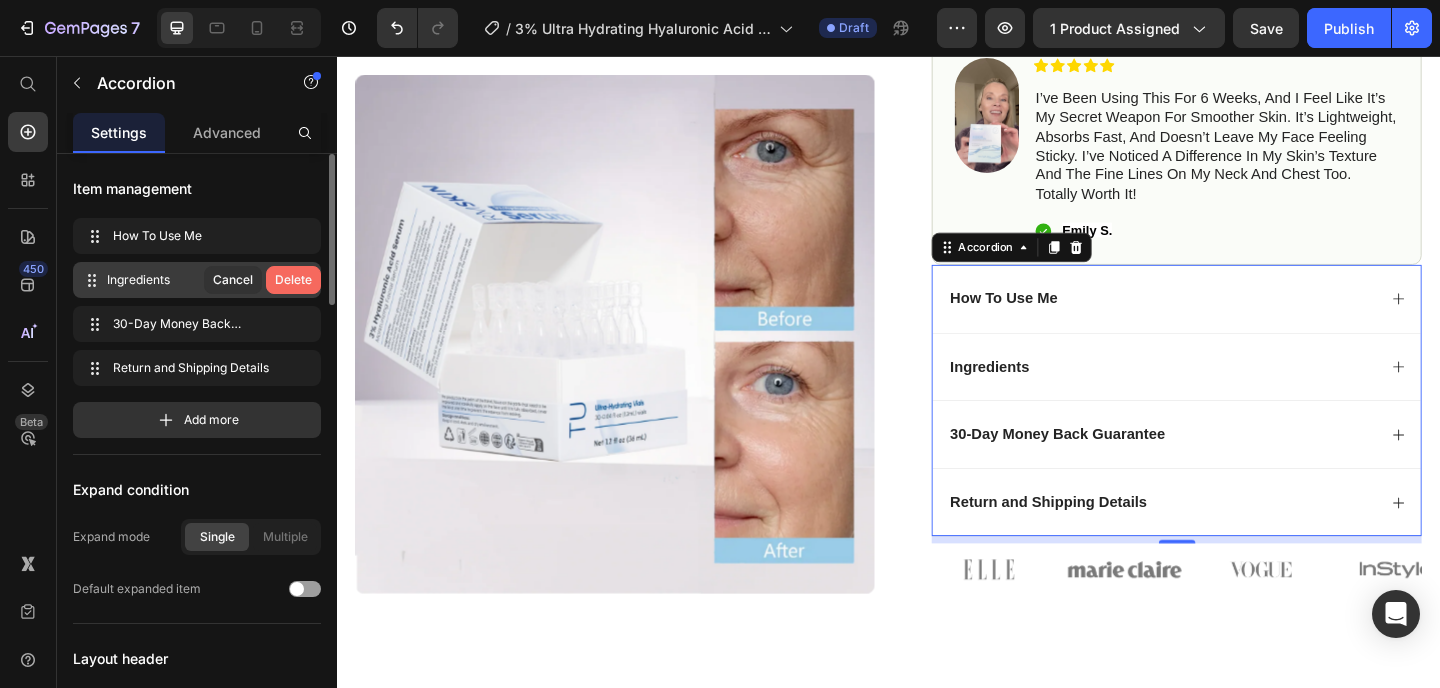 click on "Delete" at bounding box center (293, 280) 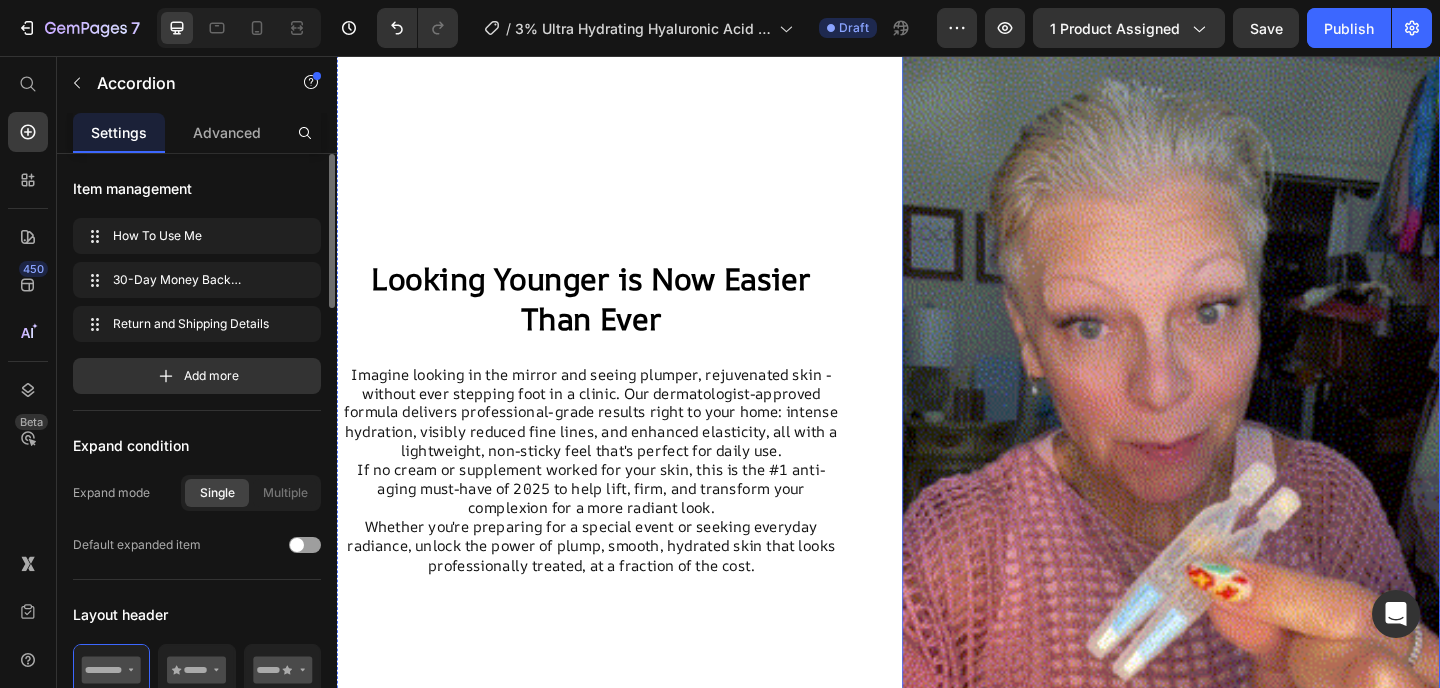 click at bounding box center [1244, 449] 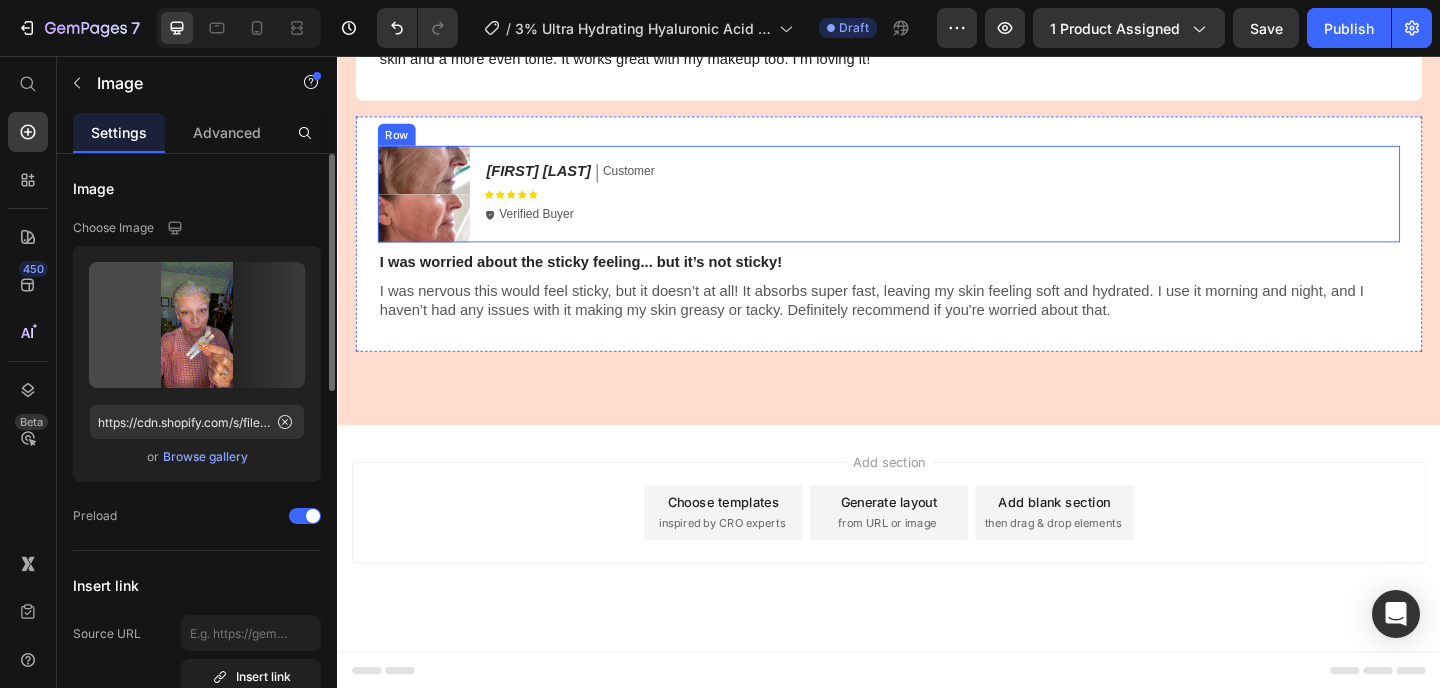 scroll, scrollTop: 5608, scrollLeft: 0, axis: vertical 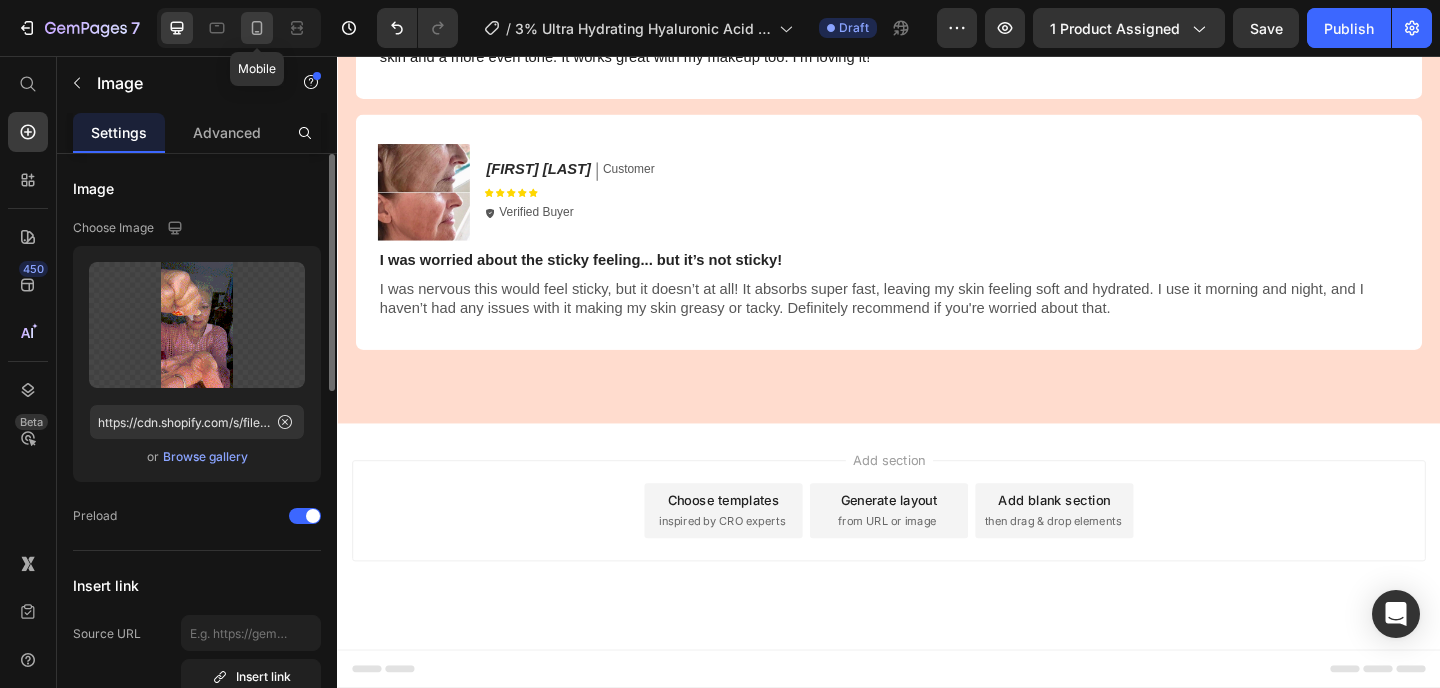 click 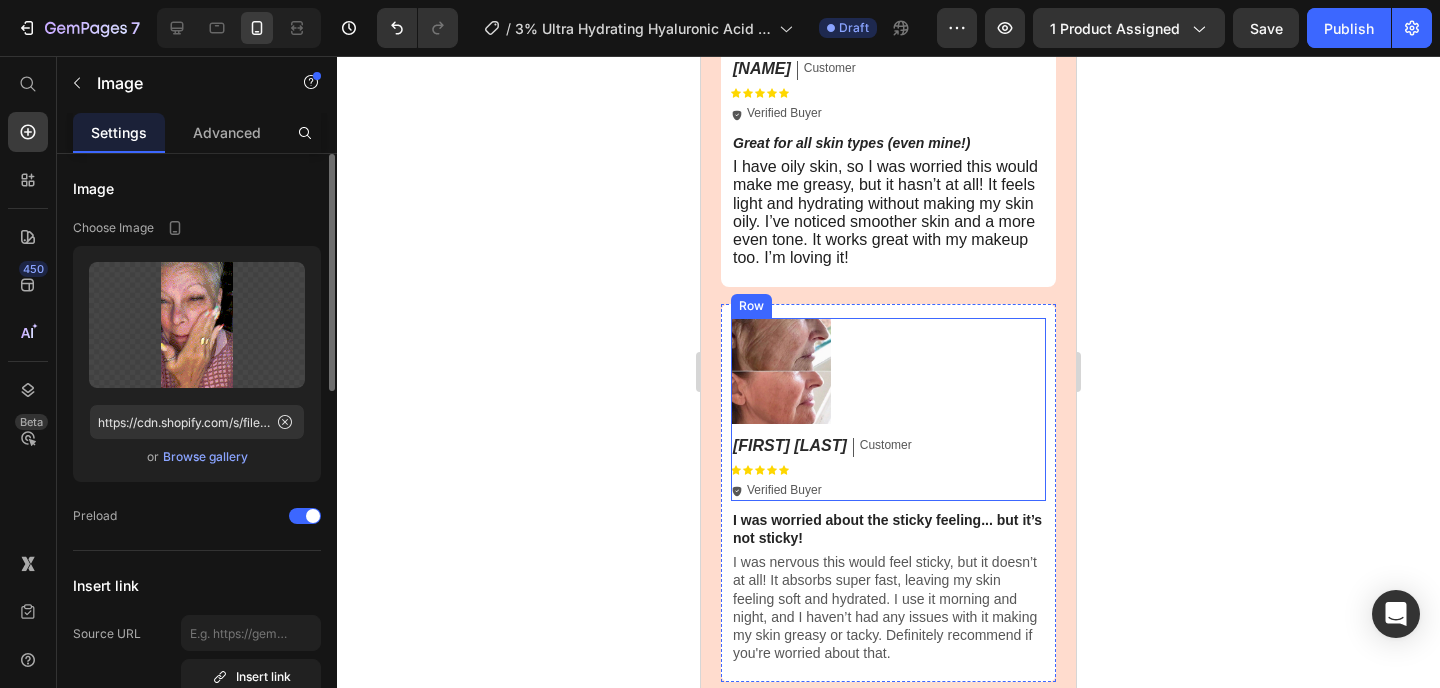 scroll, scrollTop: 5687, scrollLeft: 0, axis: vertical 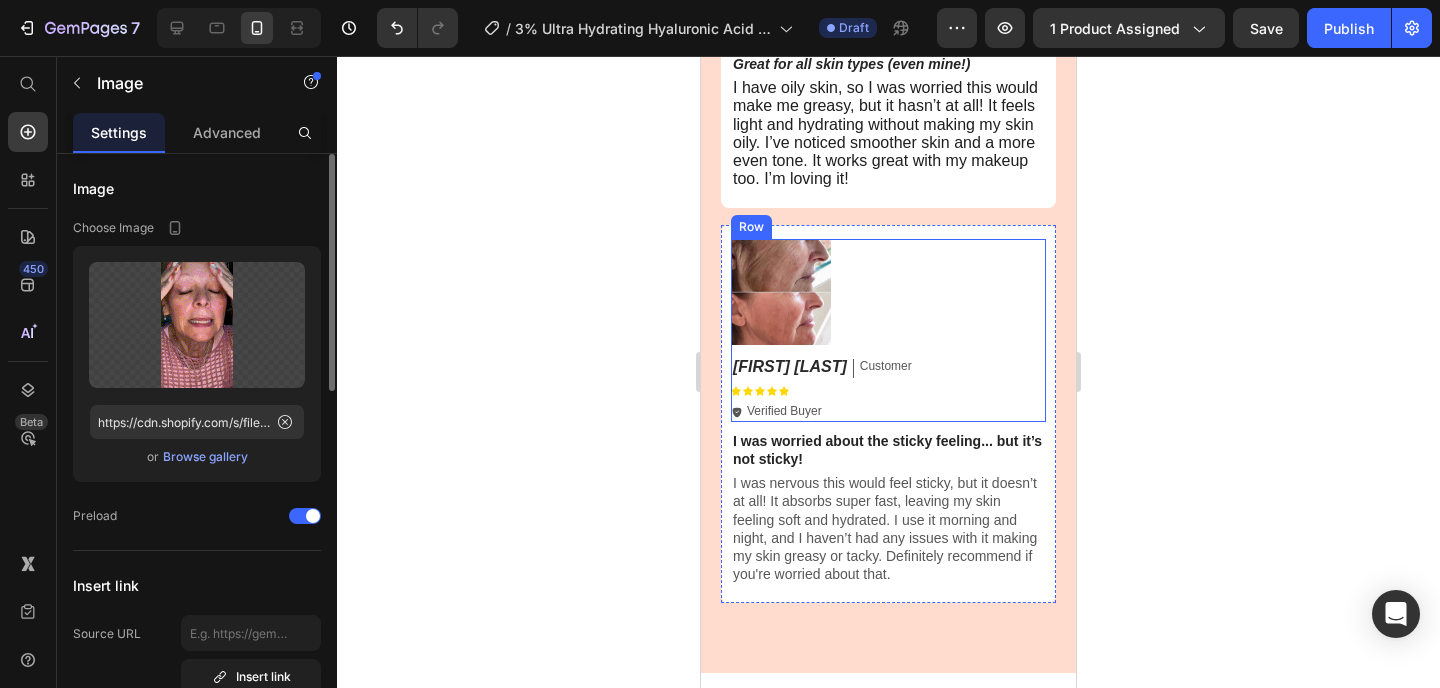 click at bounding box center (822, 291) 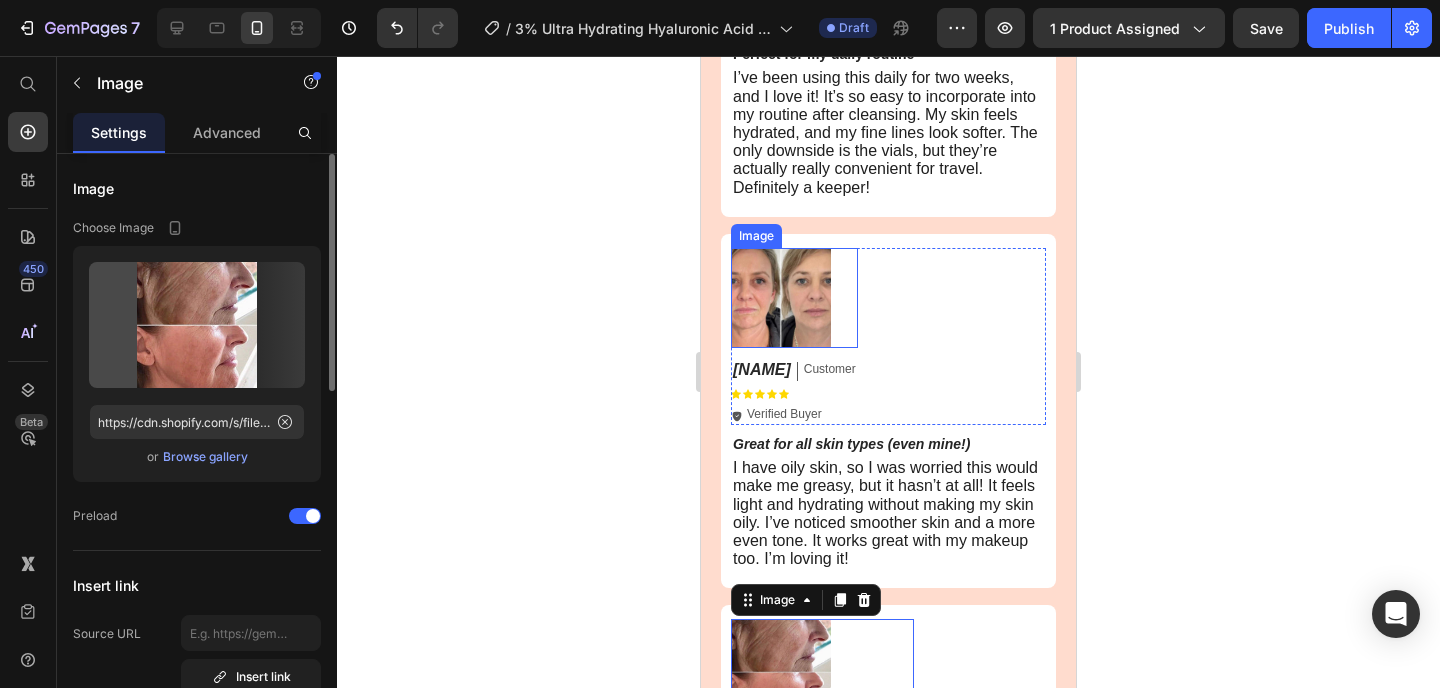 click at bounding box center [794, 298] 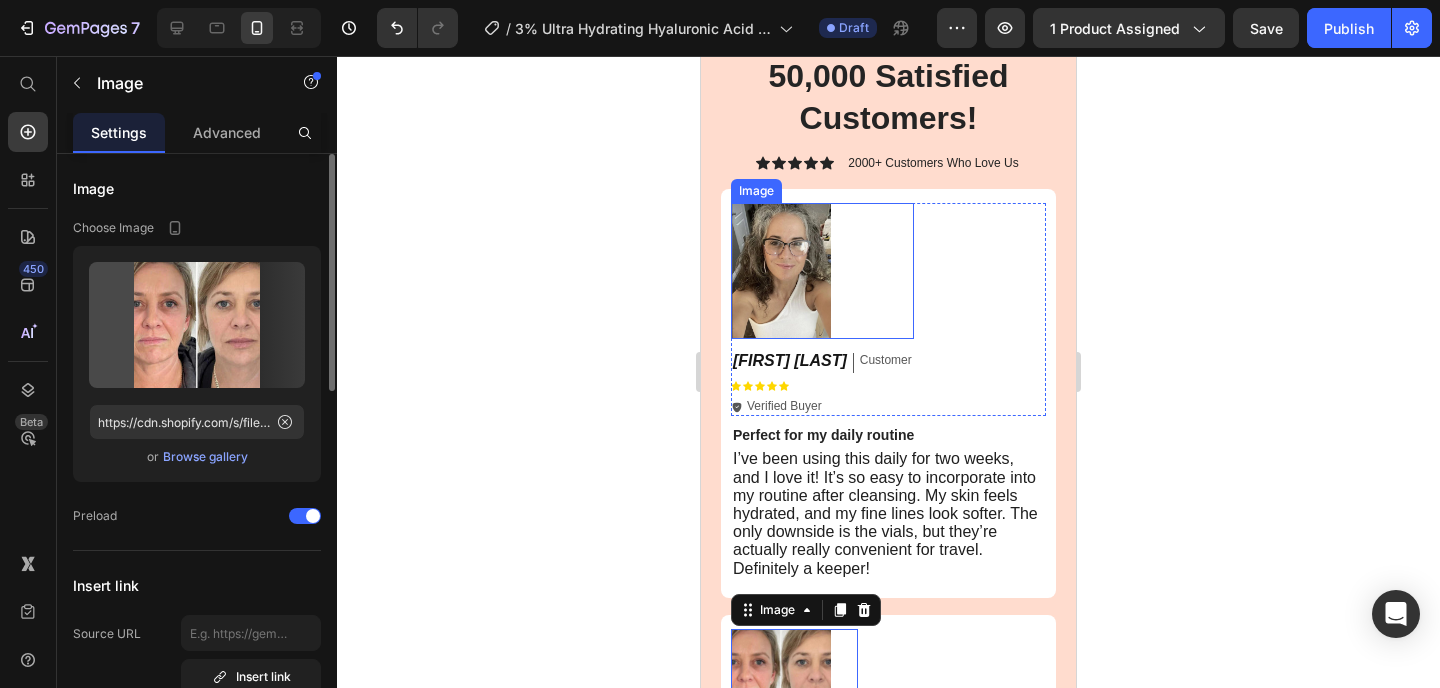 click at bounding box center [822, 271] 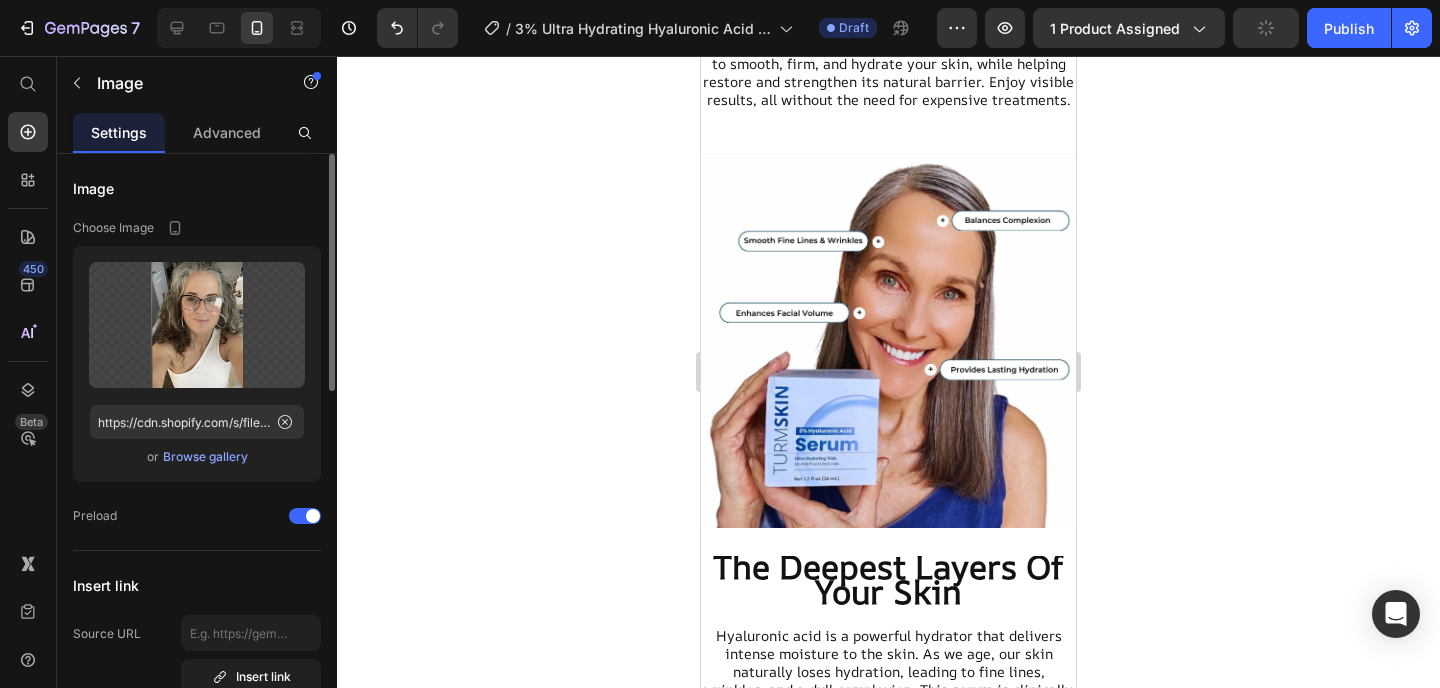 click at bounding box center [888, 340] 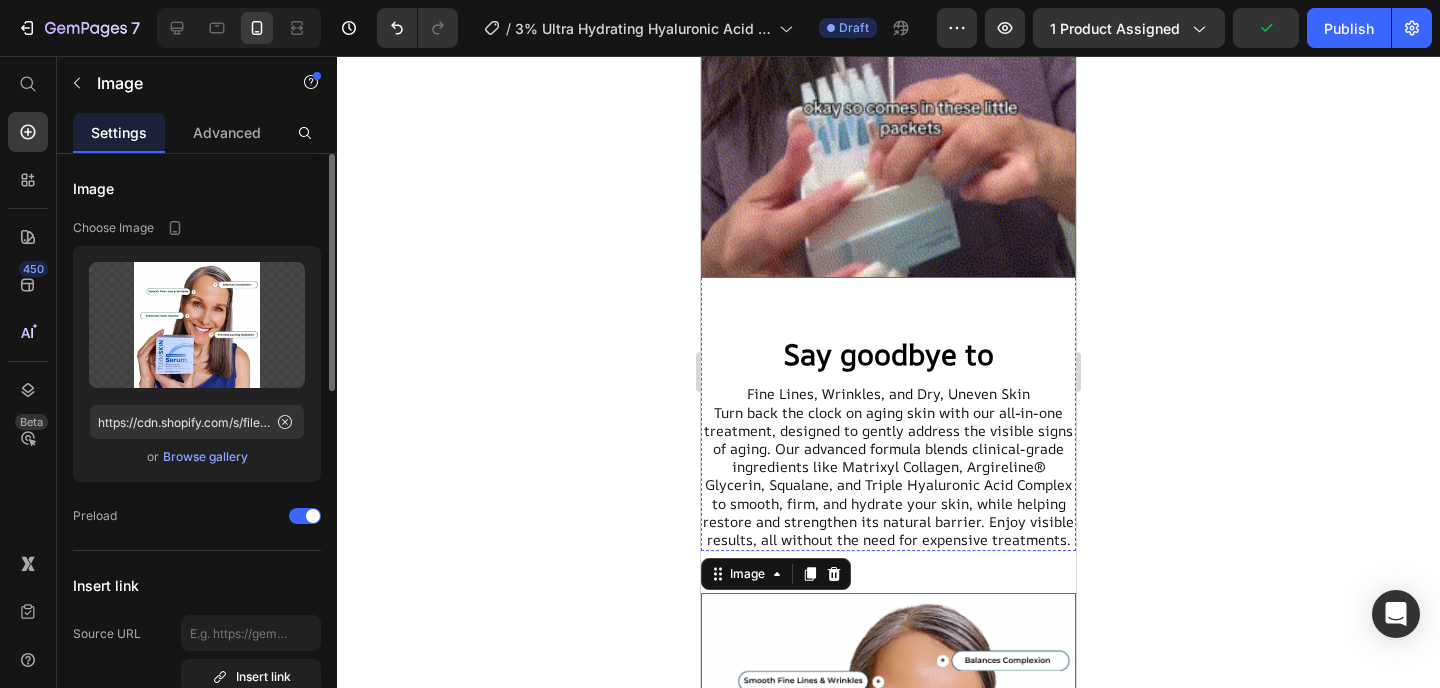 click at bounding box center [888, -55] 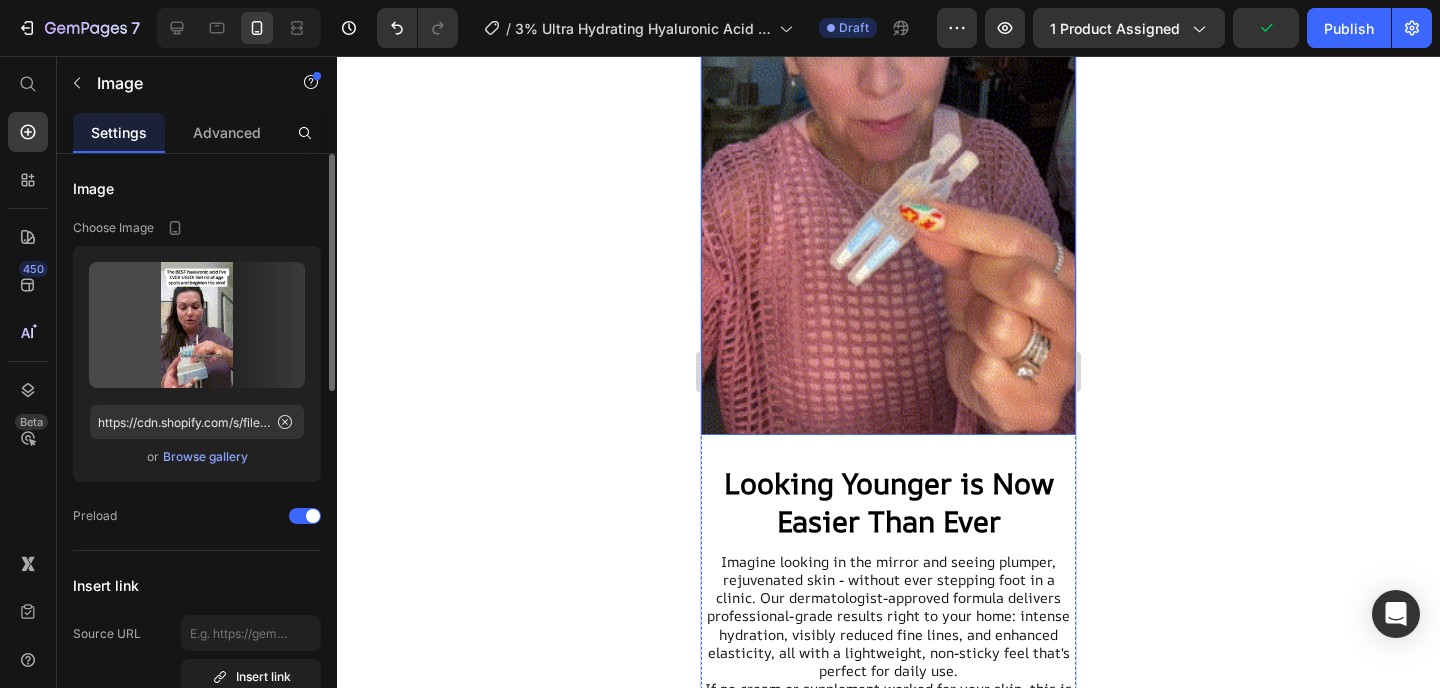click at bounding box center [888, 103] 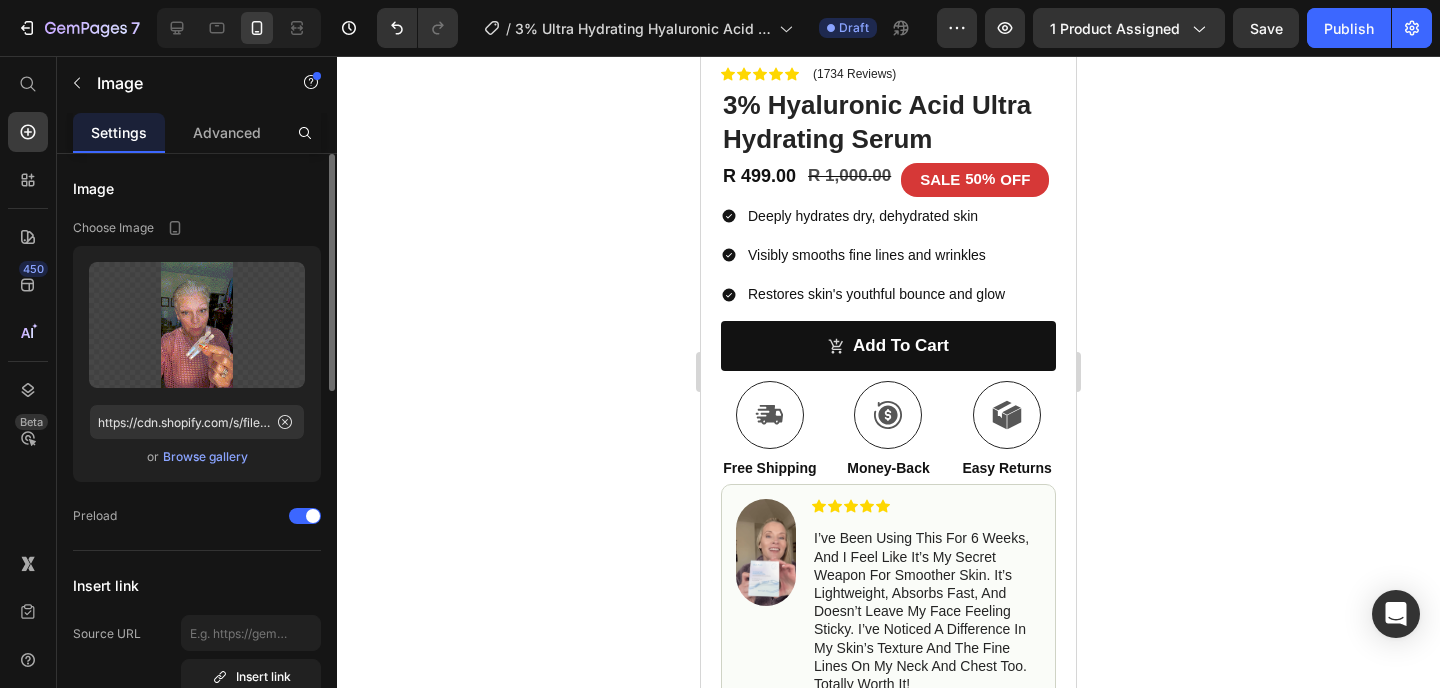 scroll, scrollTop: 0, scrollLeft: 0, axis: both 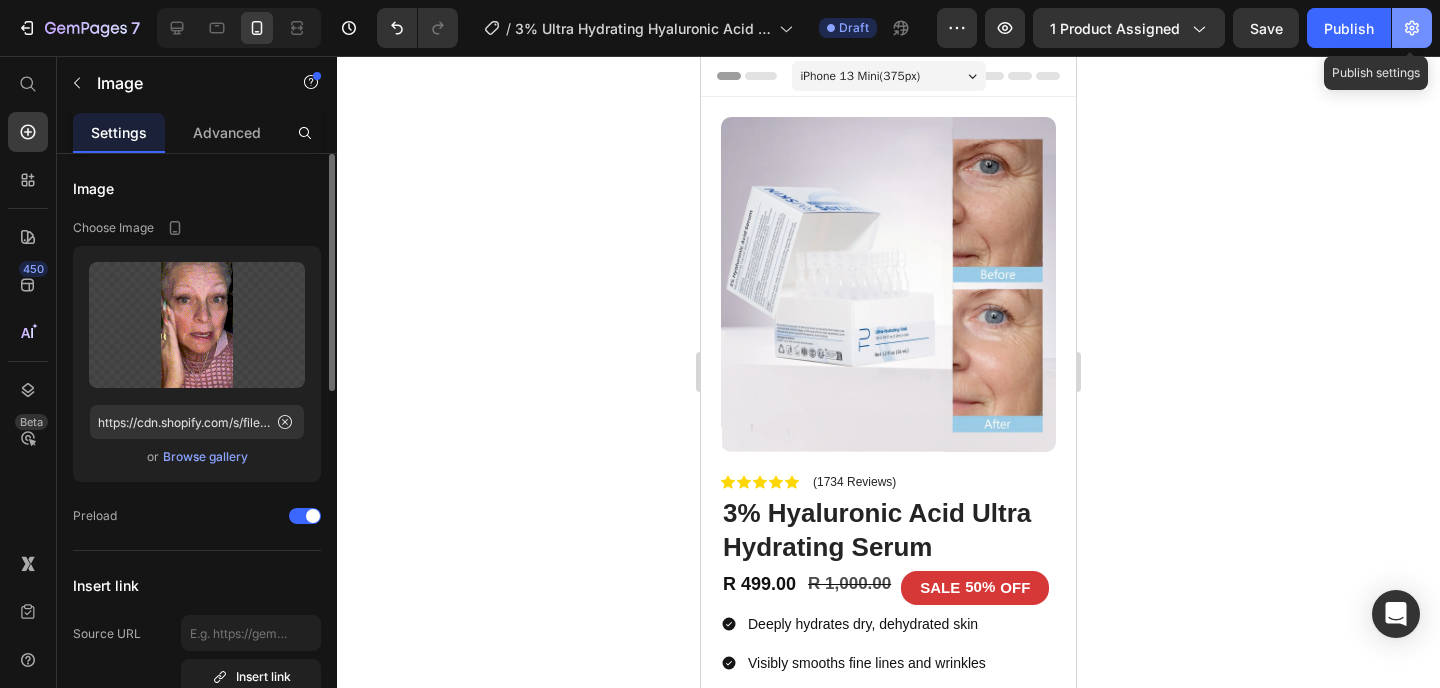 click 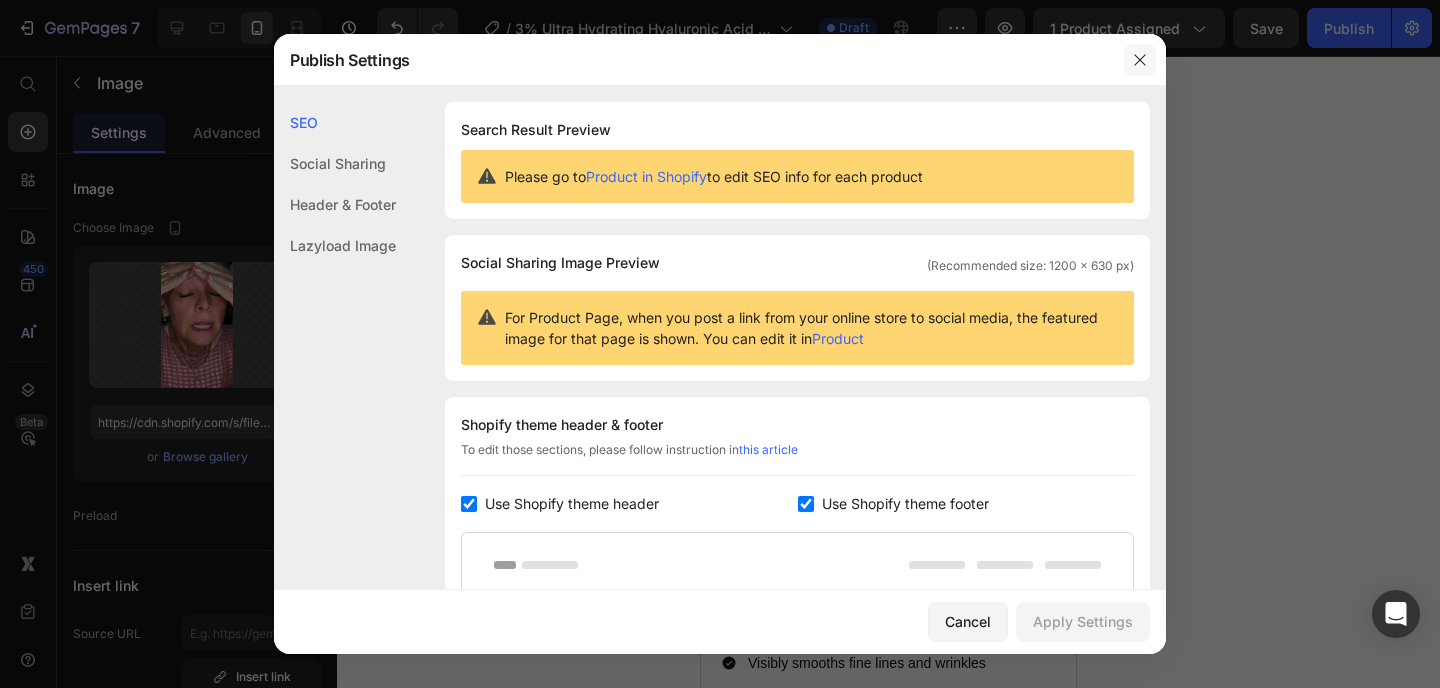click at bounding box center (1140, 60) 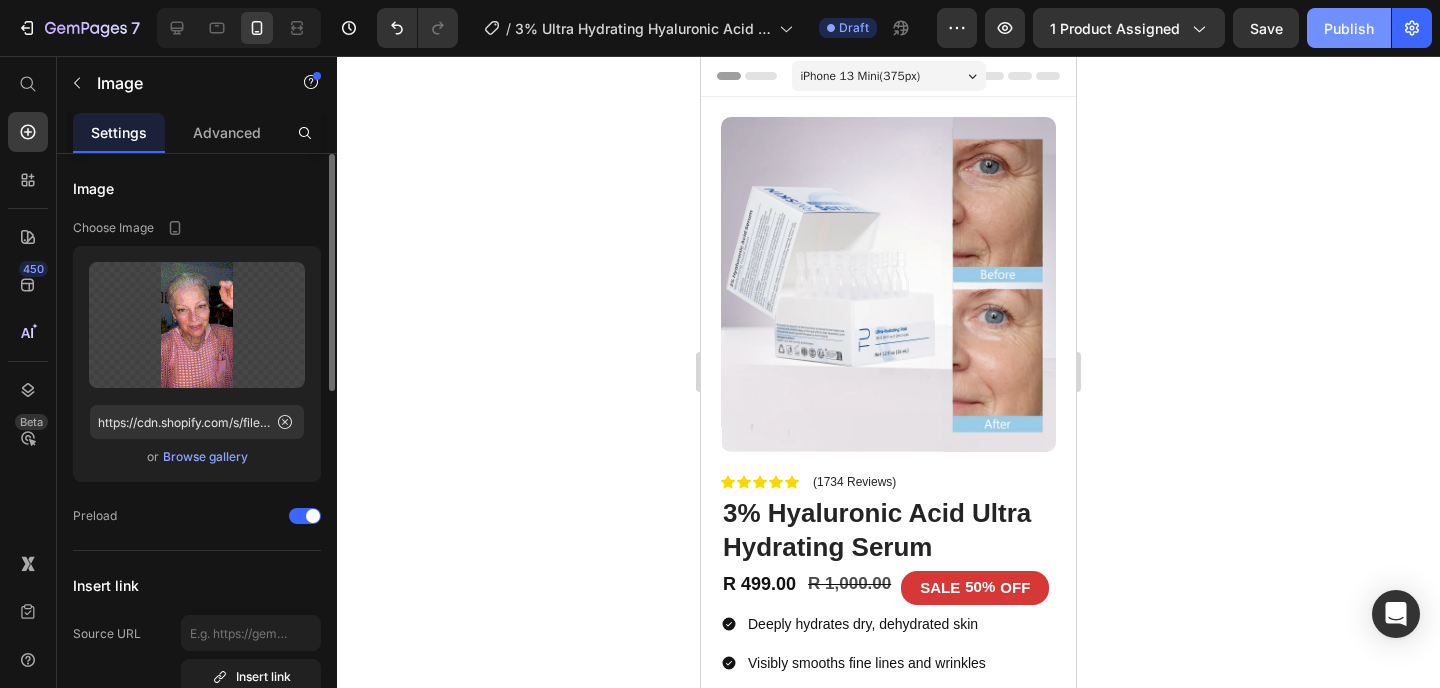 click on "Publish" 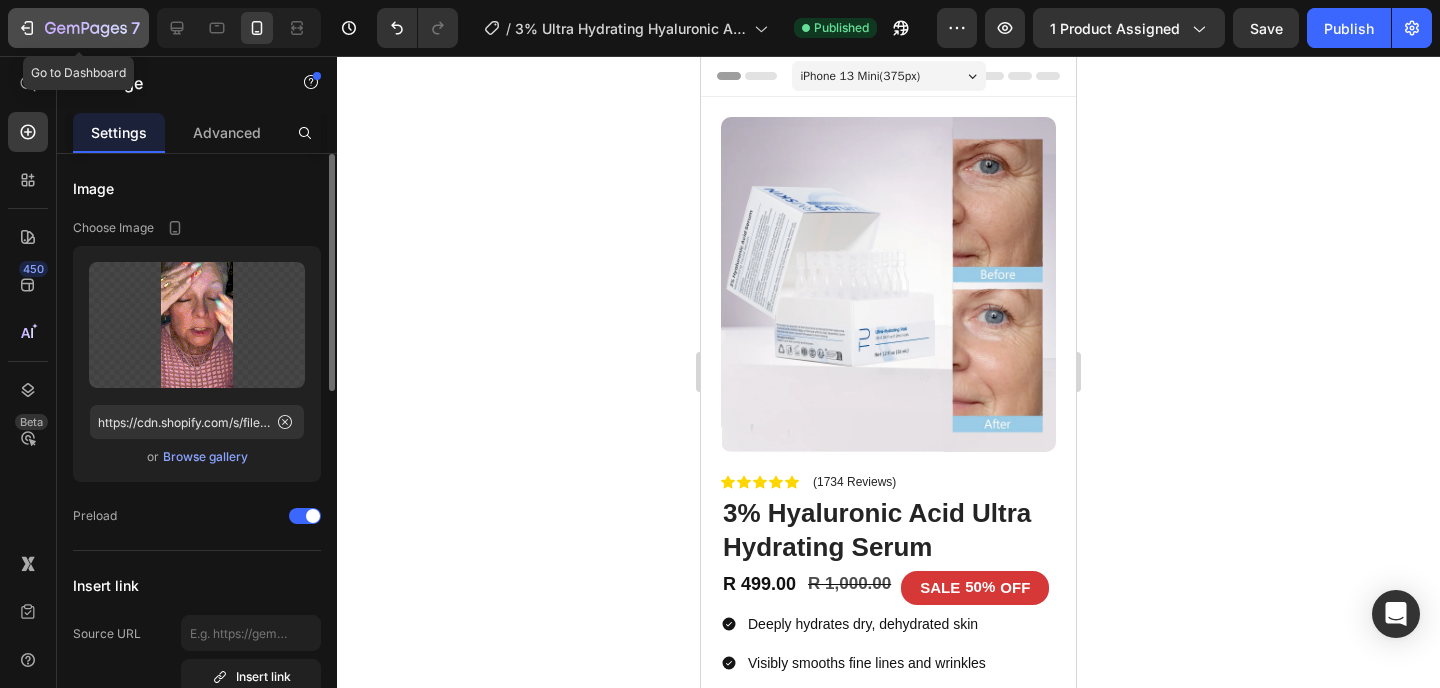 click on "7" at bounding box center (78, 28) 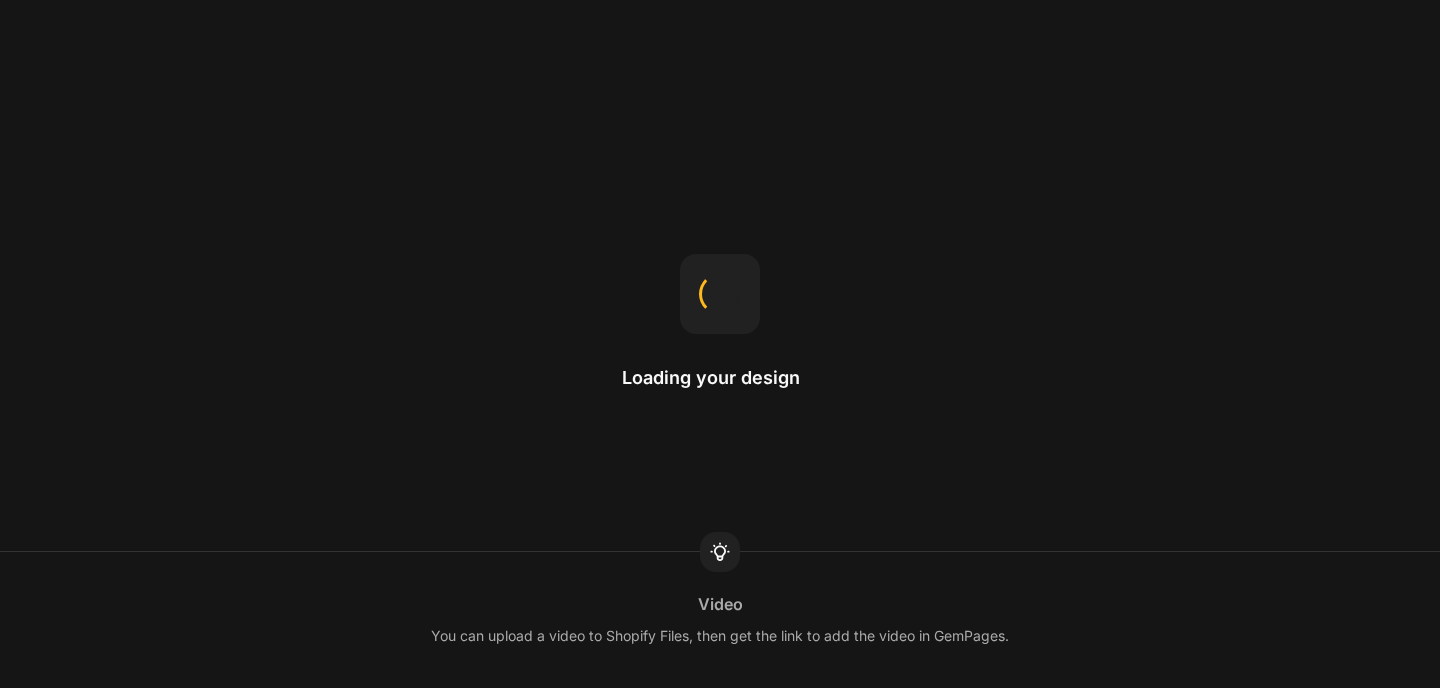 scroll, scrollTop: 0, scrollLeft: 0, axis: both 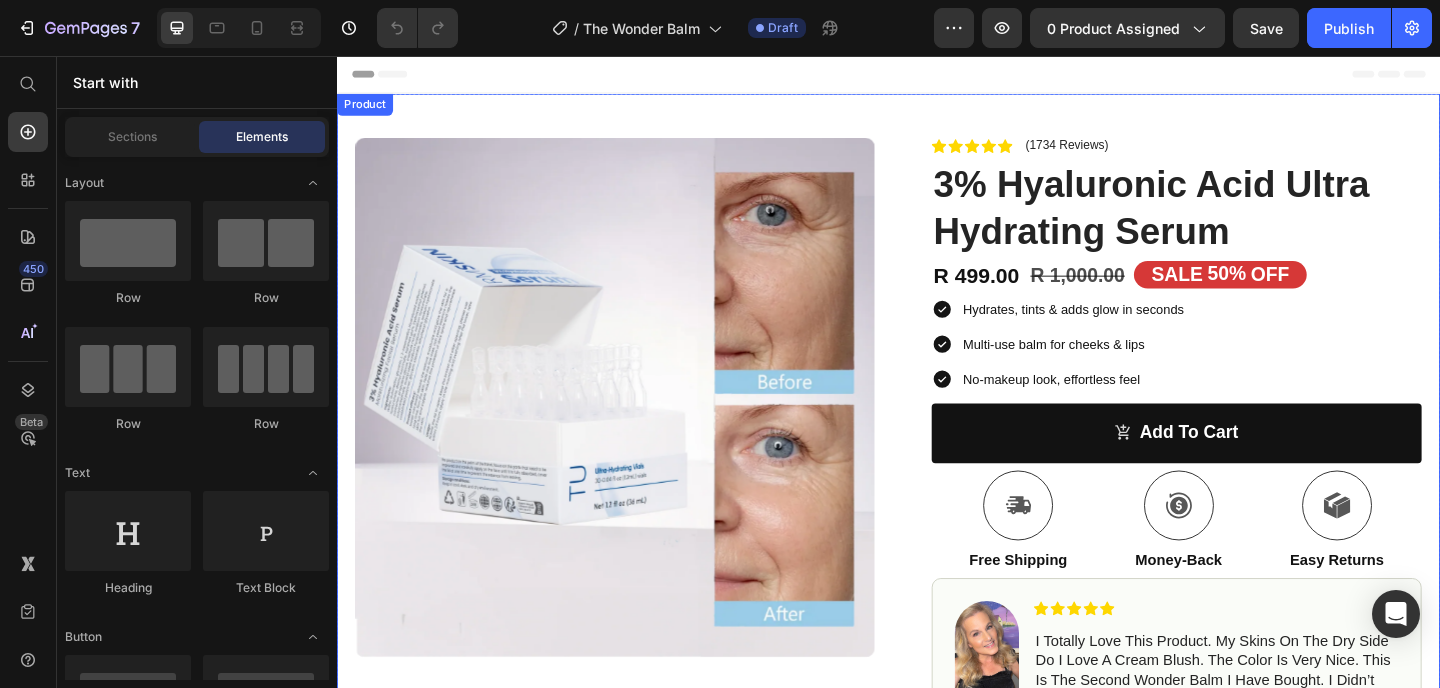 click on "Product Images Row Icon Icon Icon Icon Icon Icon List (1734 Reviews) Text Block Row 3% Hyaluronic Acid Ultra Hydrating Serum Product Title R 499.00 Product Price R 1,000.00 Product Price SALE 50% OFF Discount Tag Row Hydrates, tints & adds glow in seconds Multi-use balm for cheeks & lips No-makeup look, effortless feel Item List
add to cart Add to Cart
Icon Free Shipping Text Block
Icon Money-Back Text Block
Icon Easy Returns Text Block Row Image Icon Icon Icon Icon Icon Icon List I totally love this product. My skins on the dry side do I love a cream blush. The color is very nice. This is the second Wonder Balm I have bought. I didn’t want to run out. I use it daily. Text Block
Icon [FIRST] [LAST]. Text Block Row Row
How To Use Me
Ingredients
30-Day Money Back Guarantee" at bounding box center (937, 616) 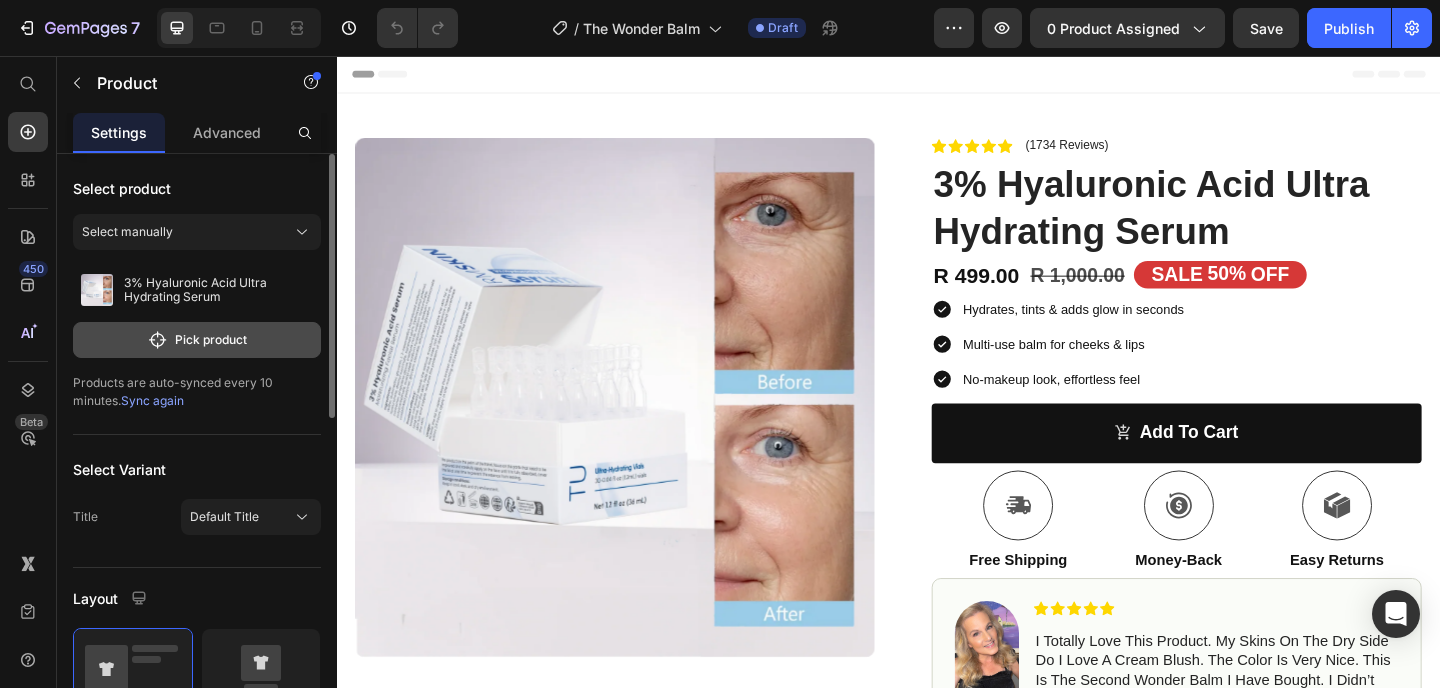 click on "Pick product" at bounding box center (197, 340) 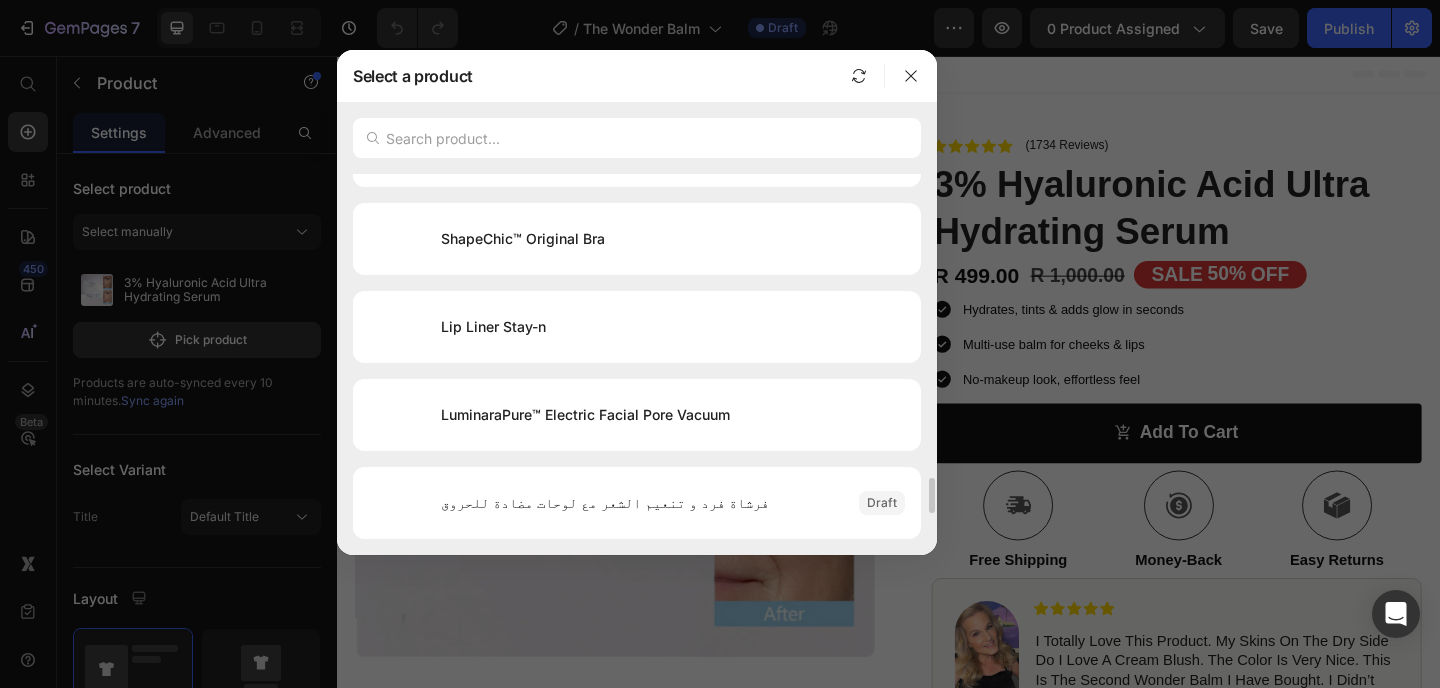 scroll, scrollTop: 3405, scrollLeft: 0, axis: vertical 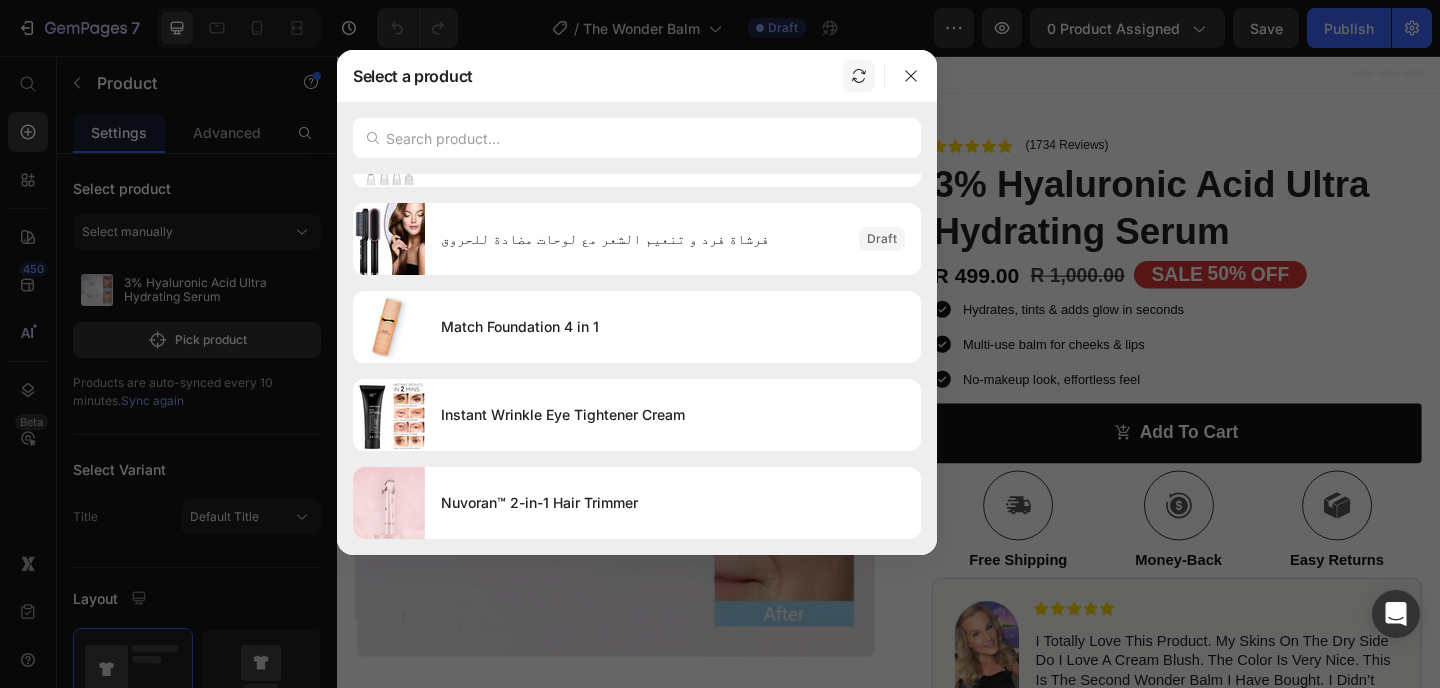 click at bounding box center [859, 76] 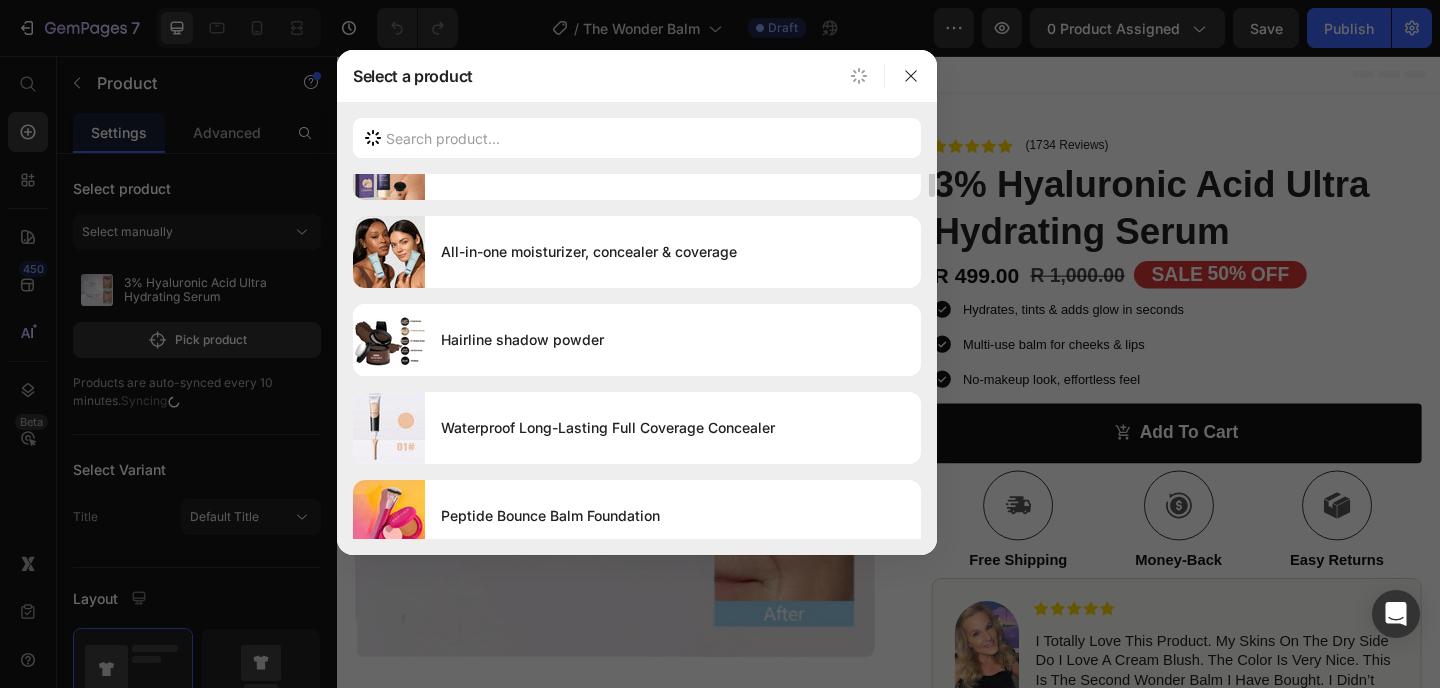 scroll, scrollTop: 0, scrollLeft: 0, axis: both 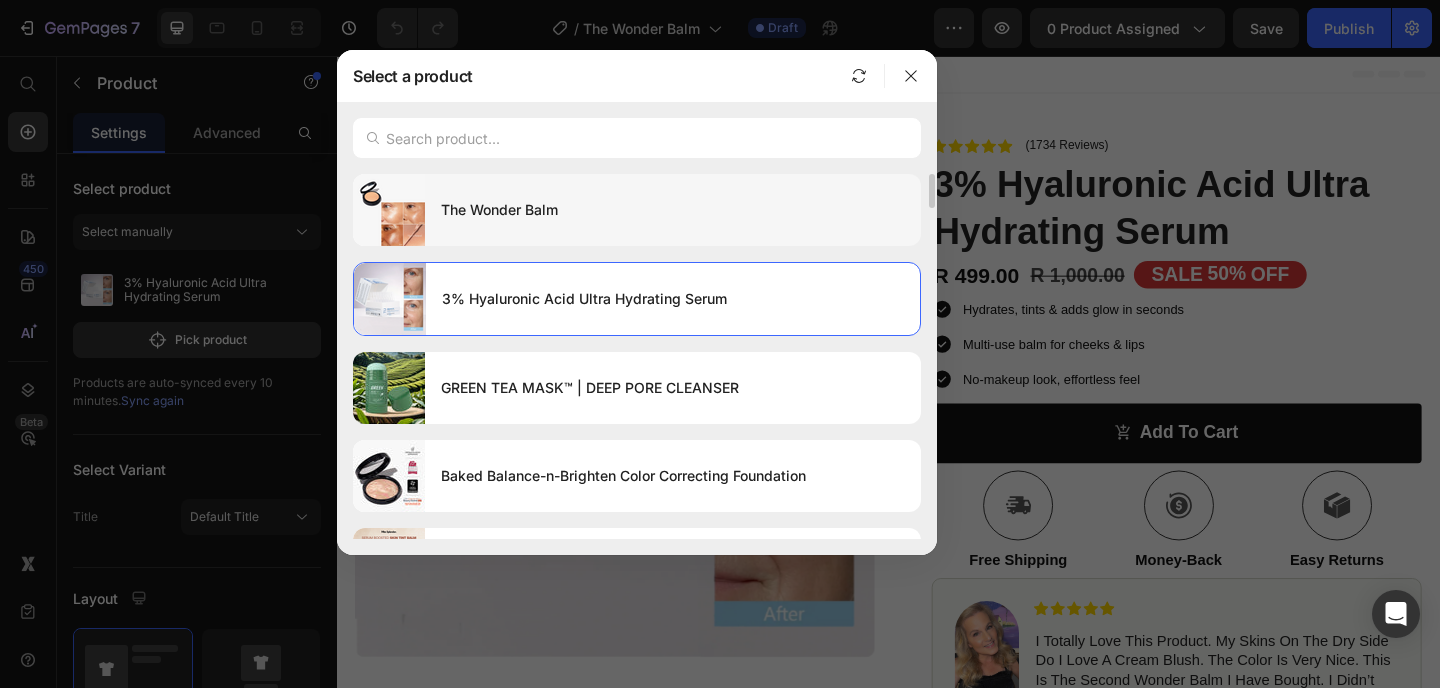 click on "The Wonder Balm" at bounding box center (673, 210) 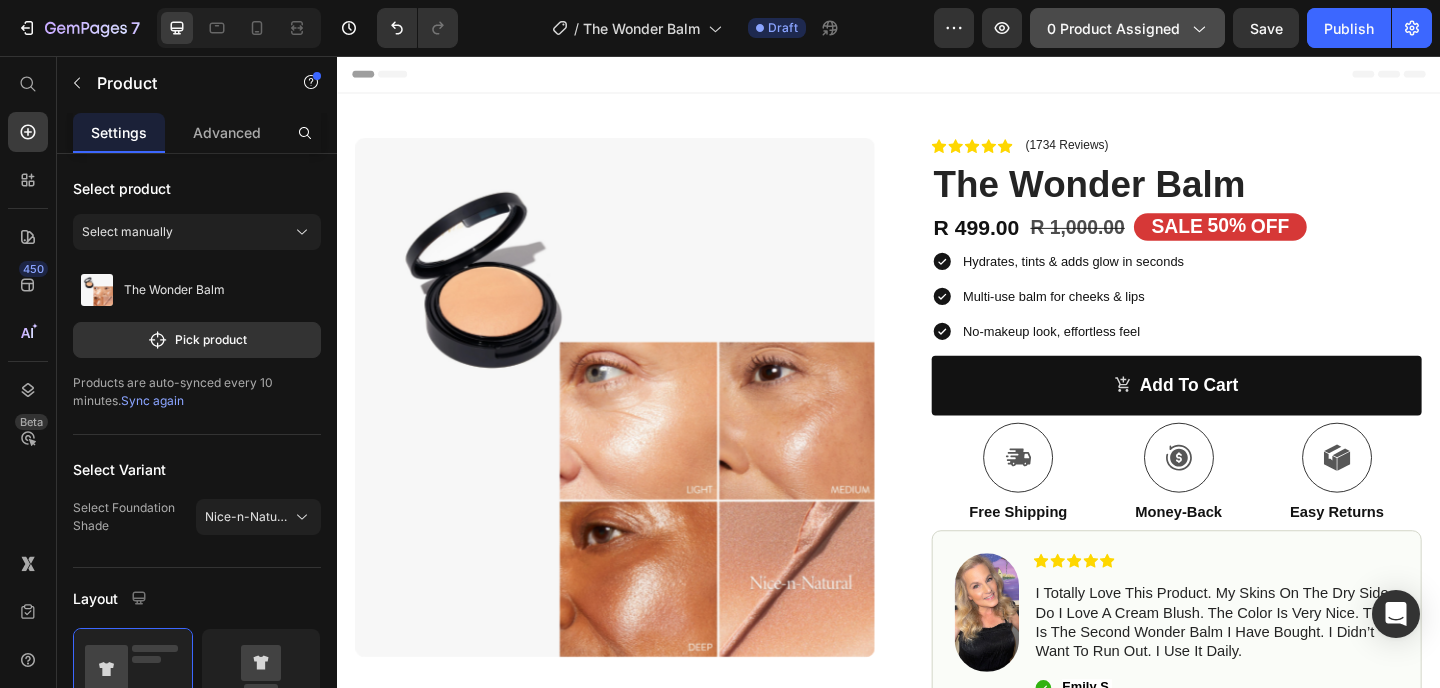 click on "0 product assigned" 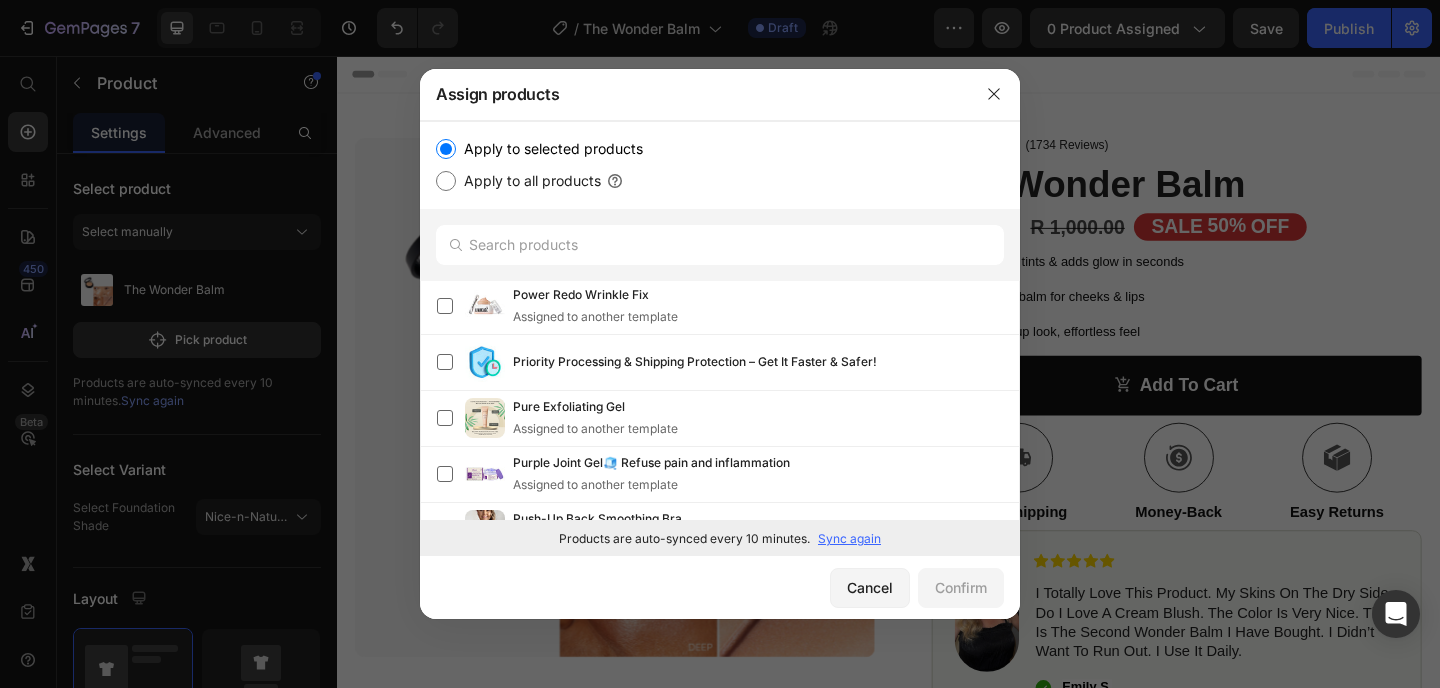 scroll, scrollTop: 2224, scrollLeft: 0, axis: vertical 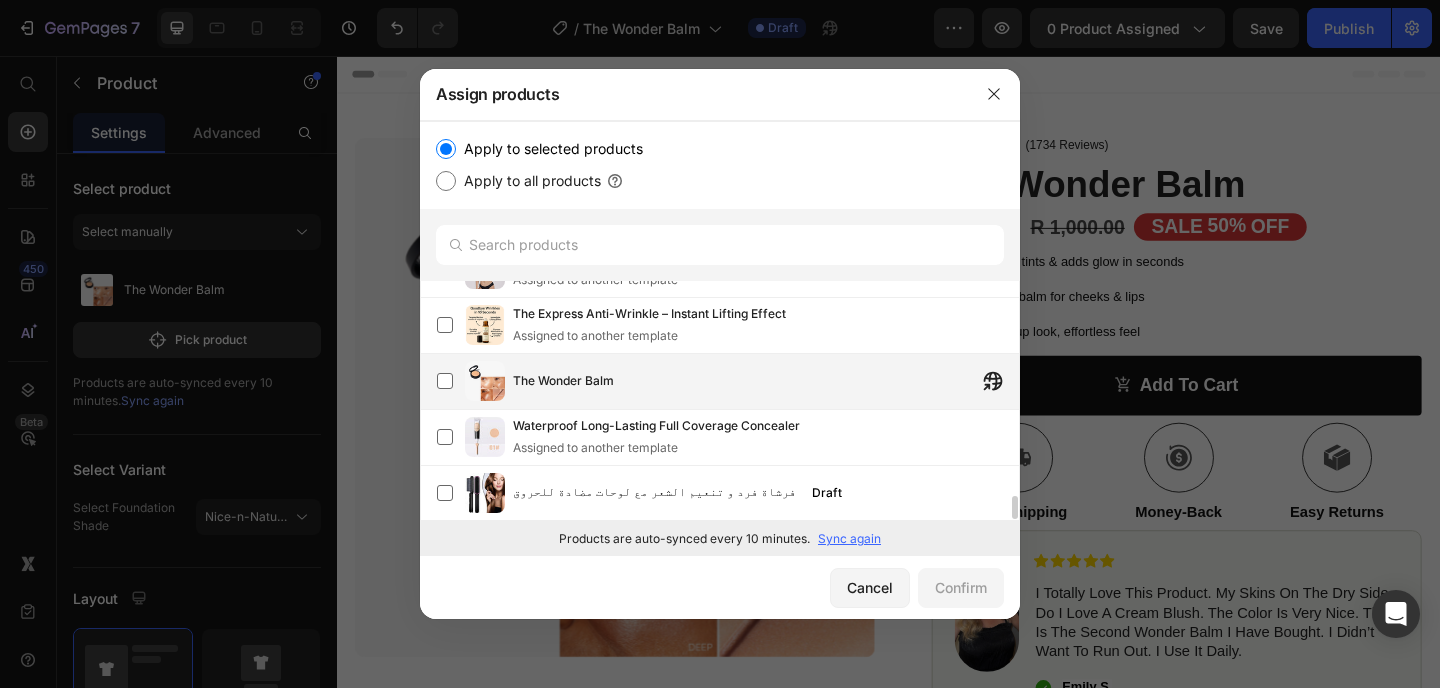 click on "The Wonder Balm" at bounding box center [728, 381] 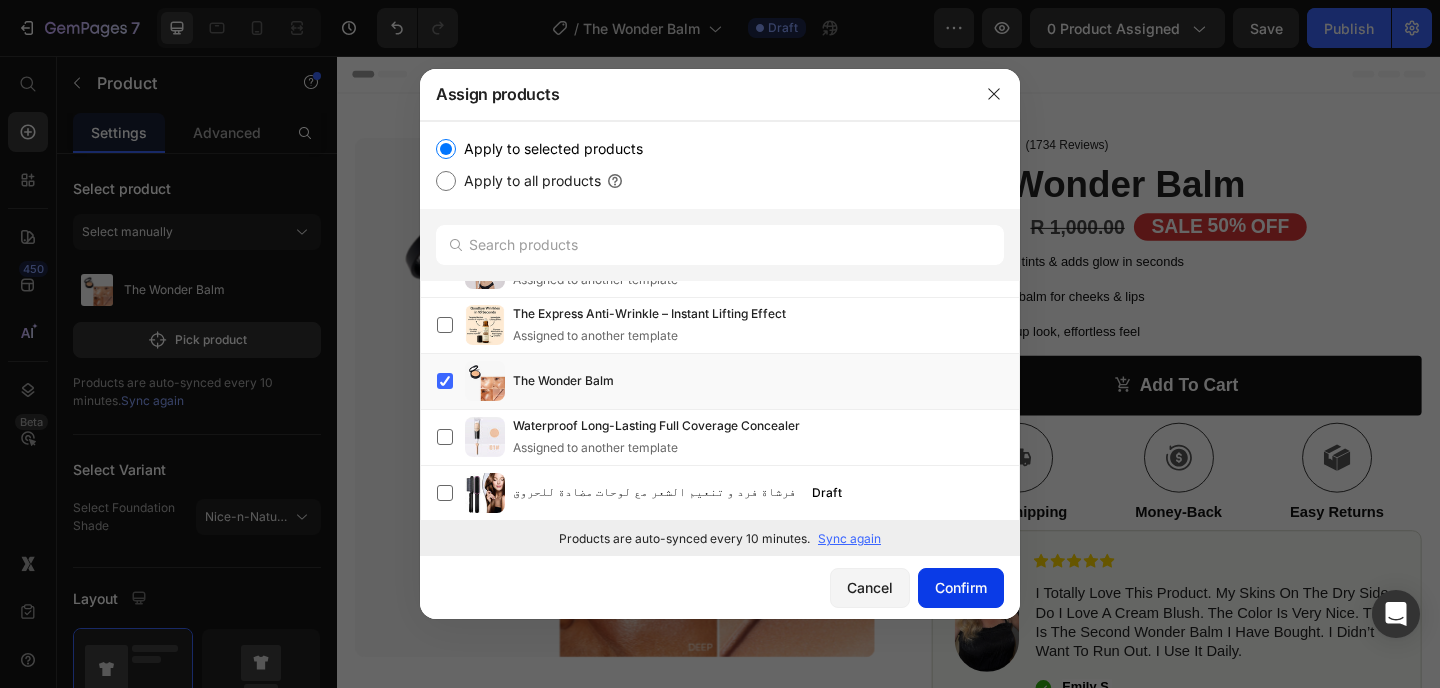 click on "Confirm" at bounding box center (961, 587) 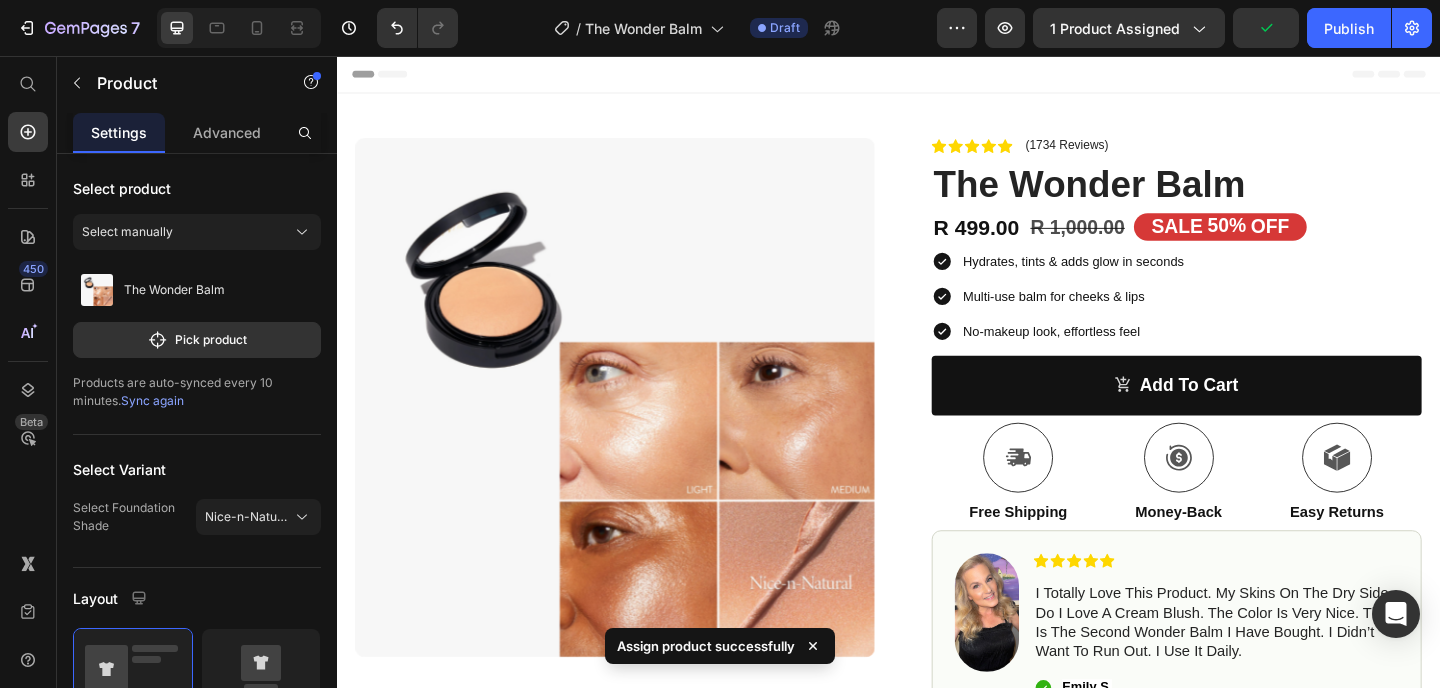 click on "Product Images Row Icon Icon Icon Icon Icon Icon List (1734 Reviews) Text Block Row The Wonder Balm Product Title R 499.00 Product Price R 1,000.00 Product Price SALE 50% OFF Discount Tag Row Hydrates, tints & adds glow in seconds Multi-use balm for cheeks & lips No-makeup look, effortless feel Item List
add to cart Add to Cart
Icon Free Shipping Text Block
Icon Money-Back Text Block
Icon Easy Returns Text Block Row Image Icon Icon Icon Icon Icon Icon List I totally love this product. My skins on the dry side do I love a cream blush. The color is very nice. This is the second Wonder Balm I have bought. I didn’t want to run out. I use it daily. Text Block
Icon [FIRST] [LAST]. Text Block Row Row
How To Use Me
Ingredients
30-Day Money Back Guarantee
Accordion Image Image Row" at bounding box center [937, 590] 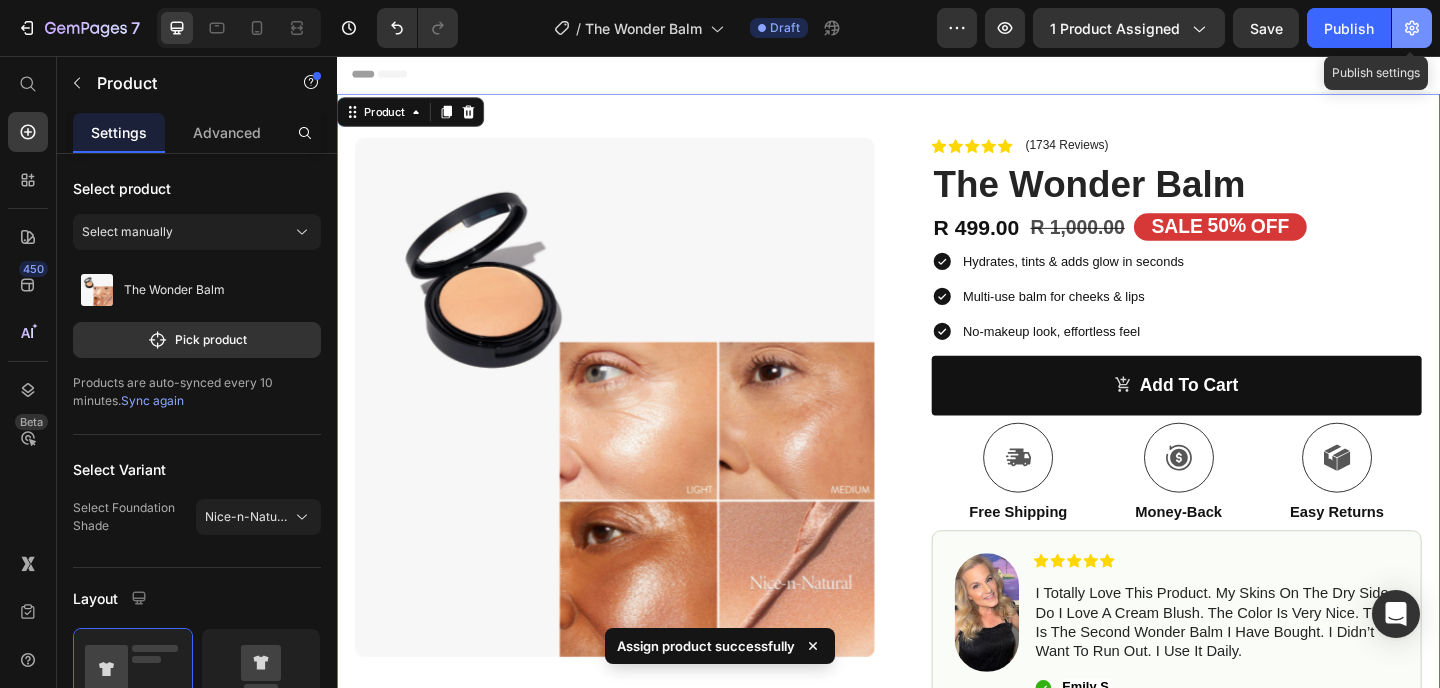click 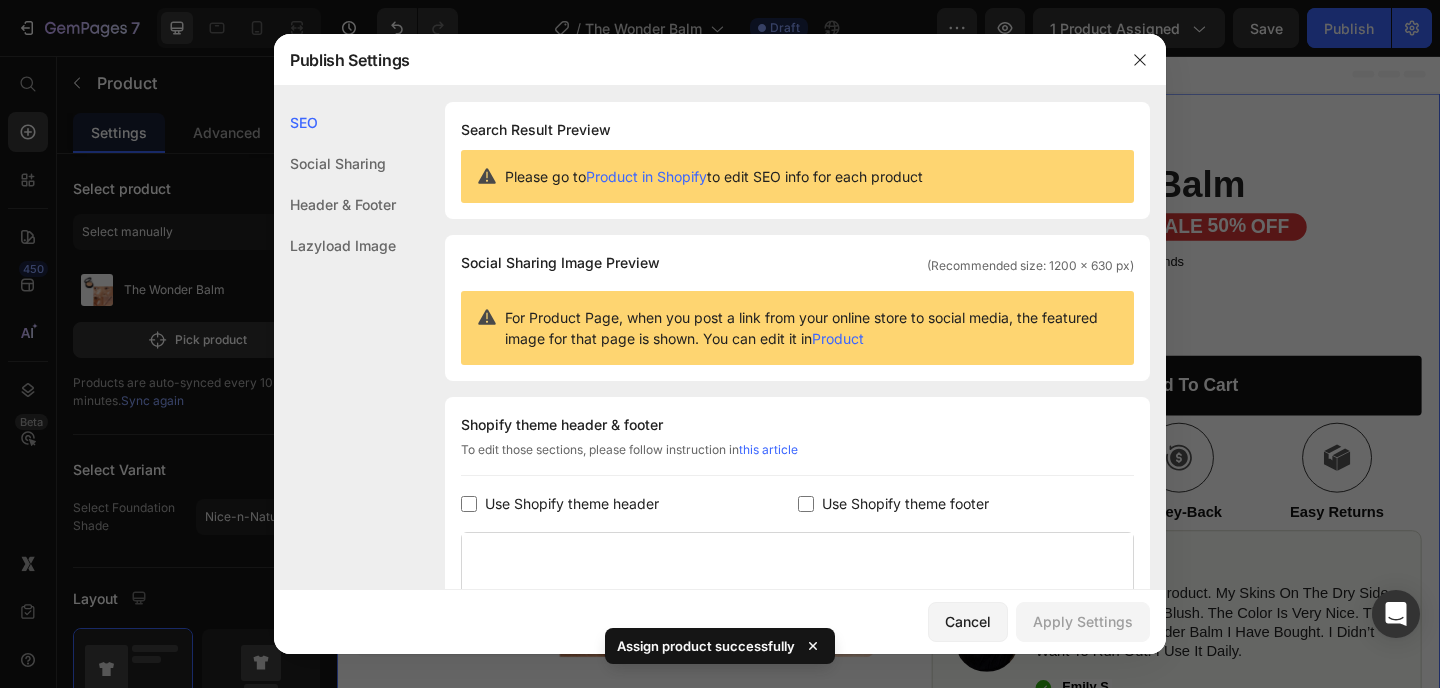 click on "Use Shopify theme header" at bounding box center (572, 504) 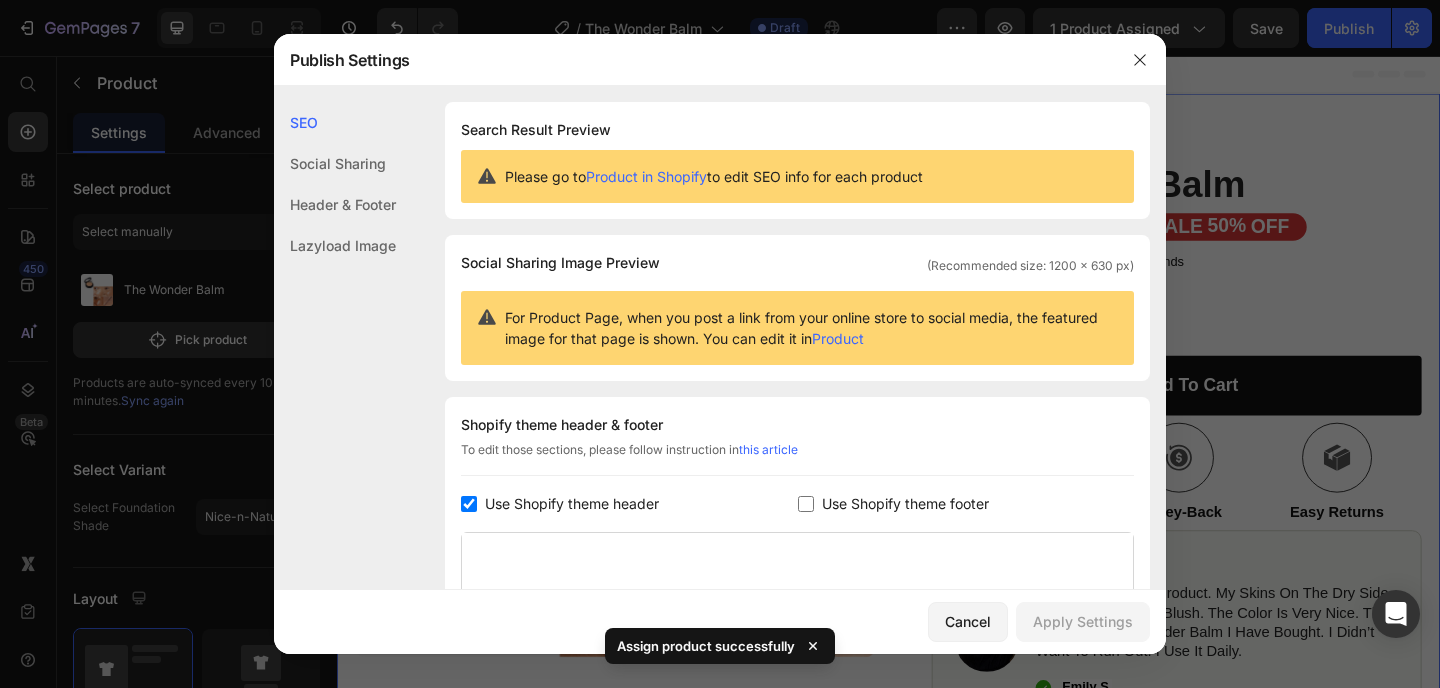 checkbox on "true" 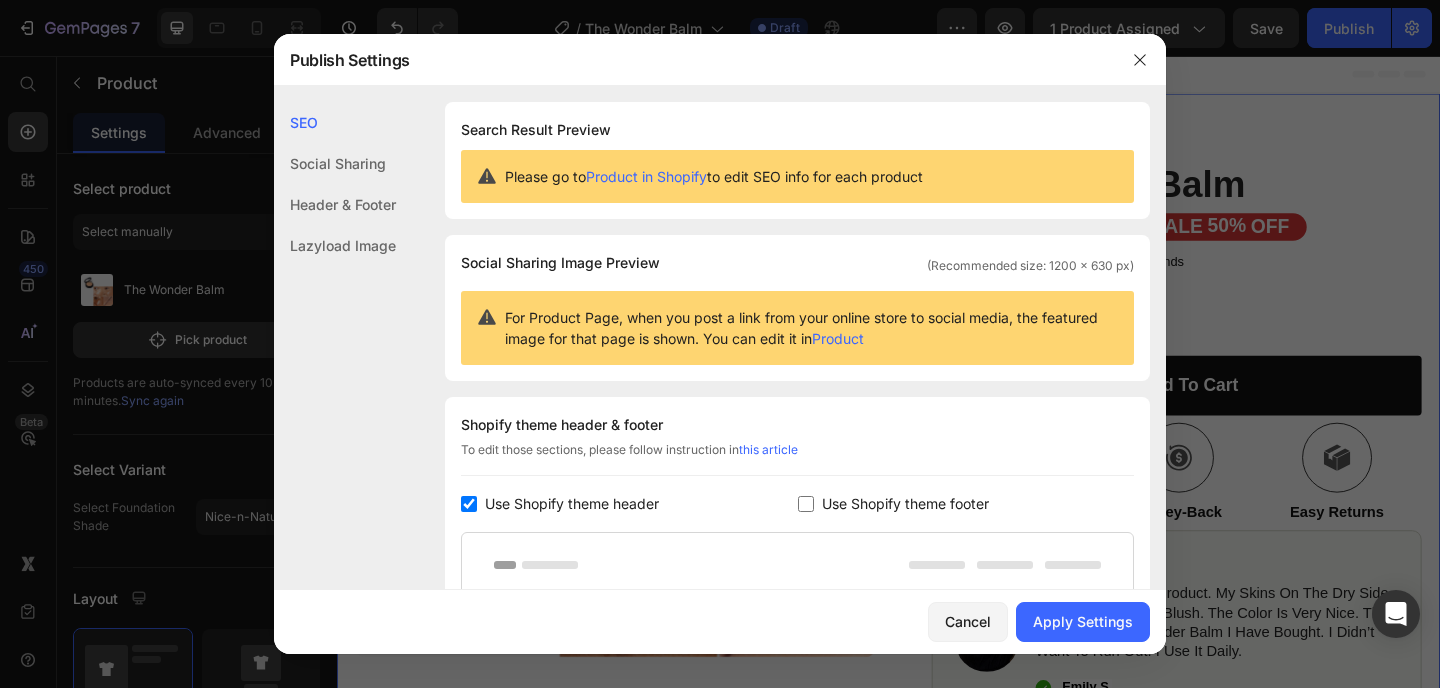 click on "Use Shopify theme footer" at bounding box center [905, 504] 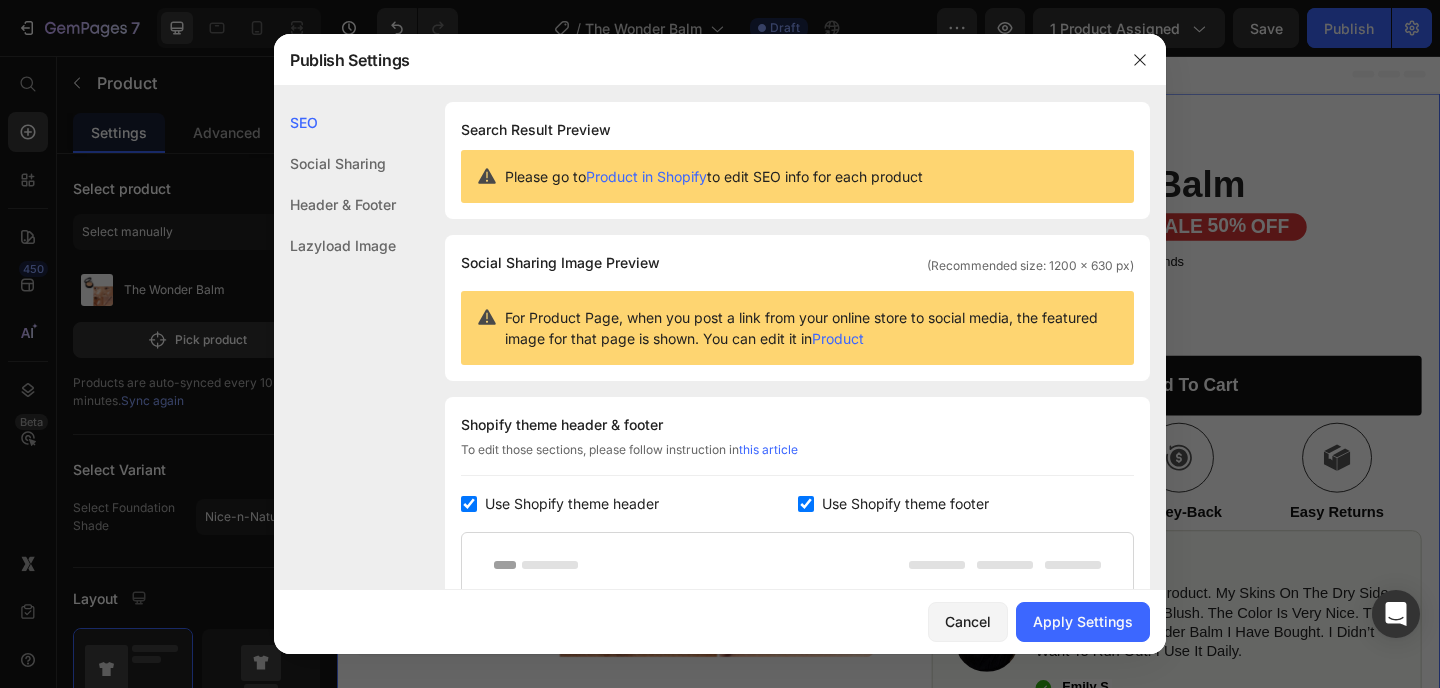 checkbox on "true" 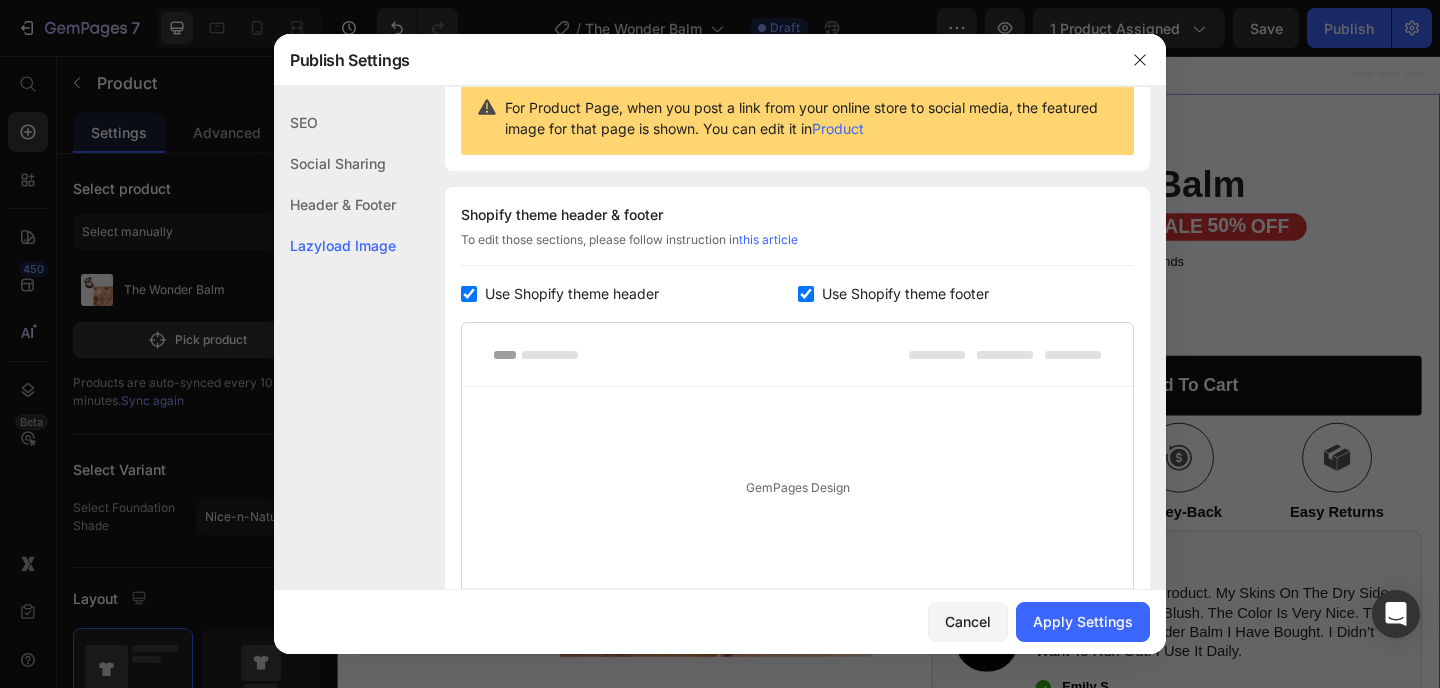 scroll, scrollTop: 438, scrollLeft: 0, axis: vertical 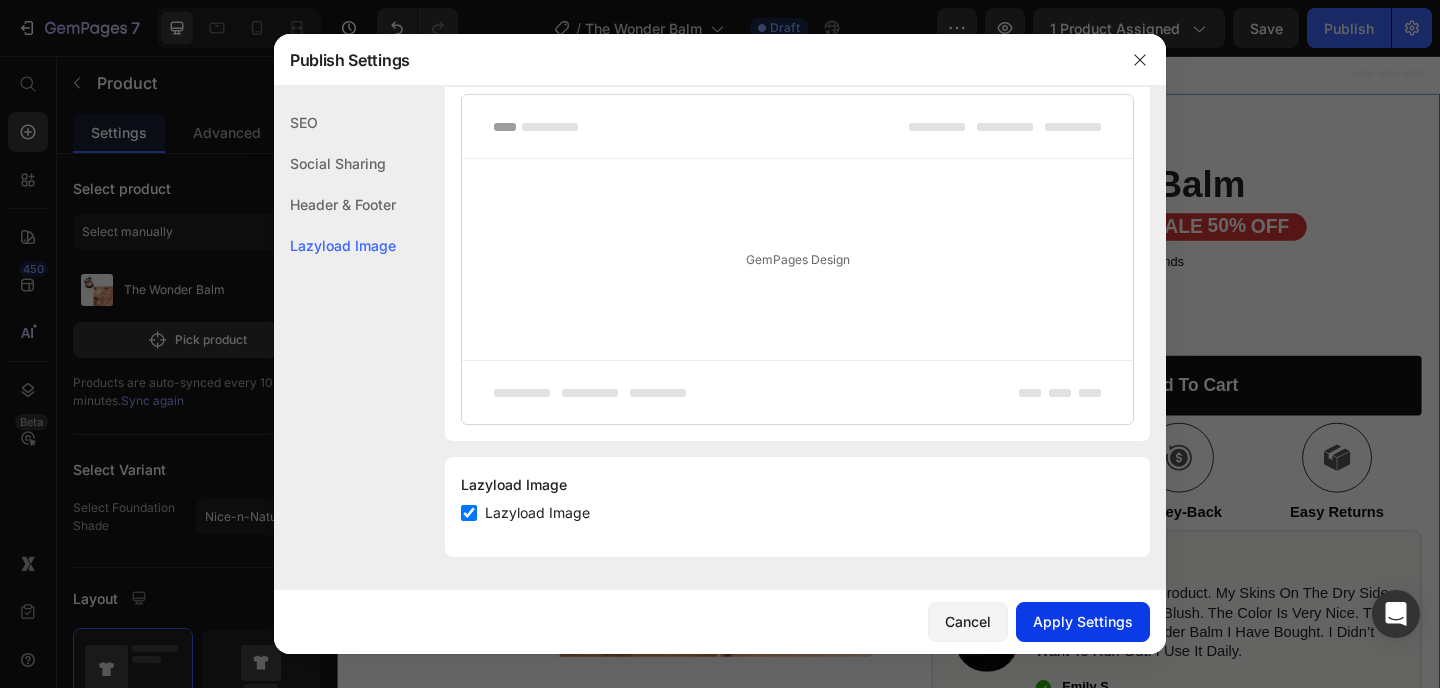 click on "Apply Settings" 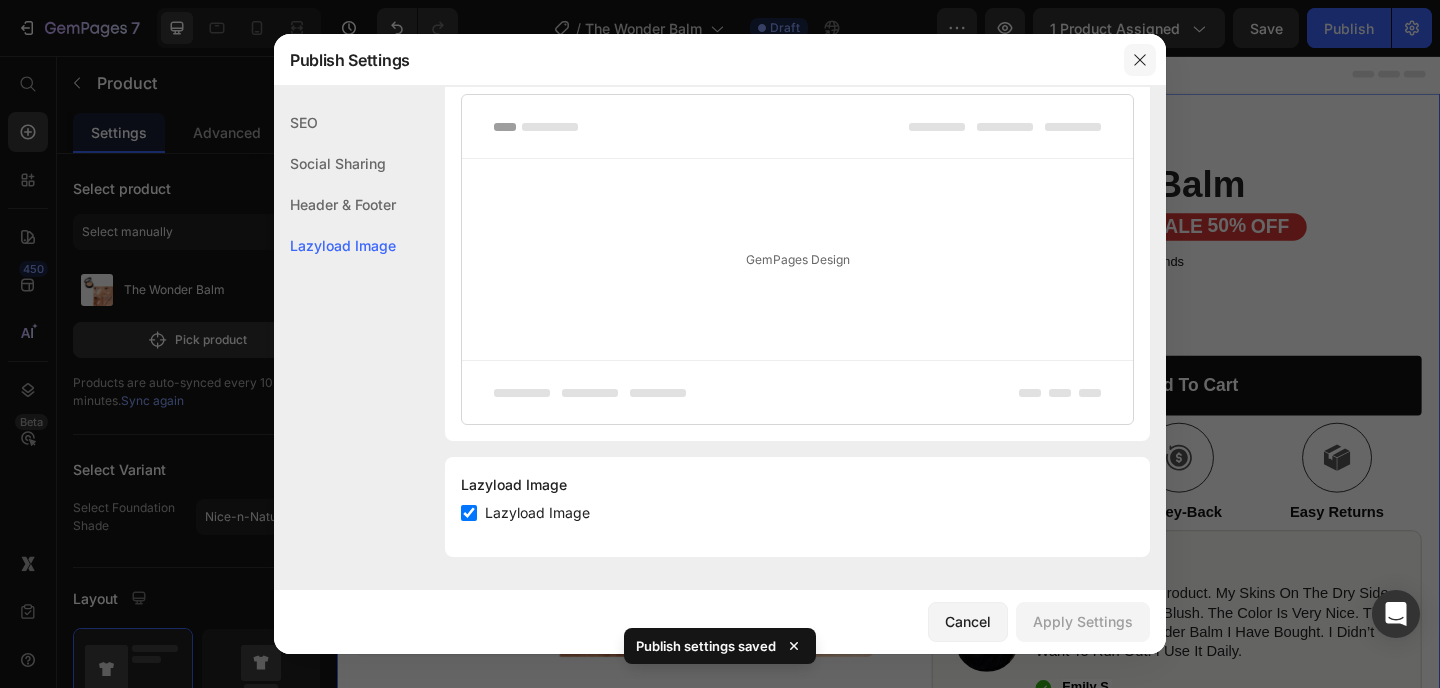 click 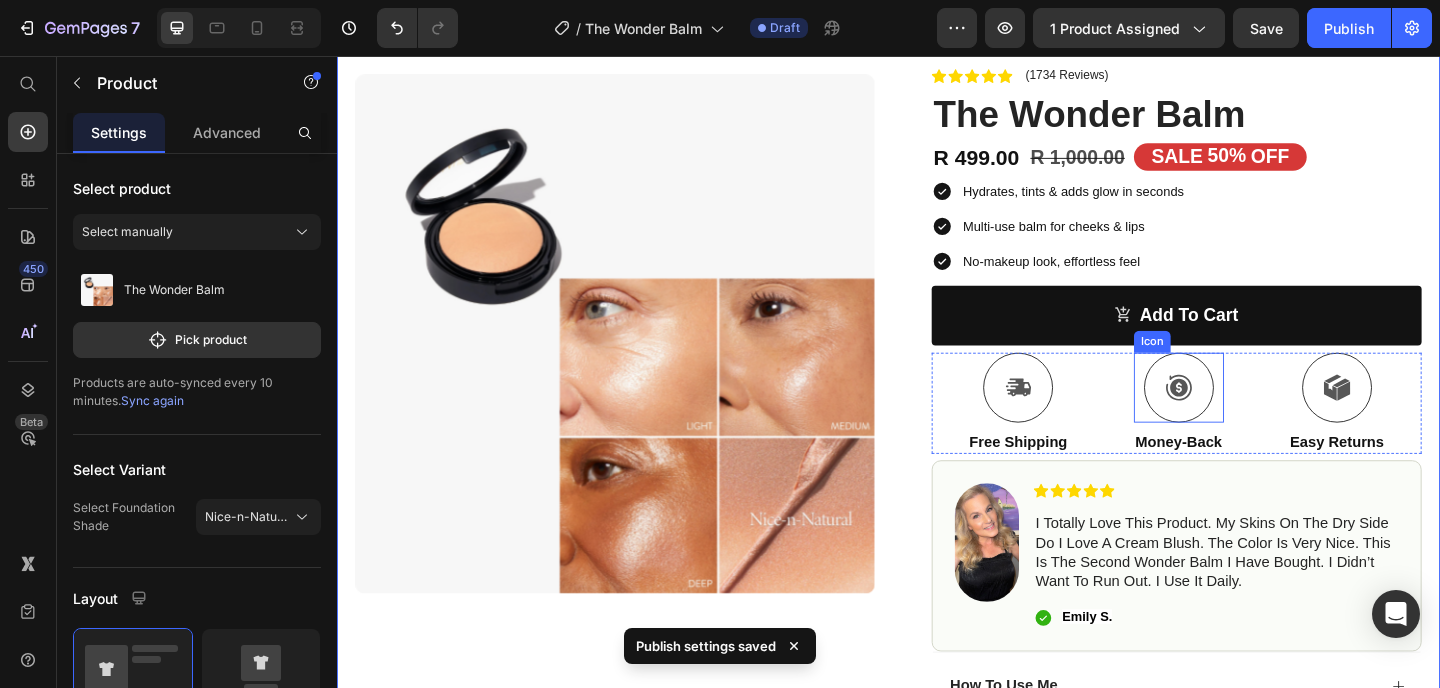 scroll, scrollTop: 312, scrollLeft: 0, axis: vertical 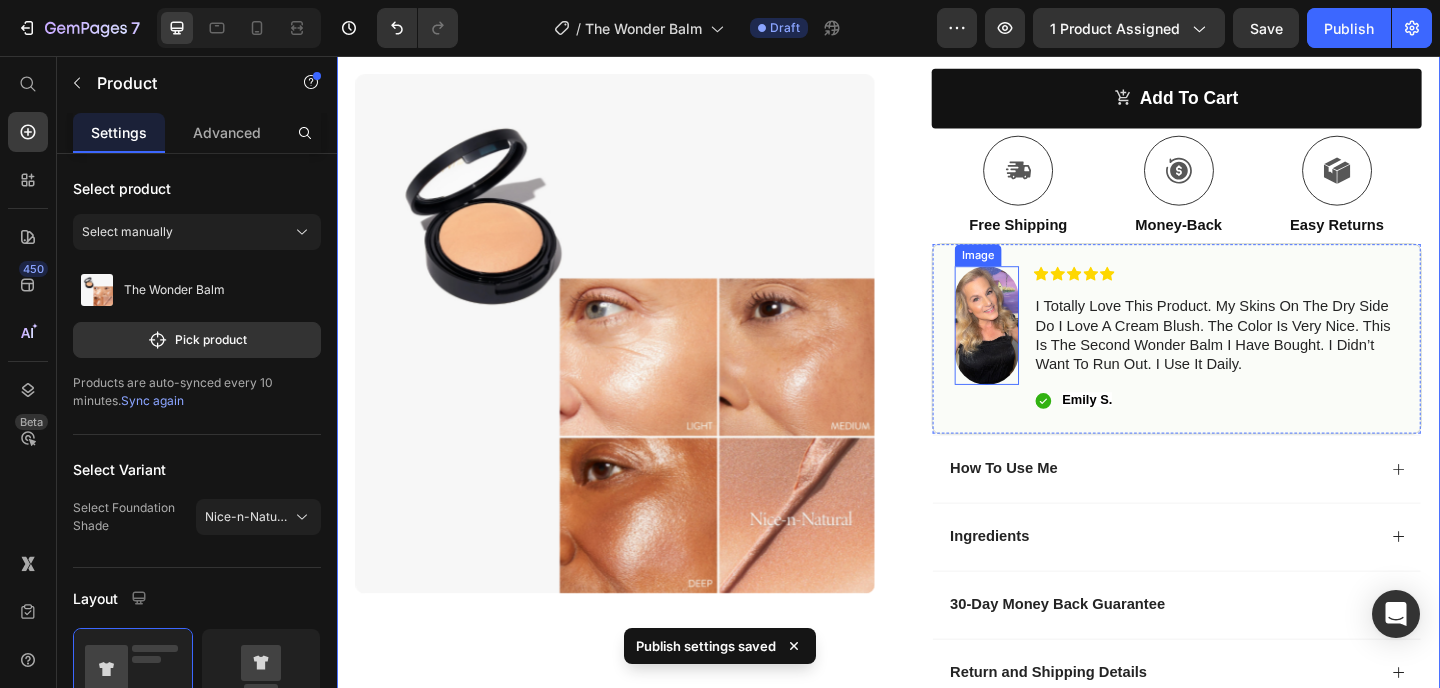 click at bounding box center [1044, 349] 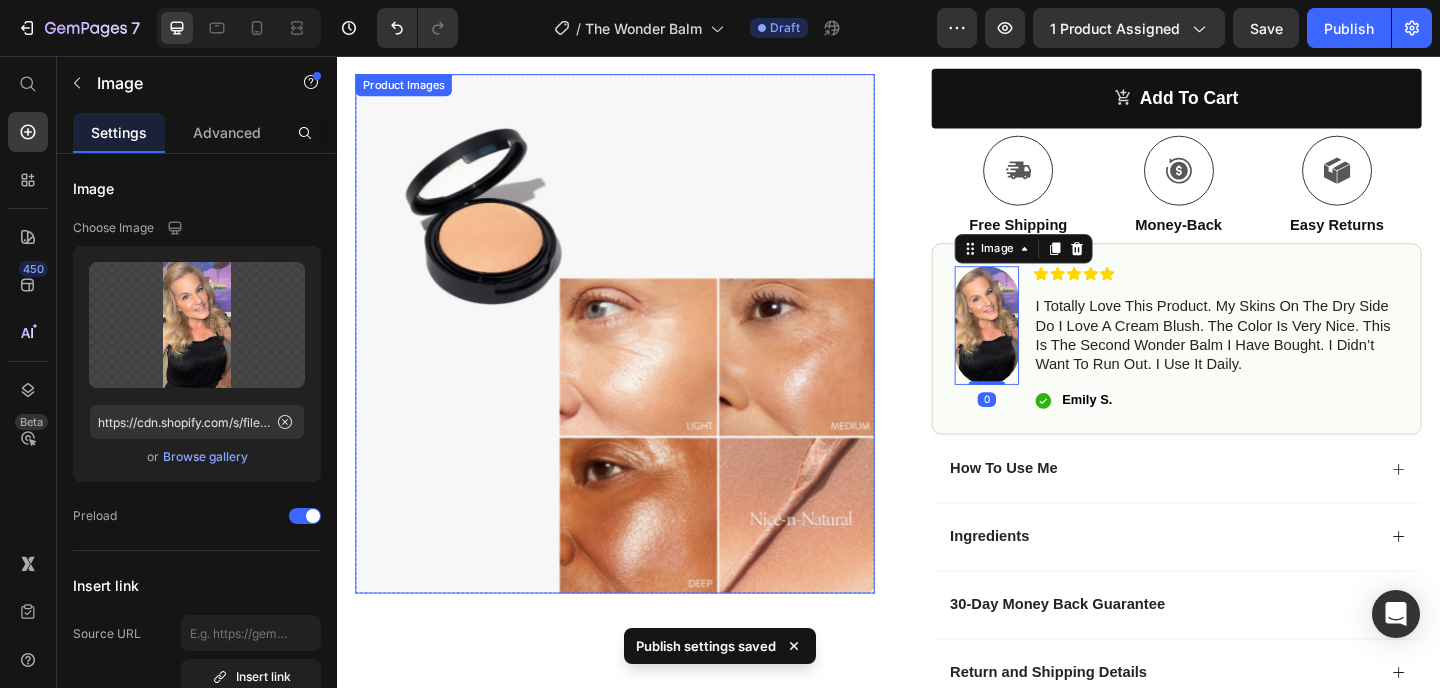 scroll, scrollTop: 612, scrollLeft: 0, axis: vertical 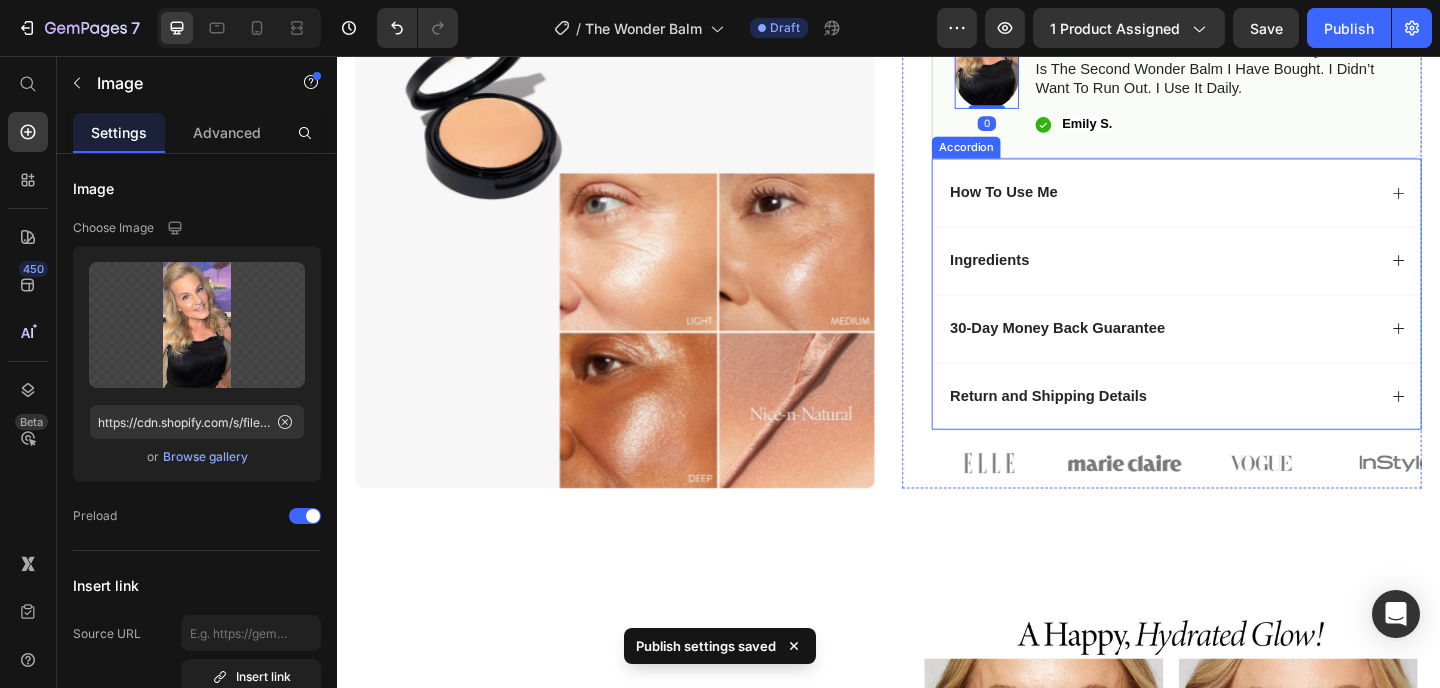 click on "How To Use Me" at bounding box center (1234, 205) 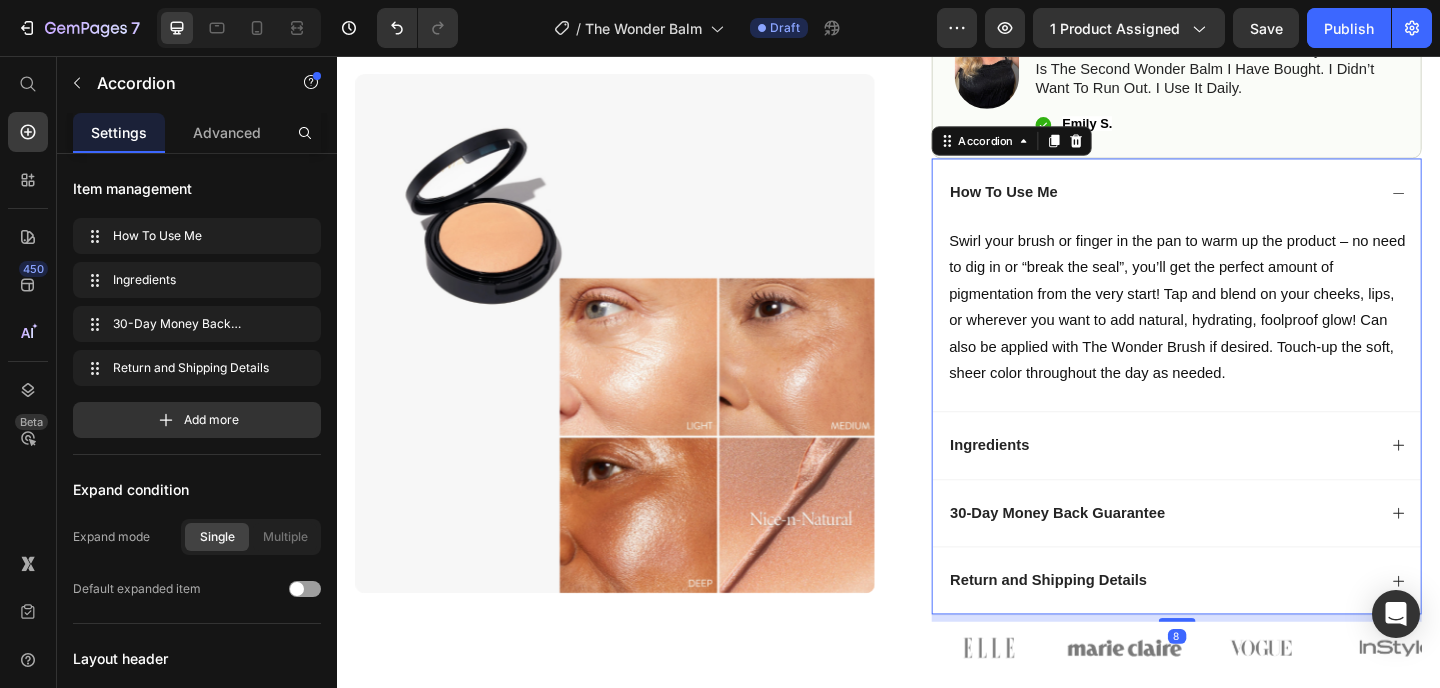 click on "How To Use Me" at bounding box center [1234, 205] 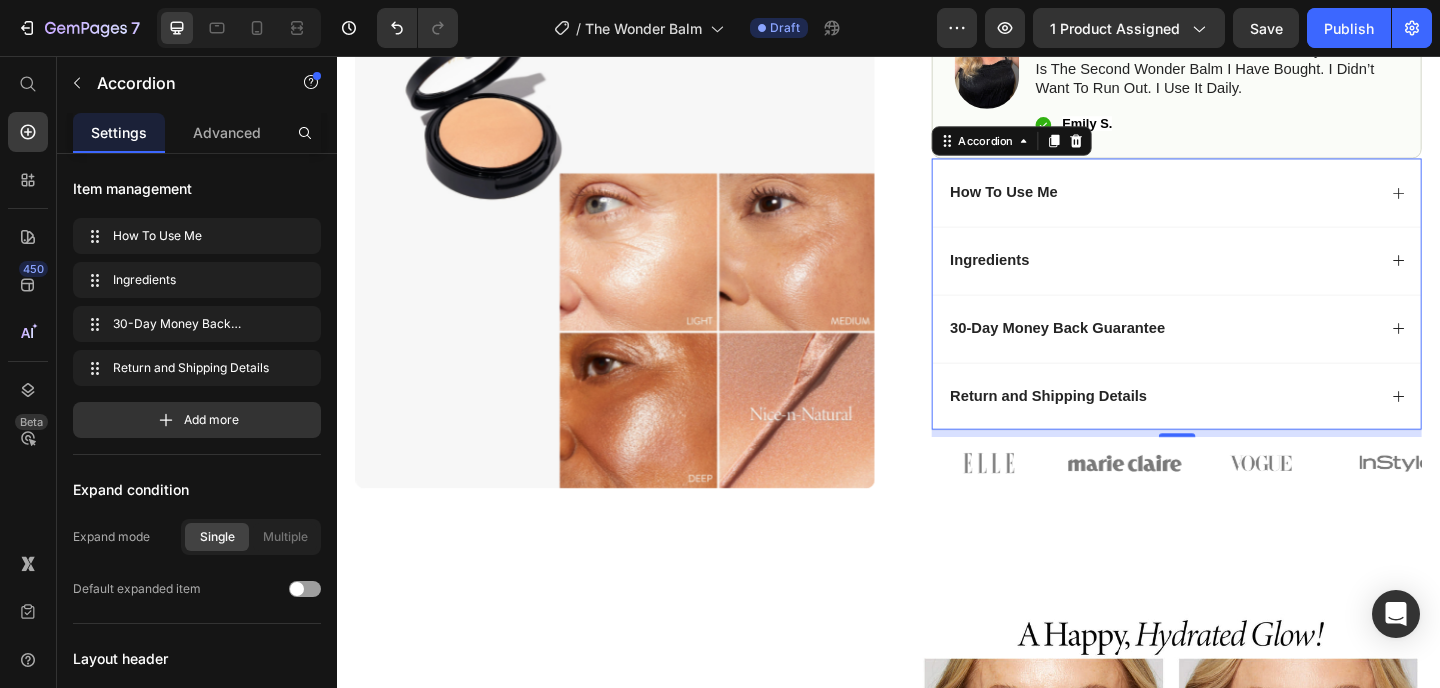 click on "Ingredients" at bounding box center (1234, 279) 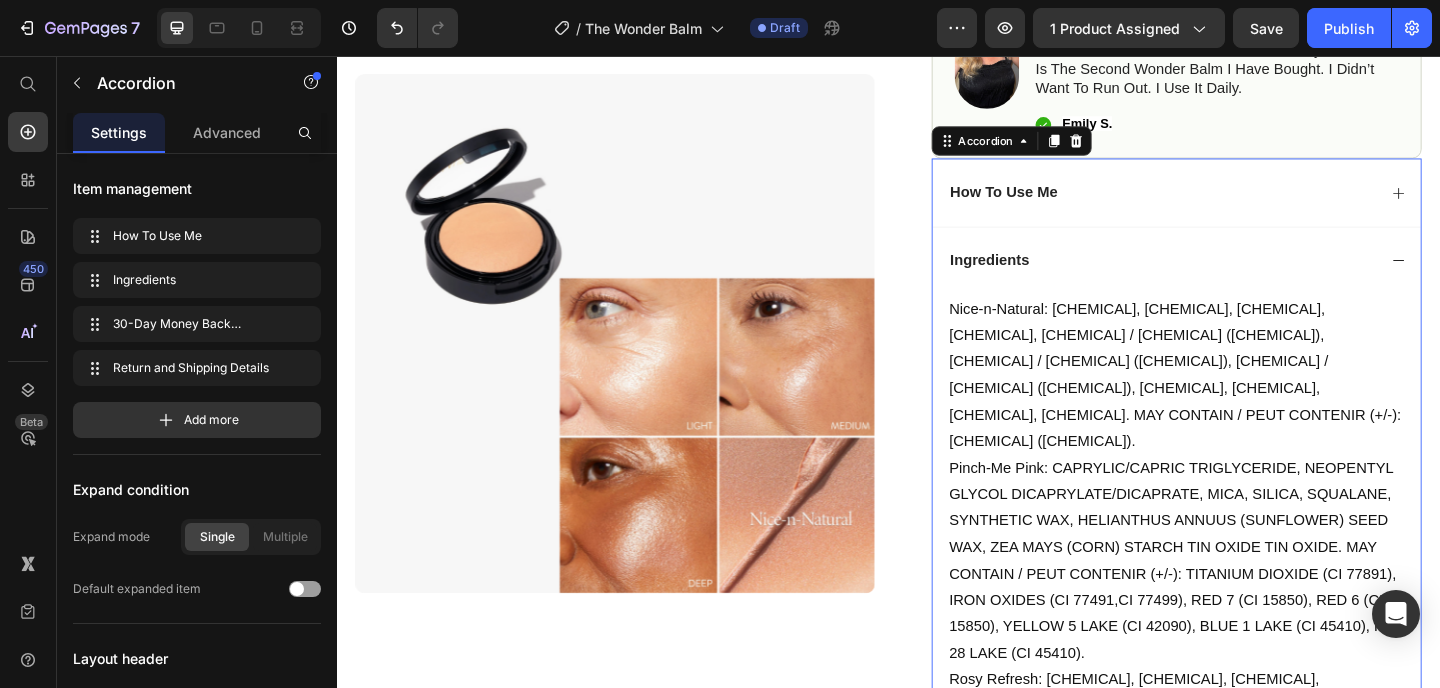 click on "Ingredients" at bounding box center (1234, 279) 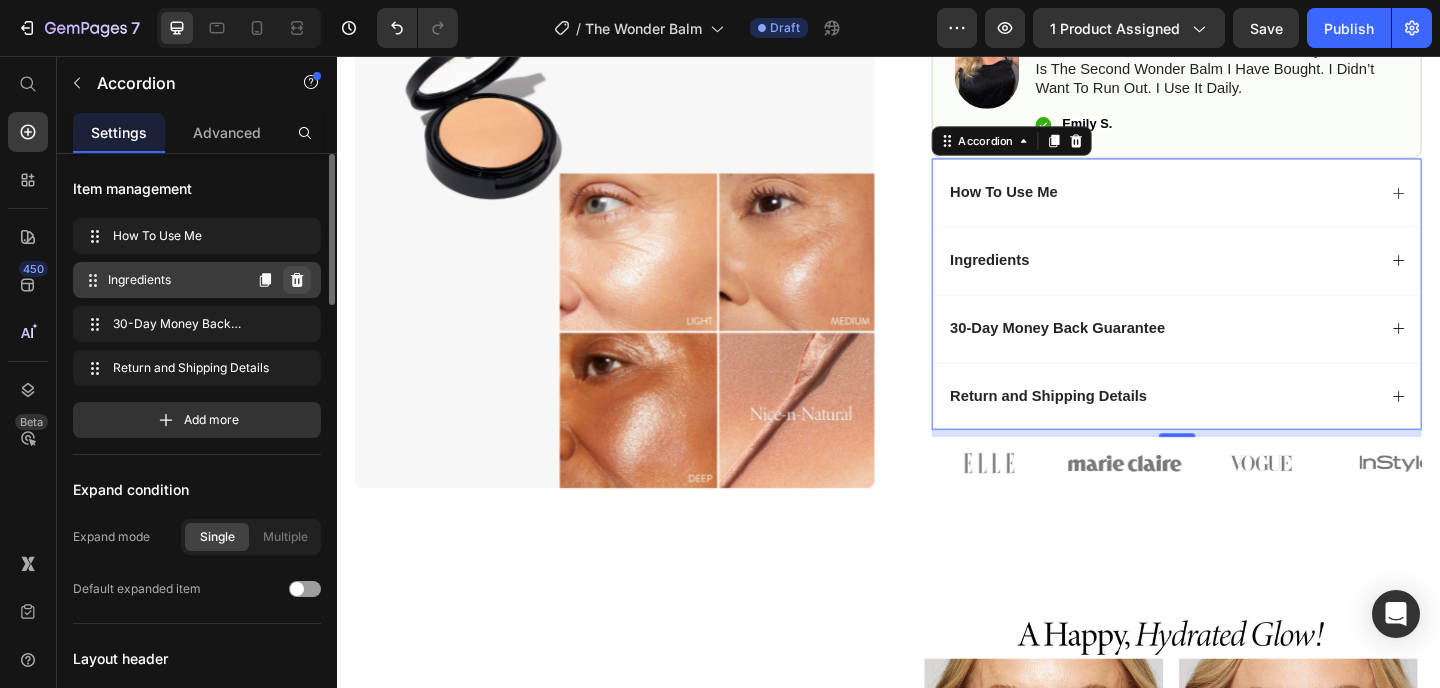 click 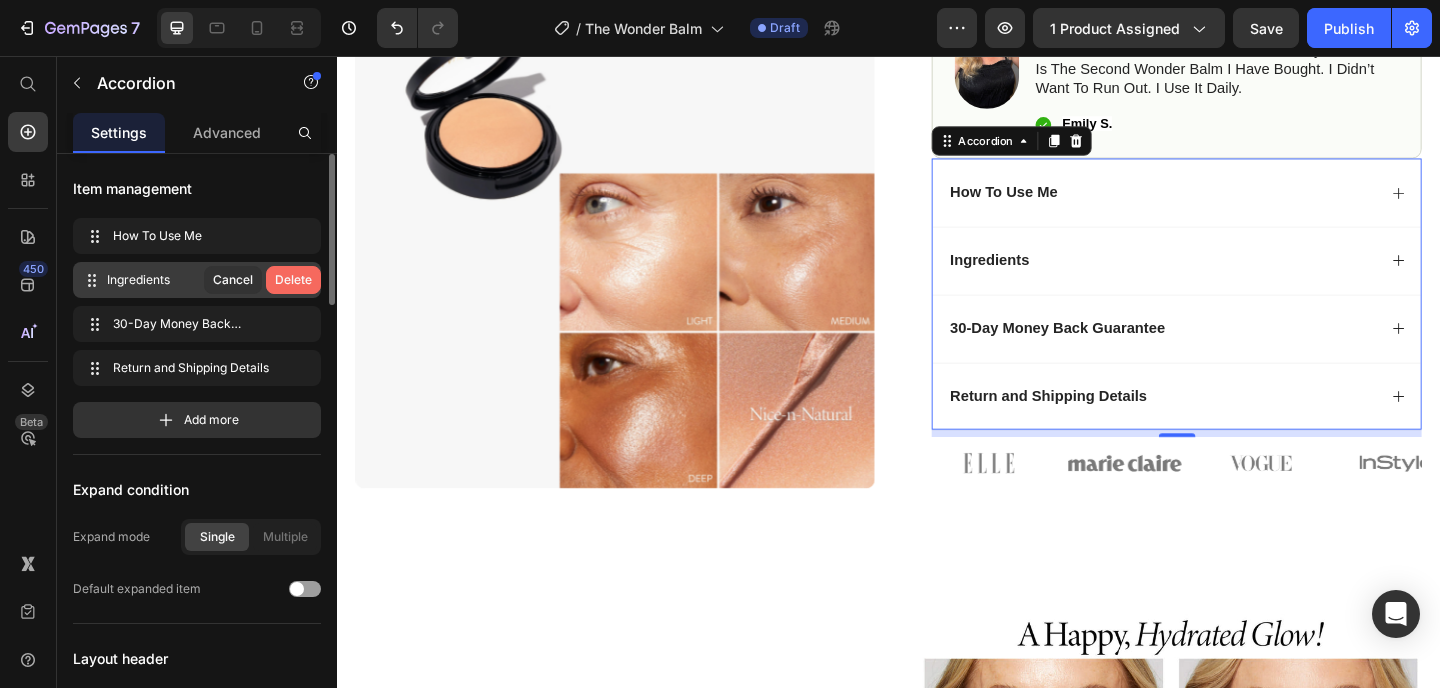 click on "Delete" at bounding box center [293, 280] 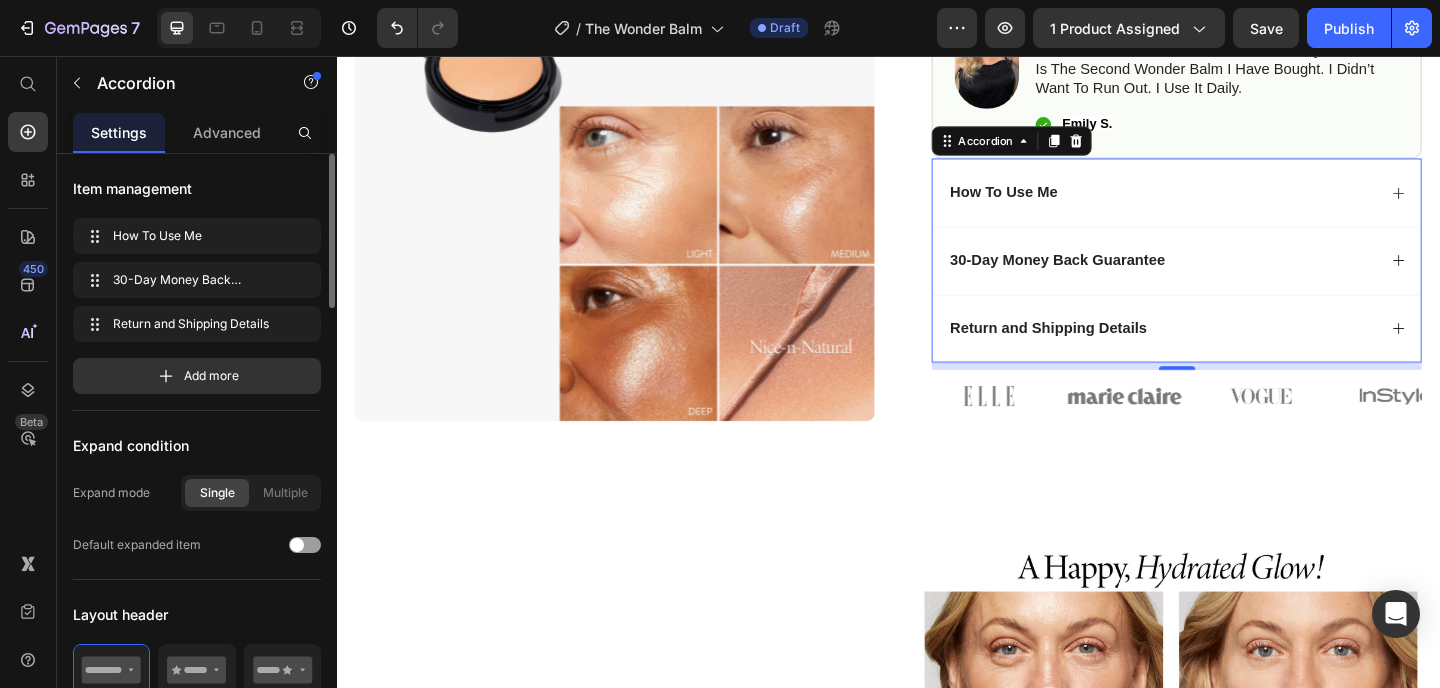 click on "Return and Shipping Details" at bounding box center (1234, 353) 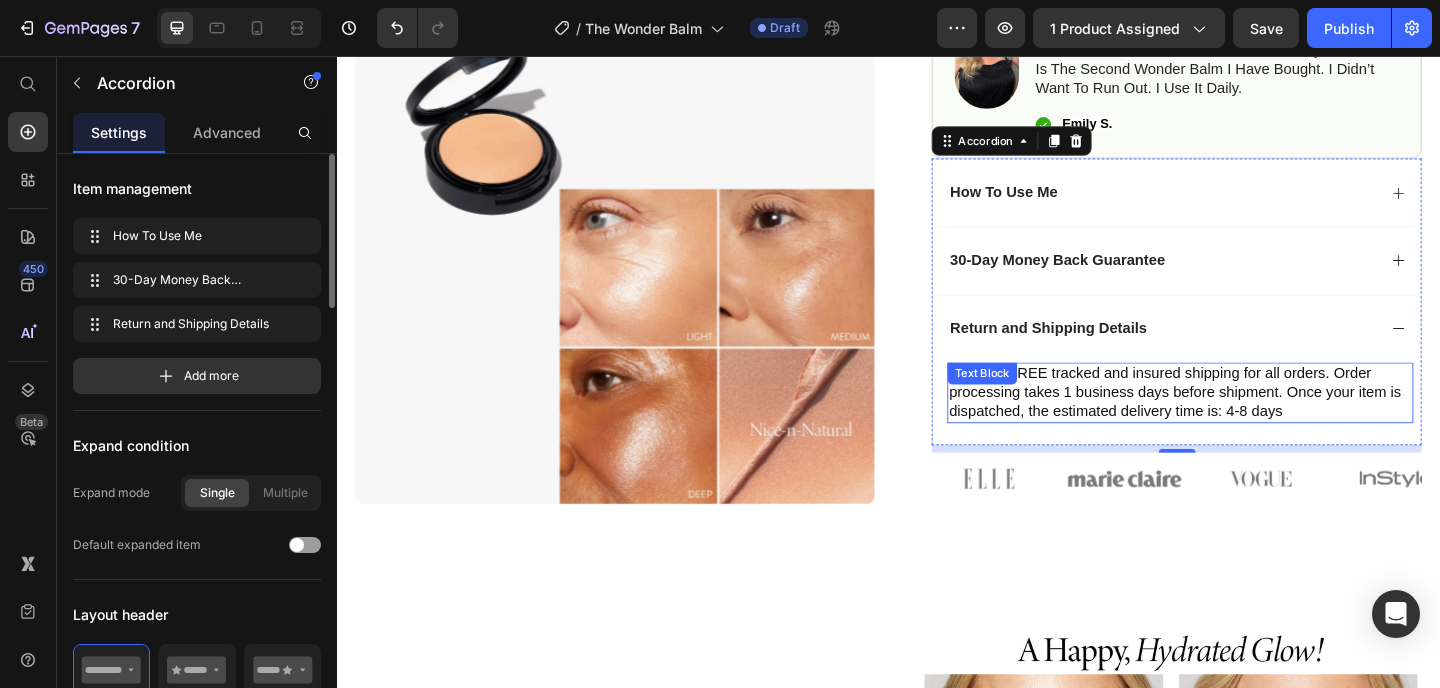 click on "We offer FREE tracked and insured shipping for all orders. Order processing takes 1 business days before shipment. Once your item is dispatched, the estimated delivery time is: 4-8 days" at bounding box center (1254, 423) 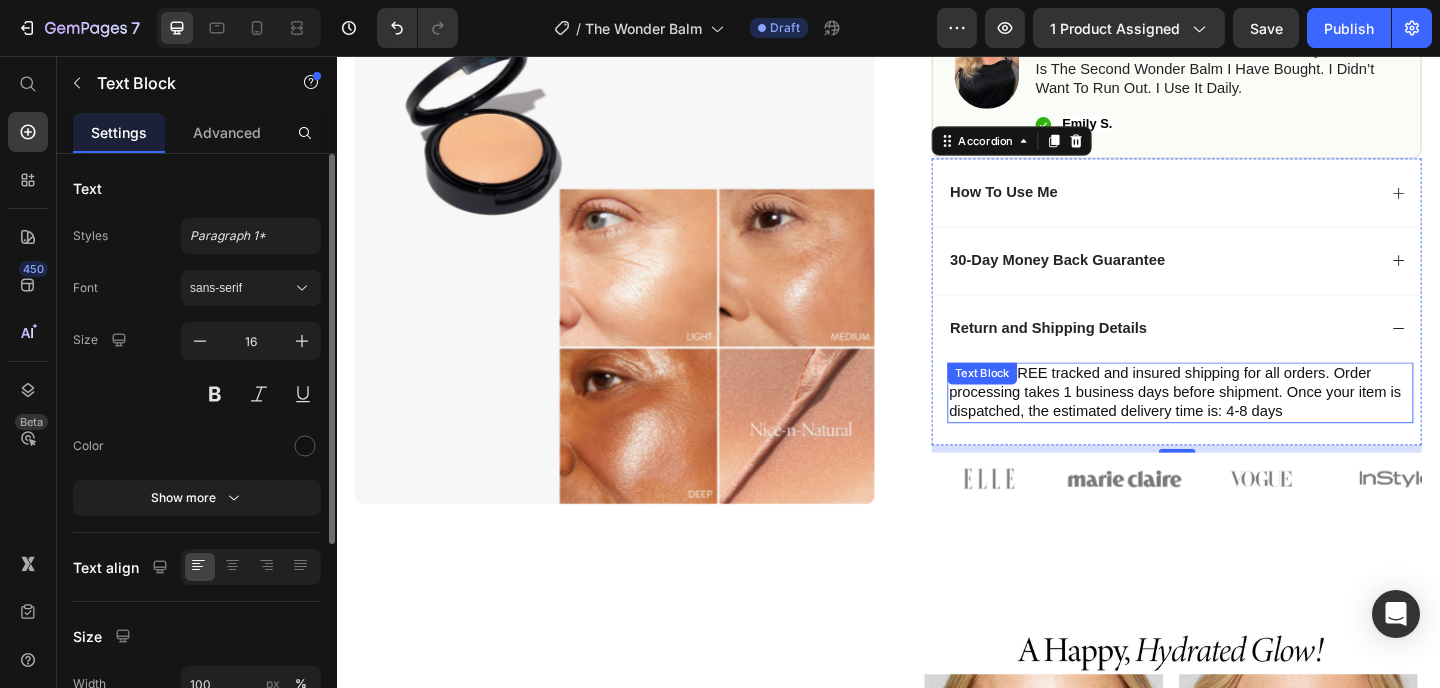 click on "We offer FREE tracked and insured shipping for all orders. Order processing takes 1 business days before shipment. Once your item is dispatched, the estimated delivery time is: 4-8 days" at bounding box center (1254, 423) 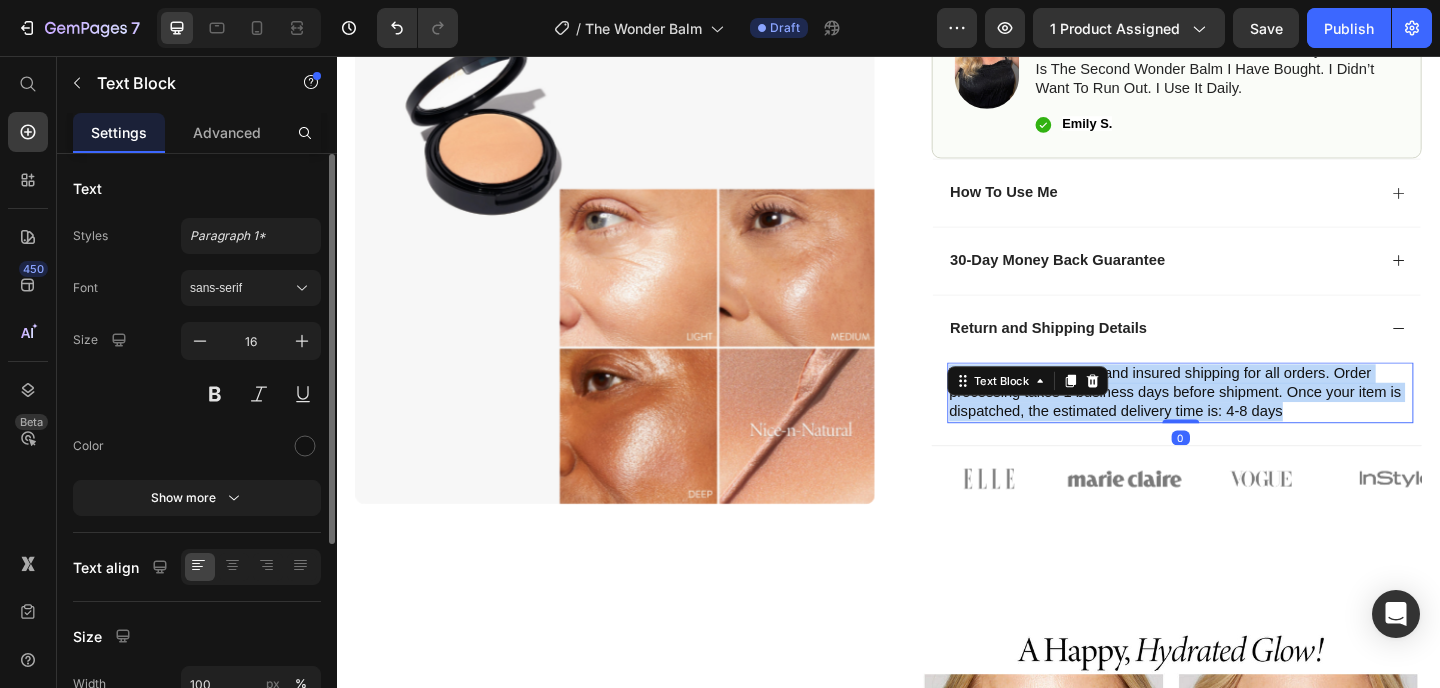 click on "We offer FREE tracked and insured shipping for all orders. Order processing takes 1 business days before shipment. Once your item is dispatched, the estimated delivery time is: 4-8 days" at bounding box center [1254, 423] 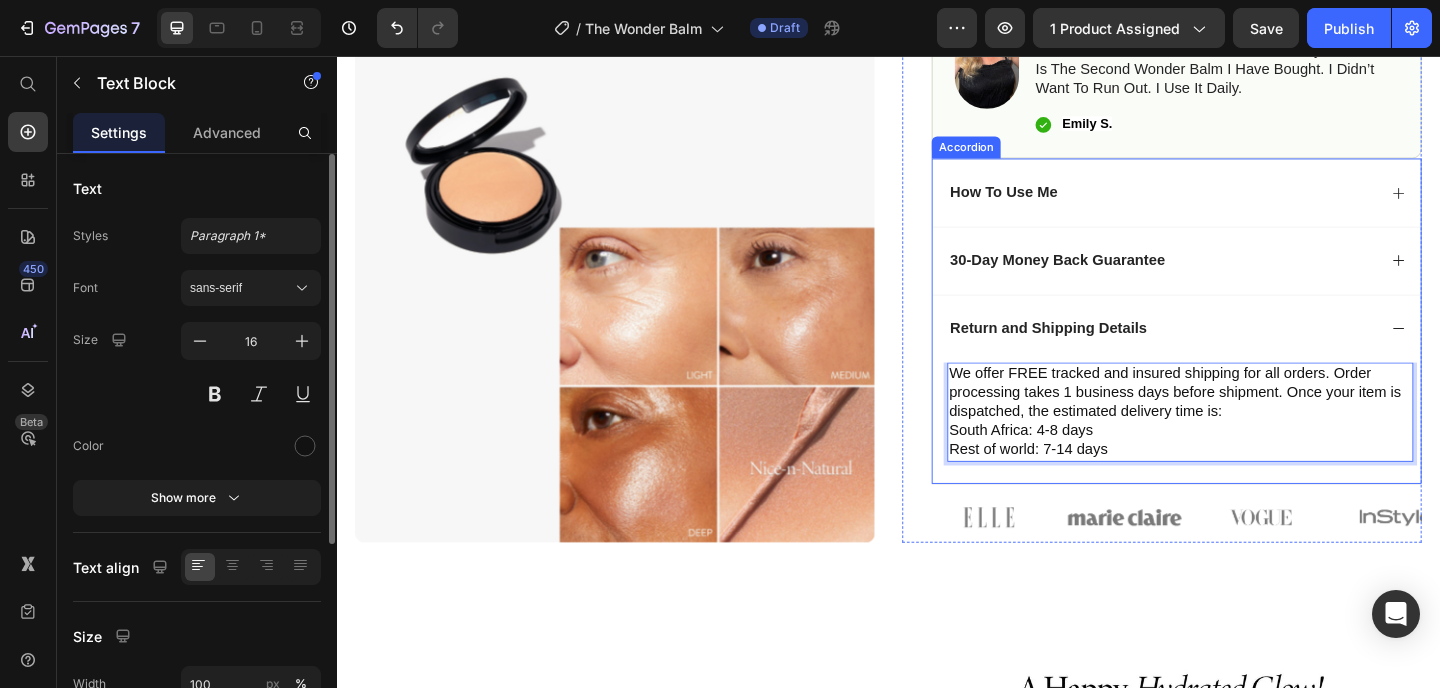 click on "Return and Shipping Details" at bounding box center [1234, 353] 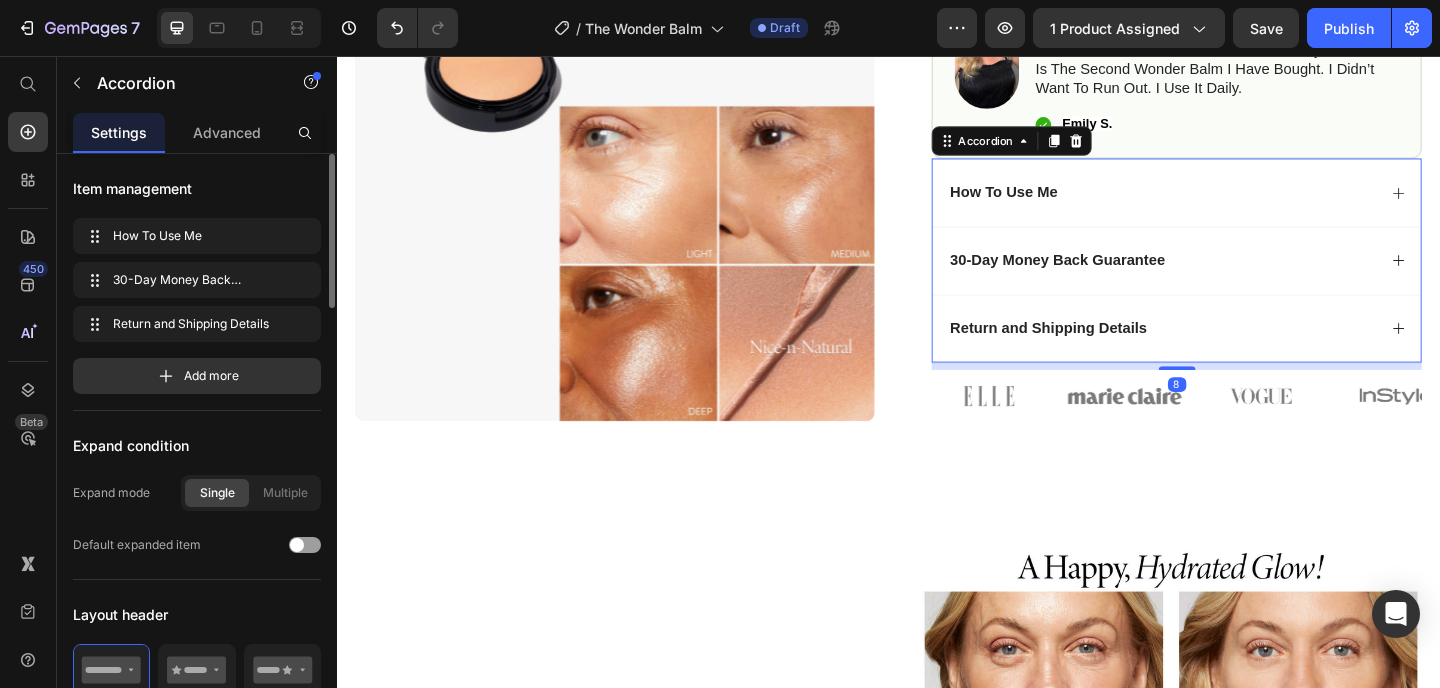 click on "30-Day Money Back Guarantee" at bounding box center (1234, 279) 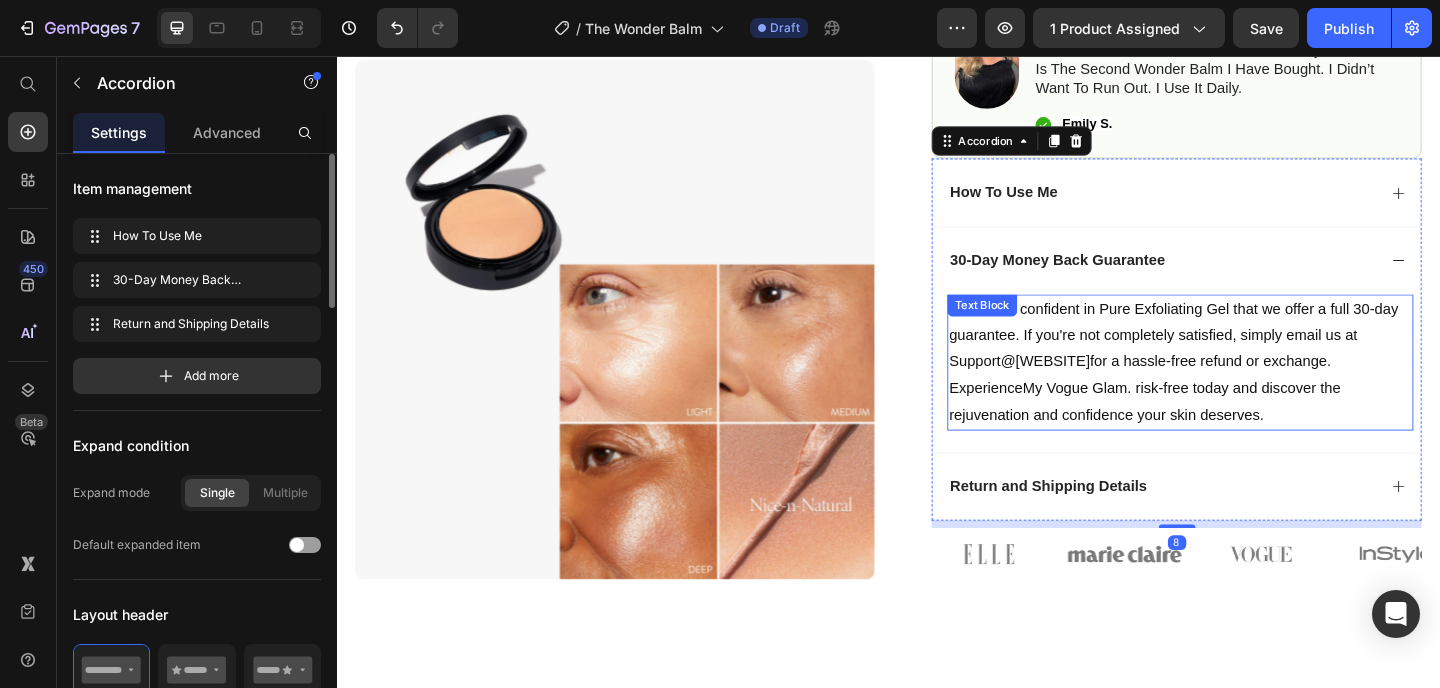 click on "We are so confident in Pure Exfoliating Gel that we offer a full 30-day guarantee. If you're not completely satisfied, simply email us at Support@ [WEBSITE] for a hassle-free refund or exchange. Experience My Vogue Glam . risk-free today and discover the rejuvenation and confidence your skin deserves." at bounding box center [1254, 390] 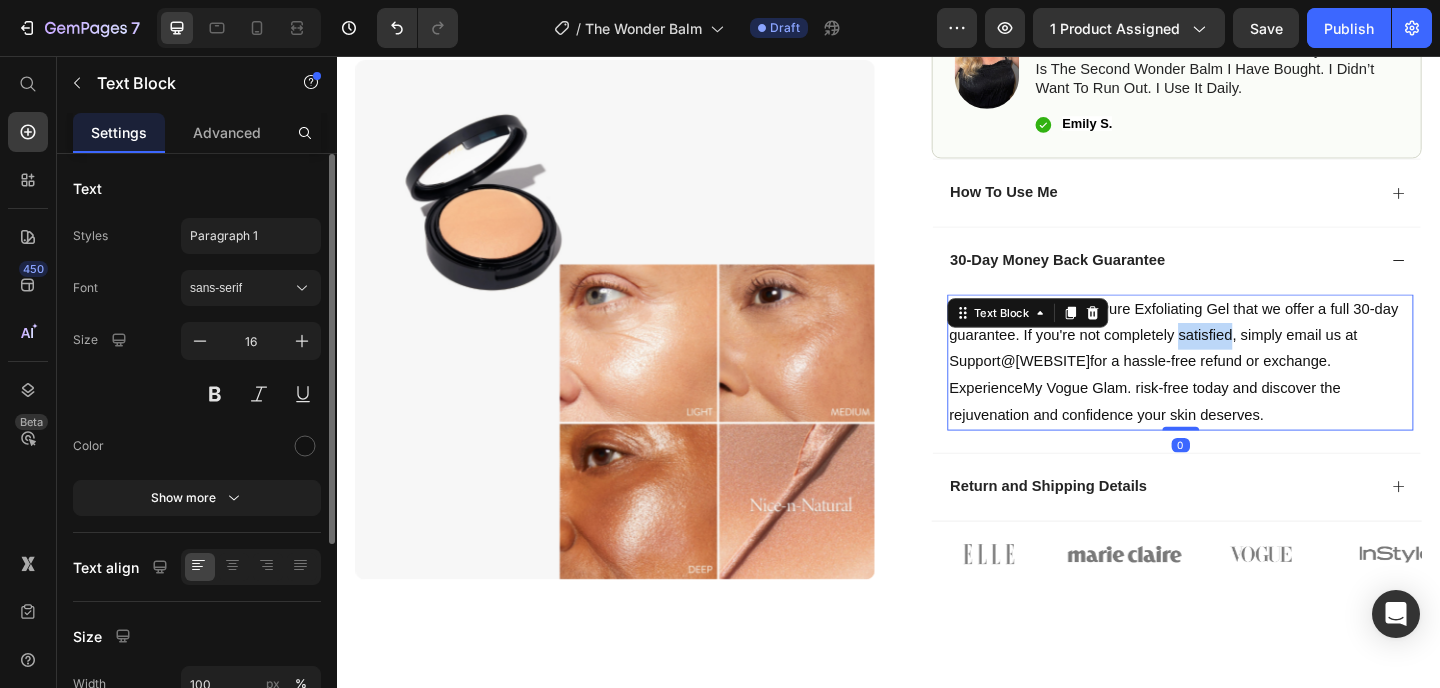 click on "We are so confident in Pure Exfoliating Gel that we offer a full 30-day guarantee. If you're not completely satisfied, simply email us at Support@ [WEBSITE] for a hassle-free refund or exchange. Experience My Vogue Glam . risk-free today and discover the rejuvenation and confidence your skin deserves." at bounding box center [1254, 390] 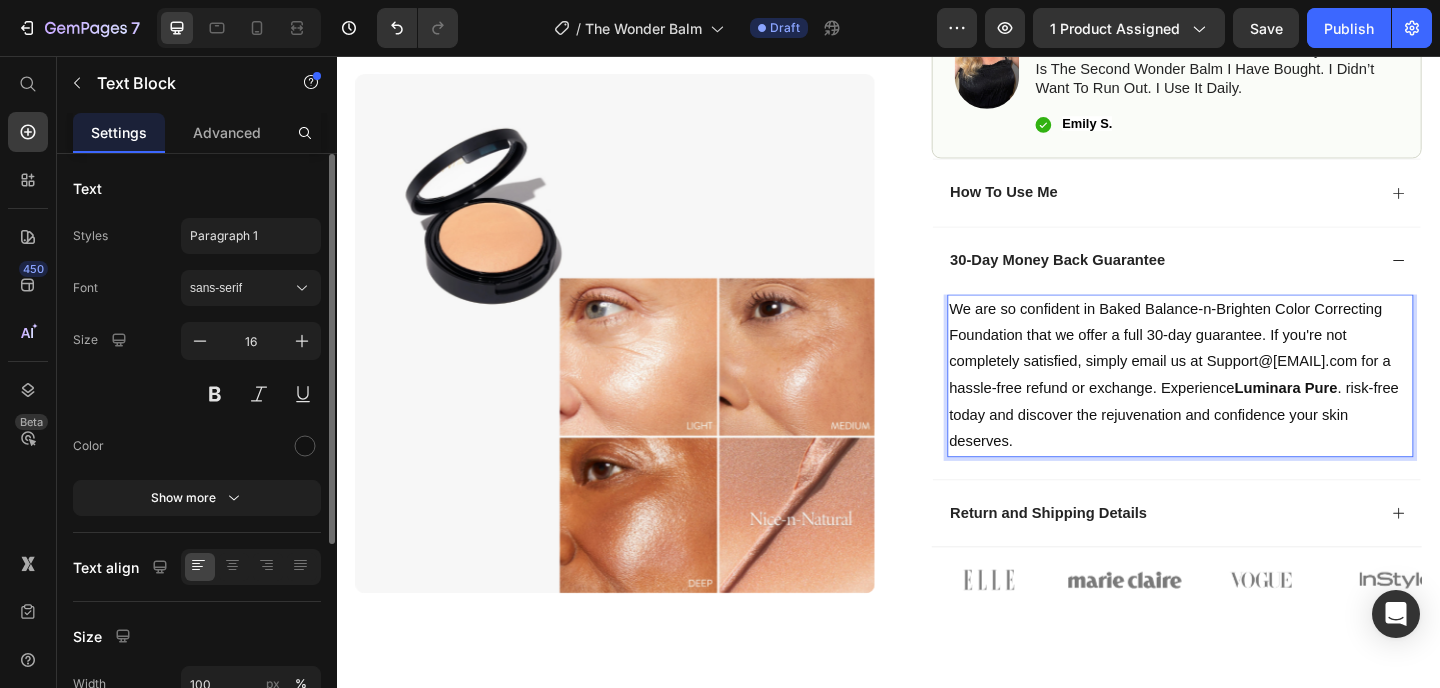 click on "We are so confident in Baked Balance-n-Brighten Color Correcting Foundation that we offer a full 30-day guarantee. If you're not completely satisfied, simply email us at Support@[EMAIL].com for a hassle-free refund or exchange. Experience" at bounding box center [1243, 374] 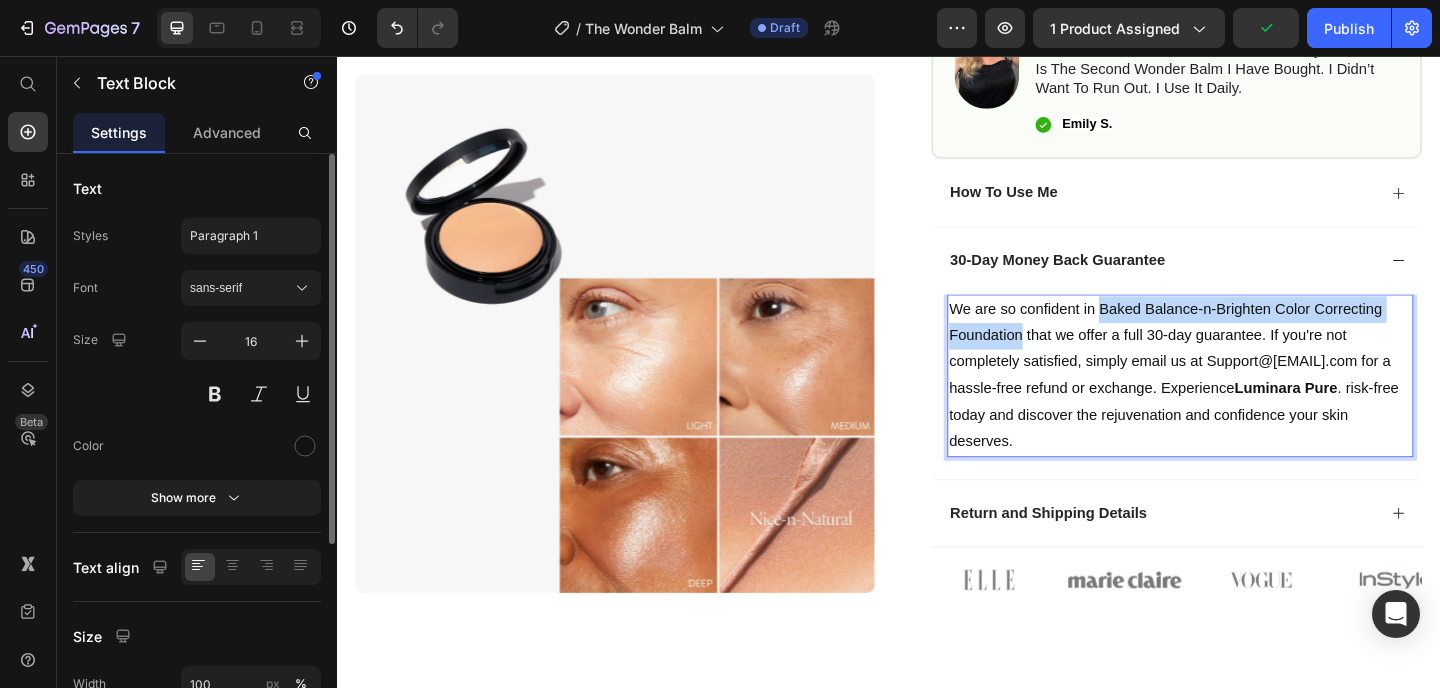 drag, startPoint x: 1159, startPoint y: 337, endPoint x: 1074, endPoint y: 364, distance: 89.1852 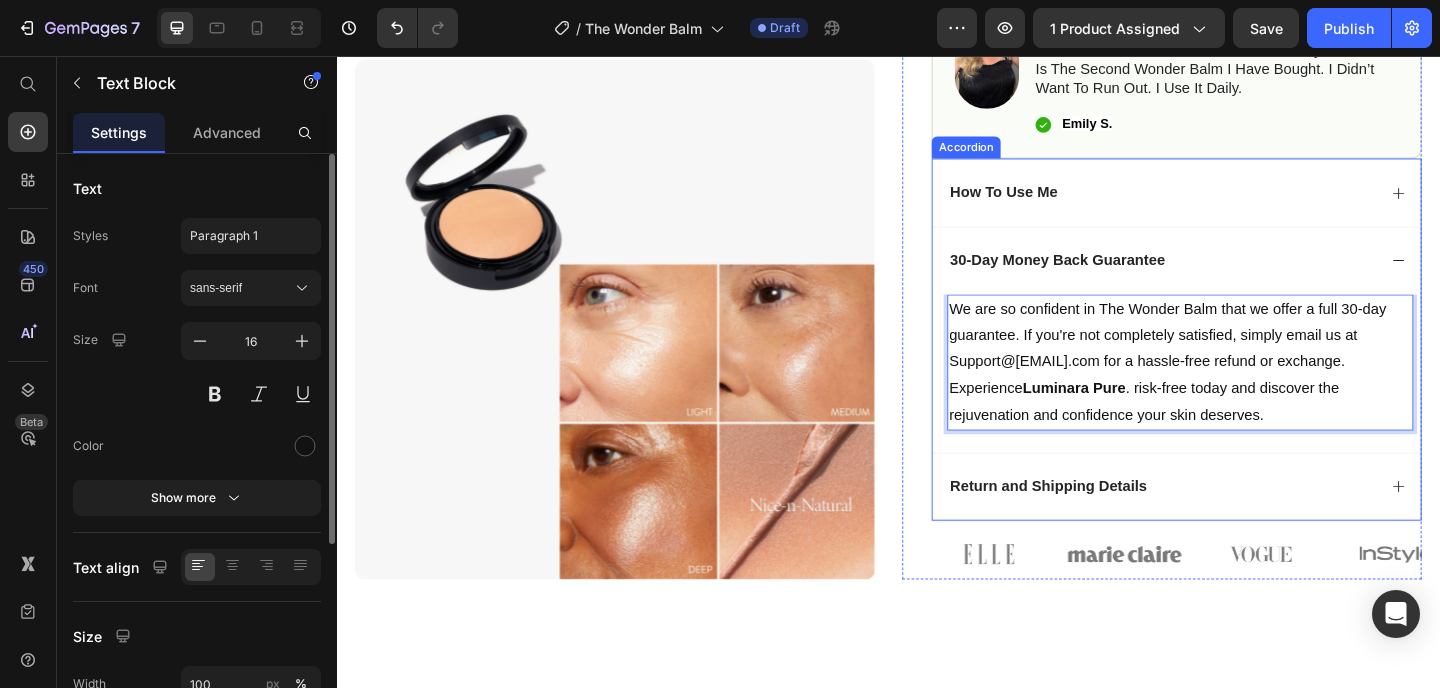 click on "30-Day Money Back Guarantee" at bounding box center [1234, 279] 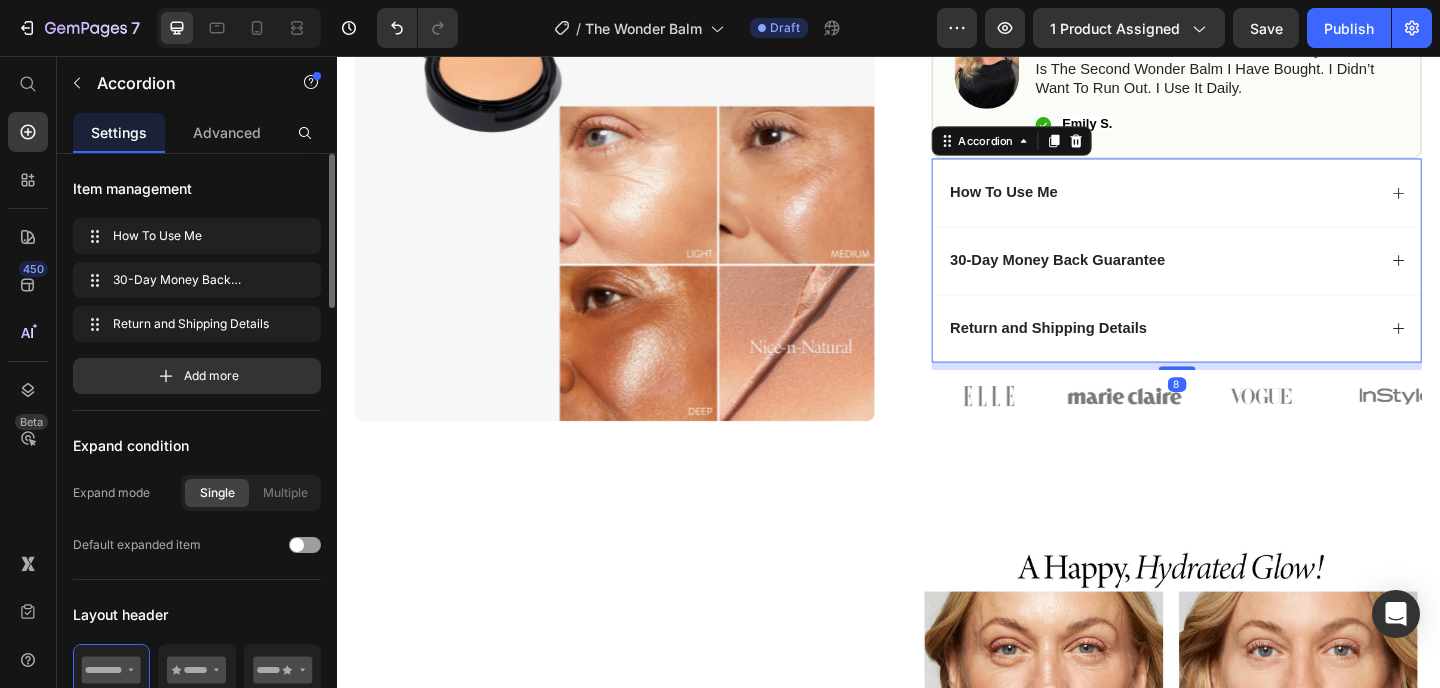 click on "30-Day Money Back Guarantee" at bounding box center [1234, 279] 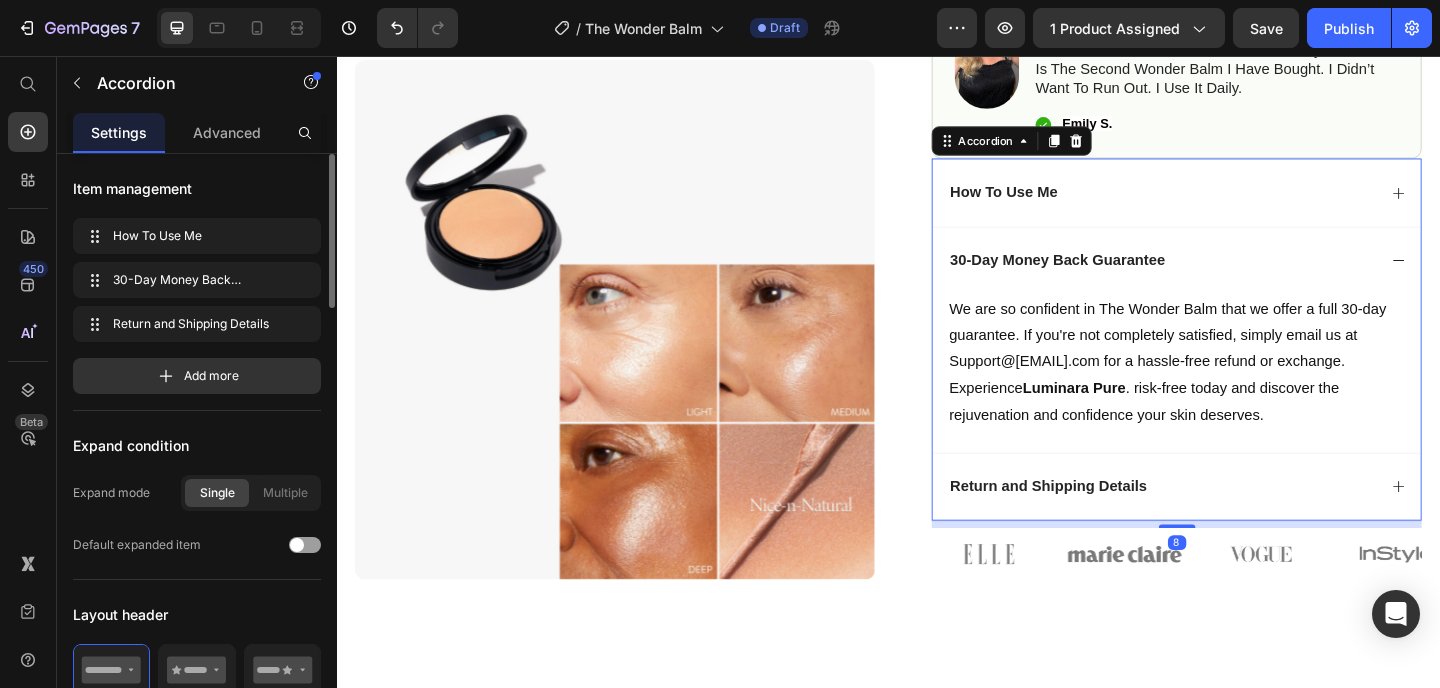 click on "30-Day Money Back Guarantee" at bounding box center (1234, 279) 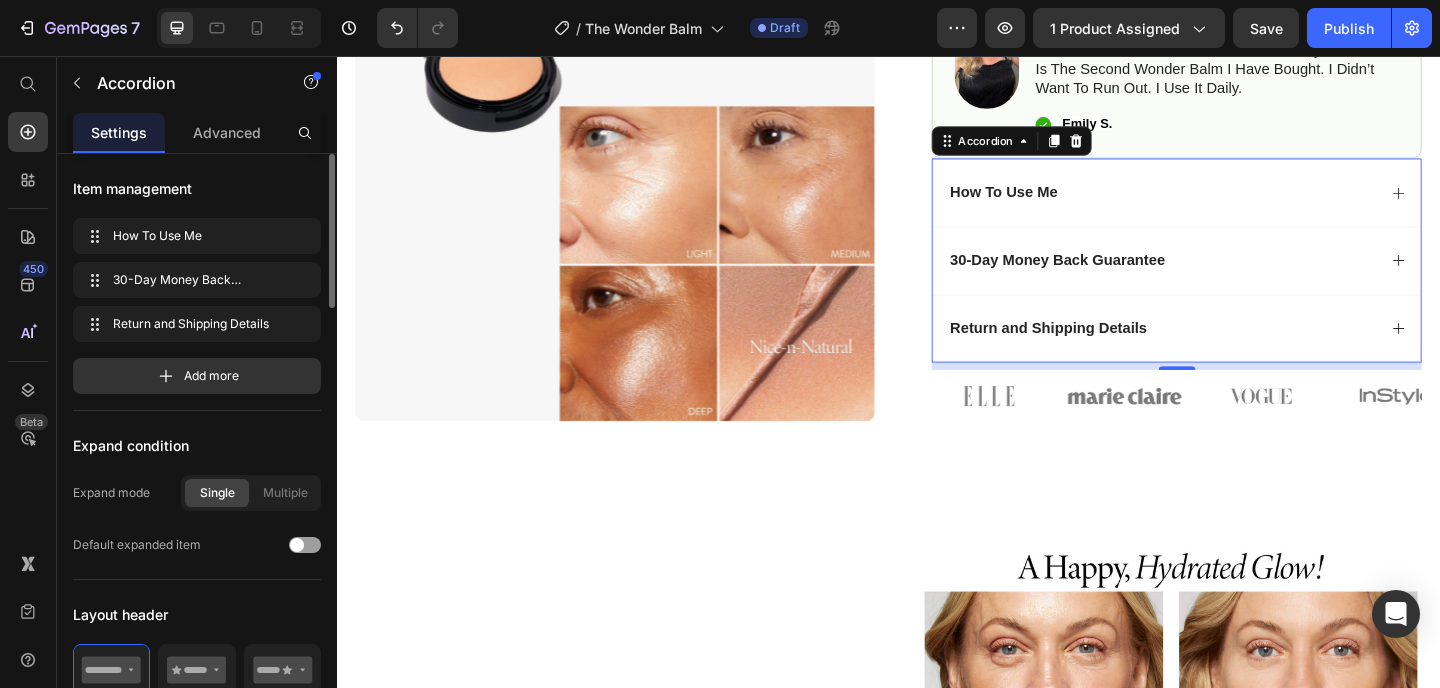 click on "Return and Shipping Details" at bounding box center [1234, 353] 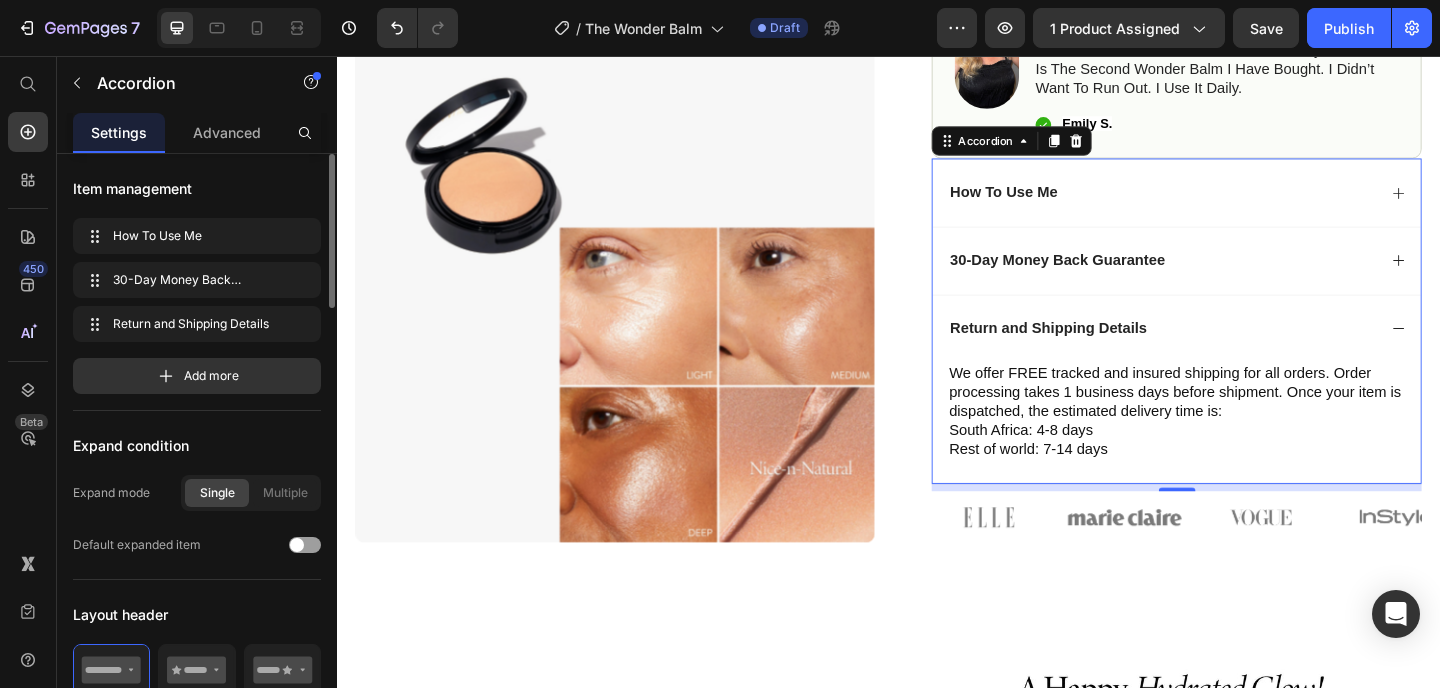 click on "Return and Shipping Details" at bounding box center (1234, 353) 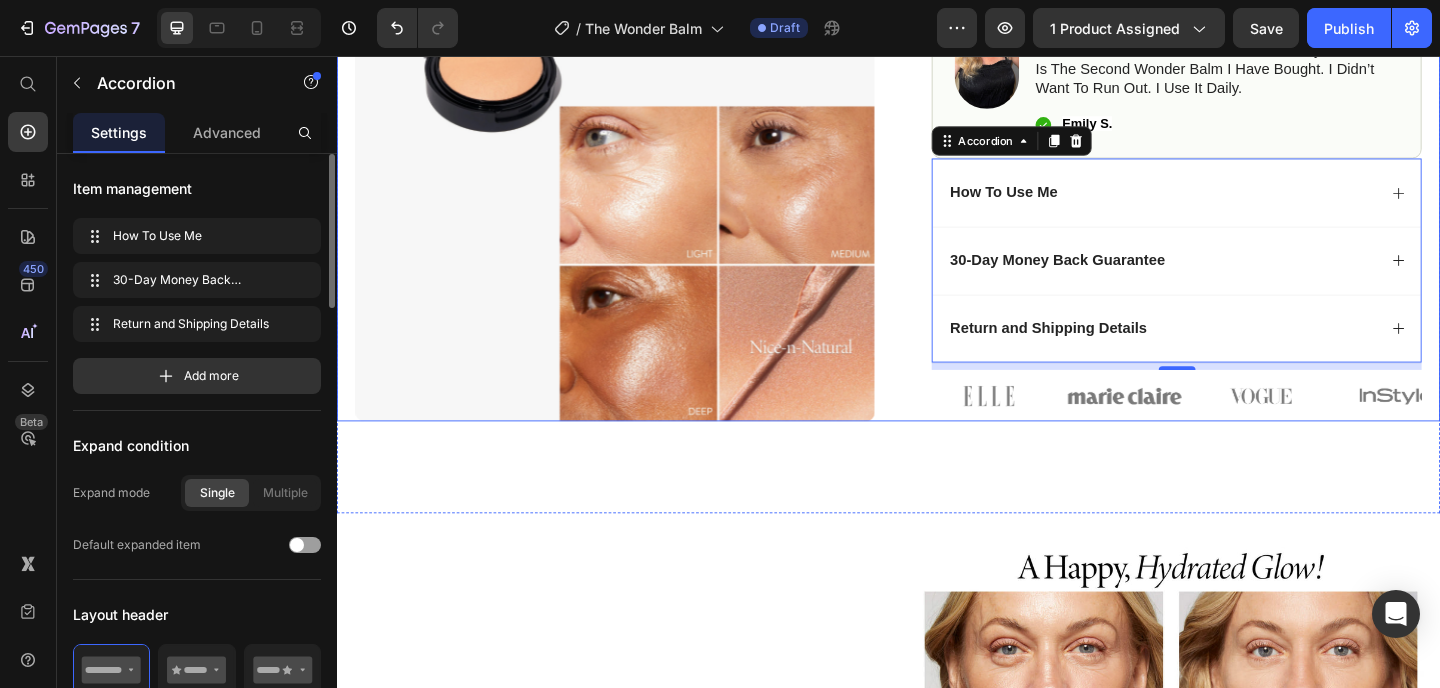 click on "Product Images Row Icon Icon Icon Icon Icon Icon List (1734 Reviews) Text Block Row The Wonder Balm Product Title R 499.00 Product Price R 1,000.00 Product Price SALE 50% OFF Discount Tag Row Hydrates, tints & adds glow in seconds Multi-use balm for cheeks & lips No-makeup look, effortless feel Item List
add to cart Add to Cart
Icon Free Shipping Text Block
Icon Money-Back Text Block
Icon Easy Returns Text Block Row Image Icon Icon Icon Icon Icon Icon List I totally love this product. My skins on the dry side do I love a cream blush. The color is very nice. This is the second Wonder Balm I have bought. I didn’t want to run out. I use it daily. Text Block
Icon [FIRST] [LAST]. Text Block Row Row
How To Use Me
30-Day Money Back Guarantee
Return and Shipping Details Accordion   8 Image Image Image Image Image Carousel" at bounding box center (937, -31) 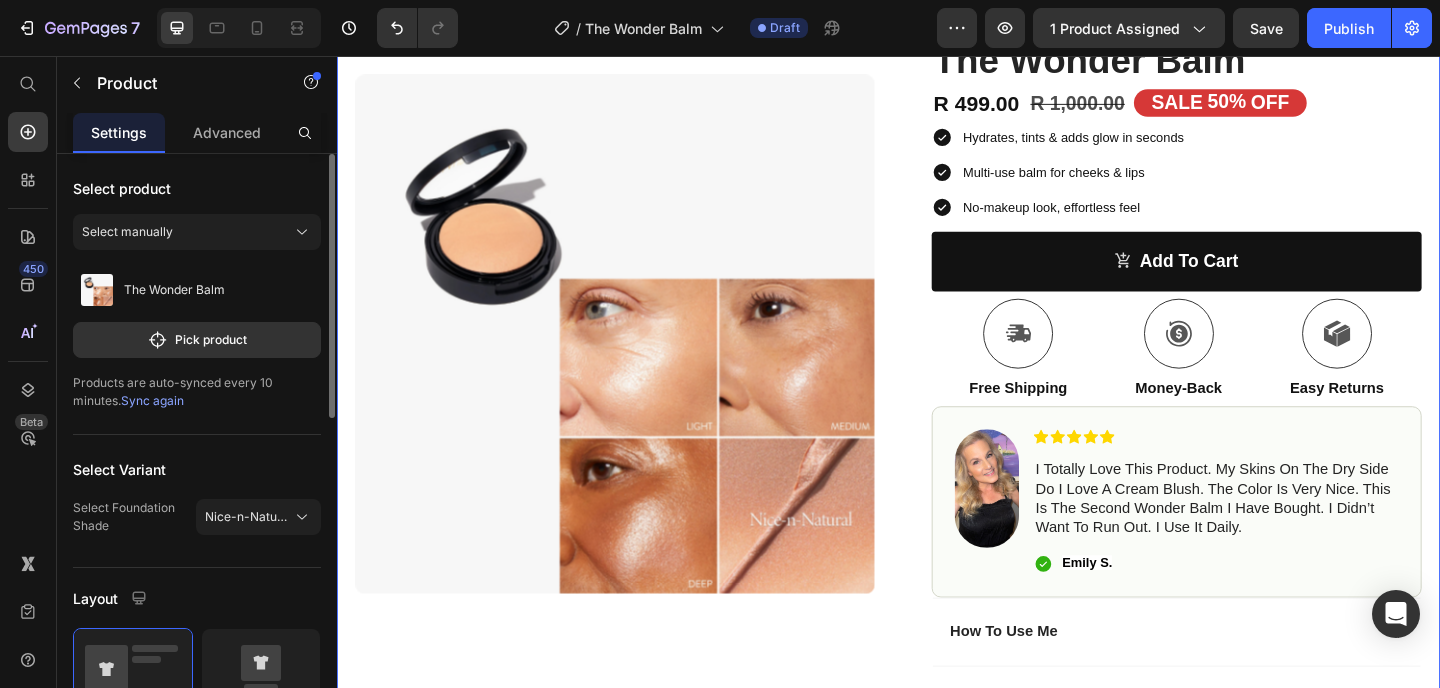 scroll, scrollTop: 0, scrollLeft: 0, axis: both 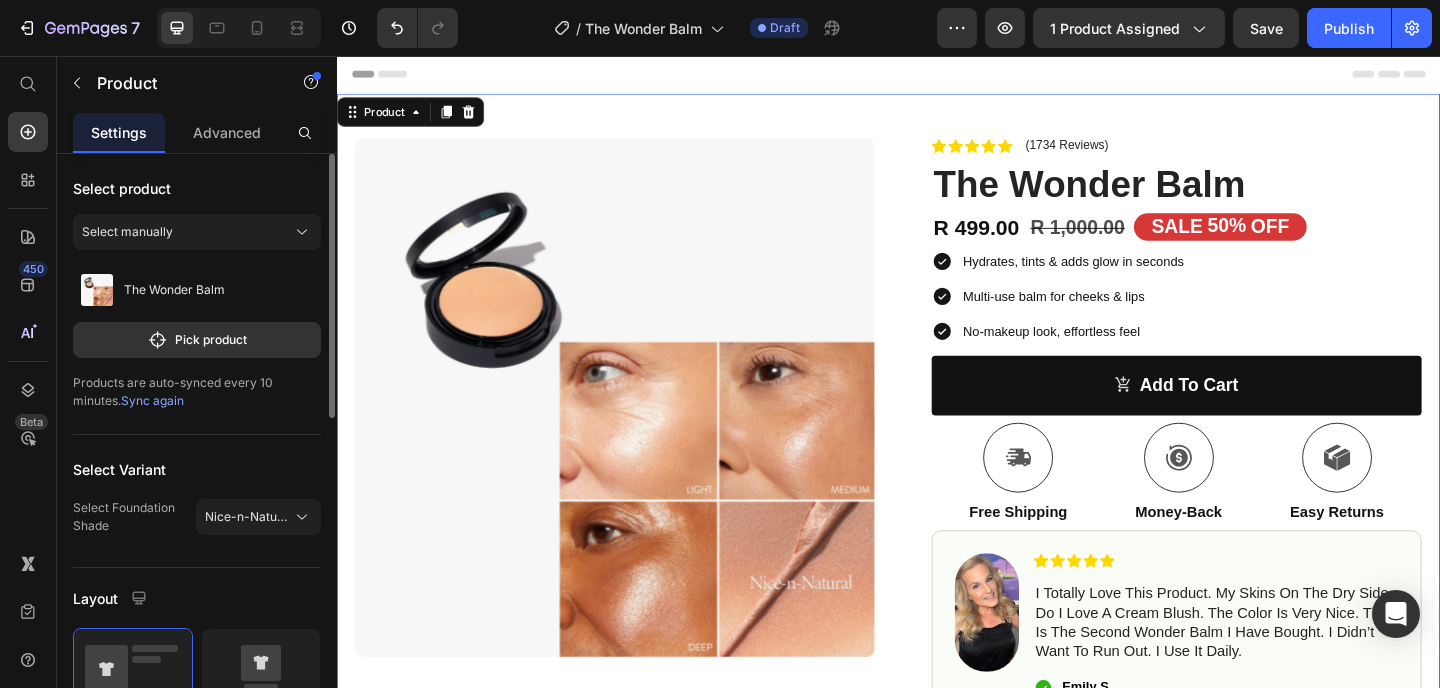 click on "Header" at bounding box center (937, 76) 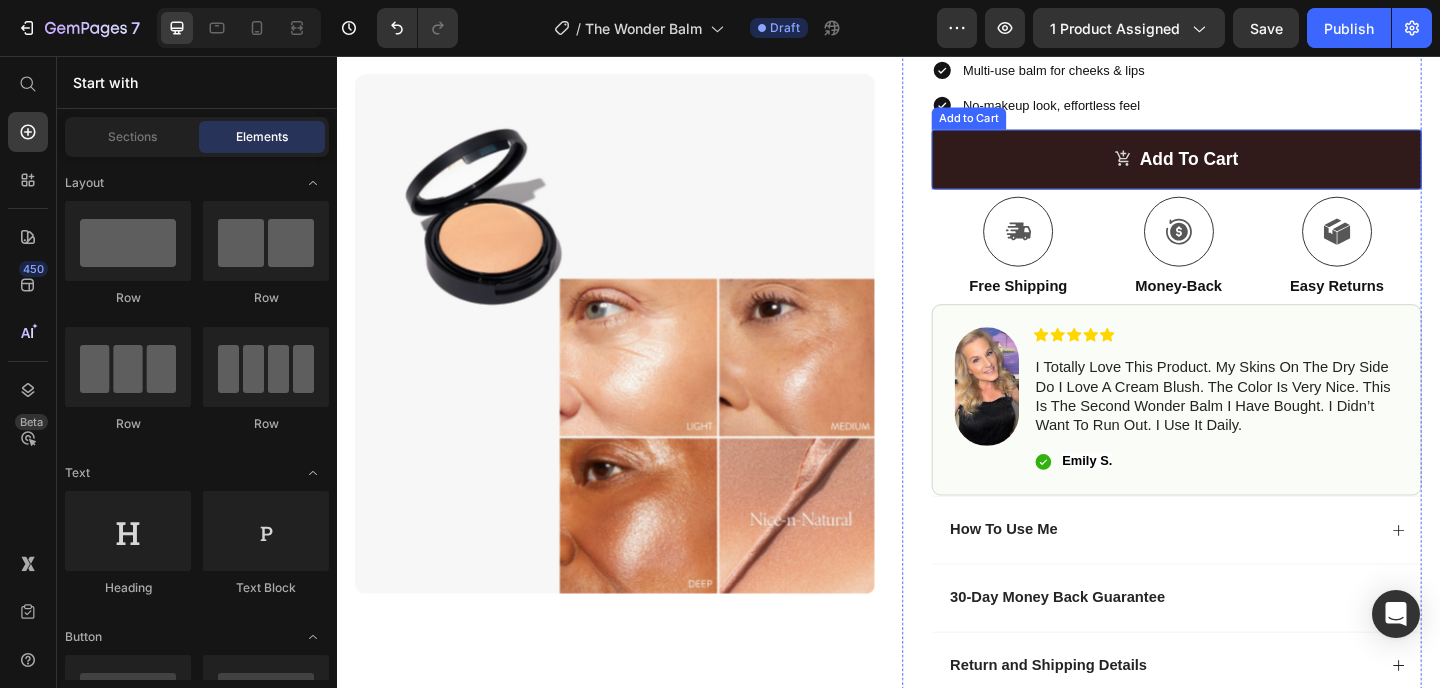 scroll, scrollTop: 606, scrollLeft: 0, axis: vertical 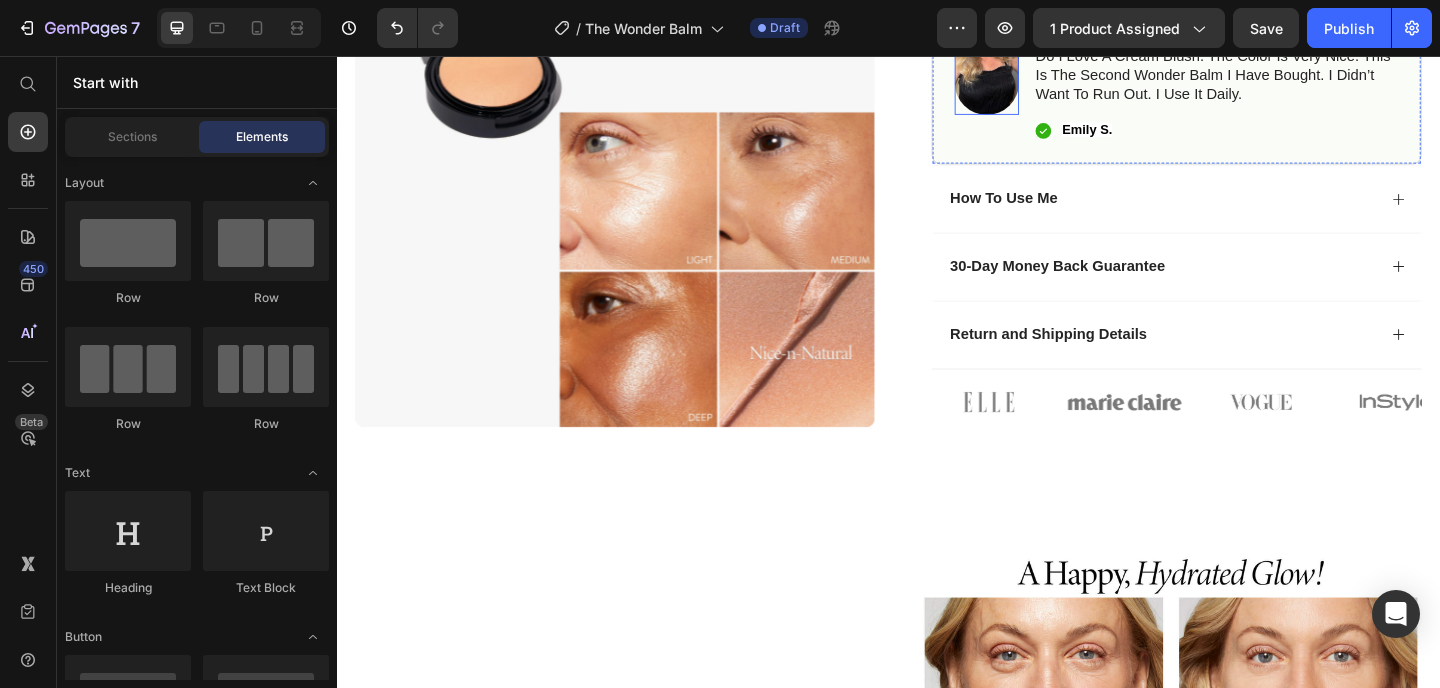 click at bounding box center [1044, 55] 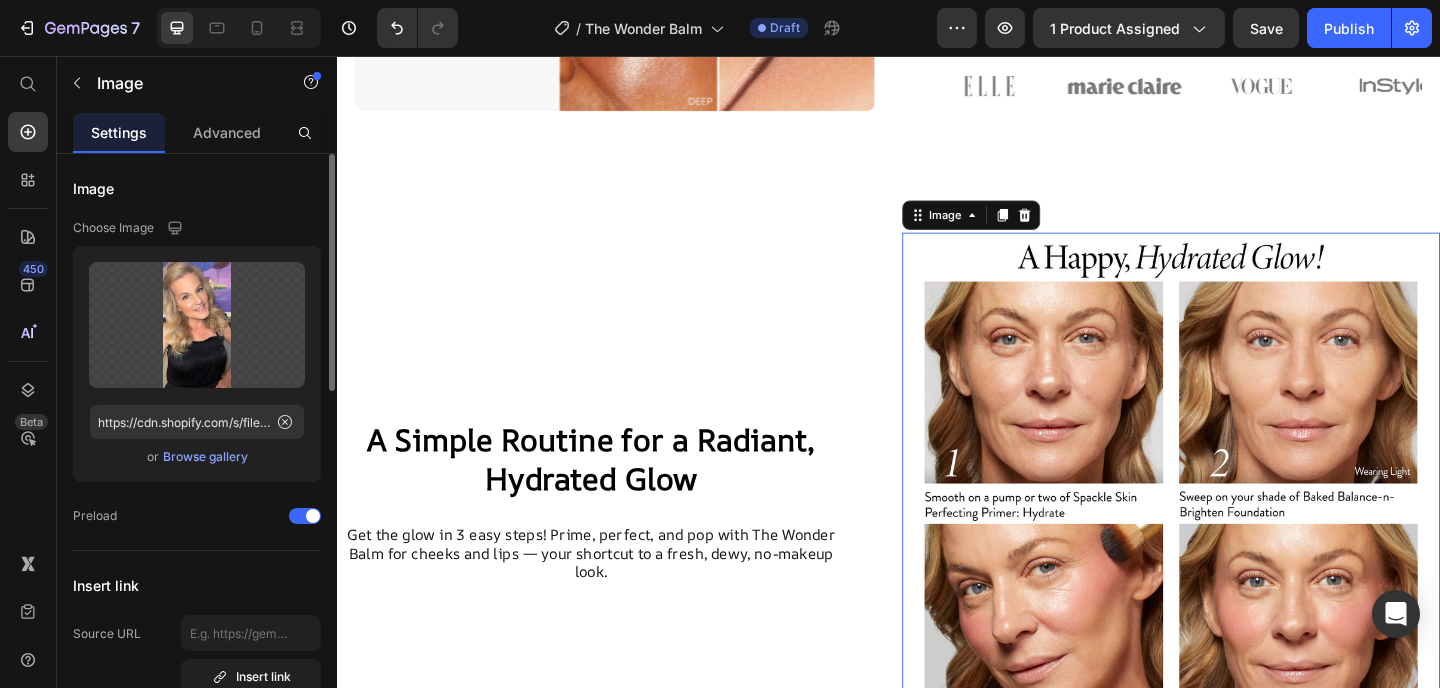 click at bounding box center (1244, 540) 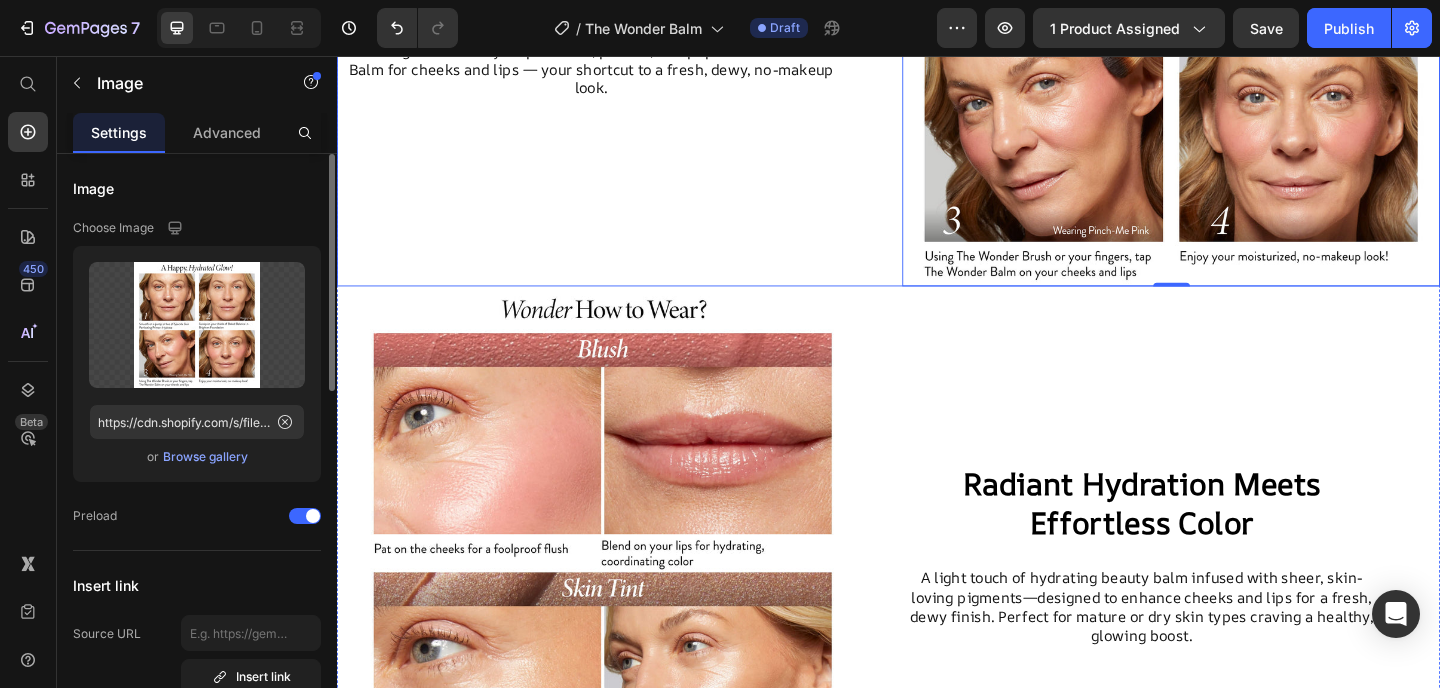 scroll, scrollTop: 1605, scrollLeft: 0, axis: vertical 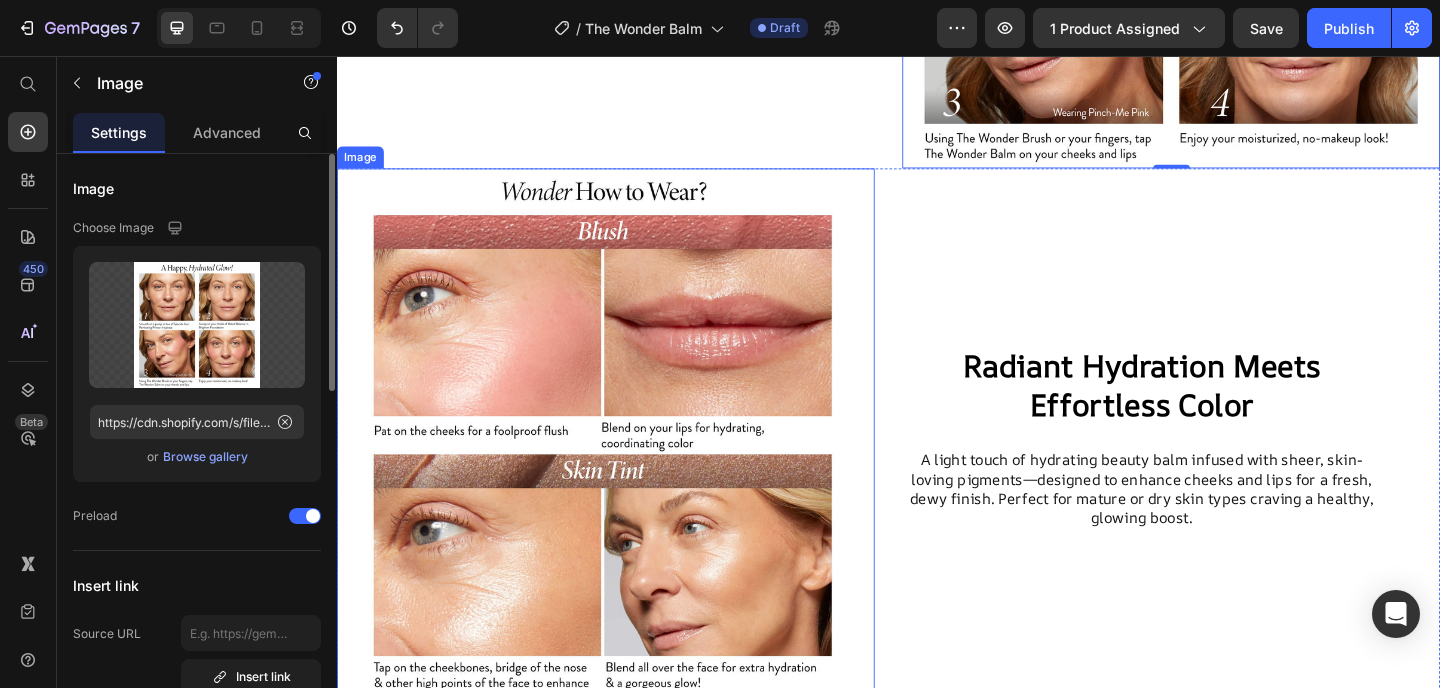 click at bounding box center (629, 470) 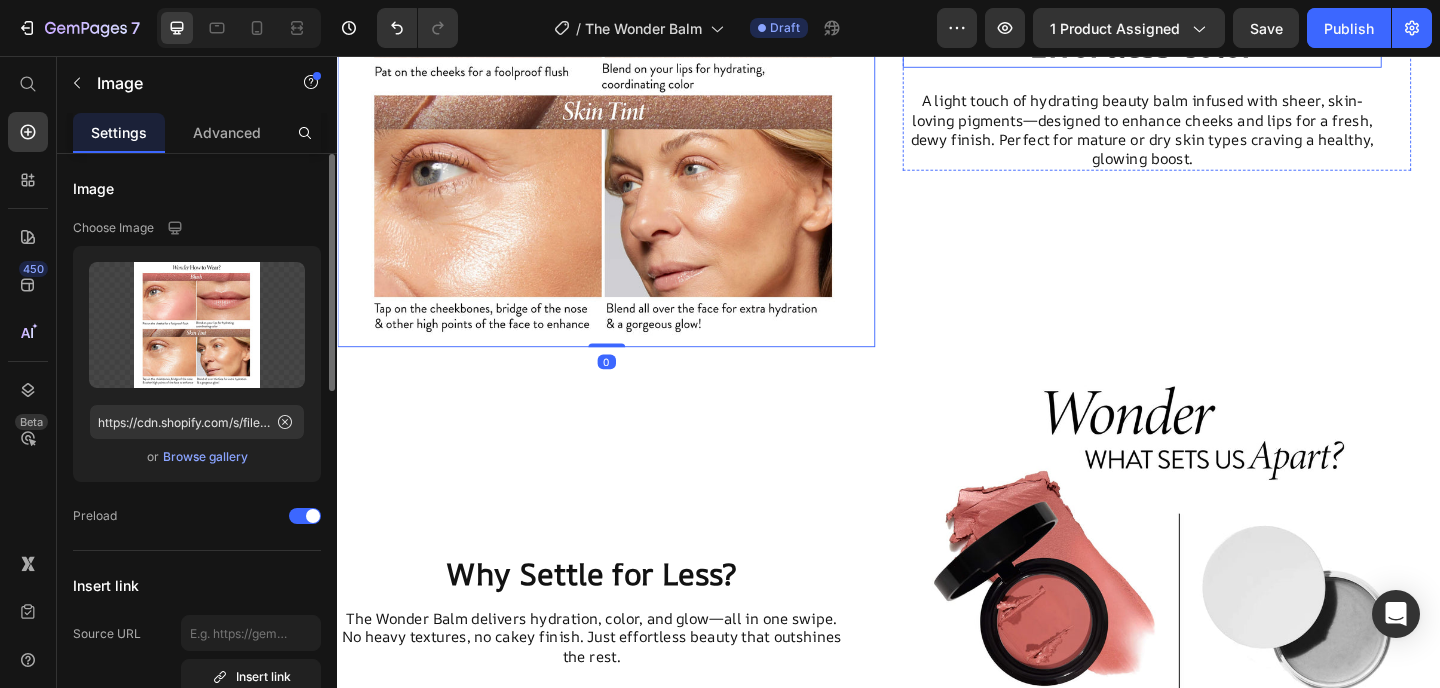 scroll, scrollTop: 2138, scrollLeft: 0, axis: vertical 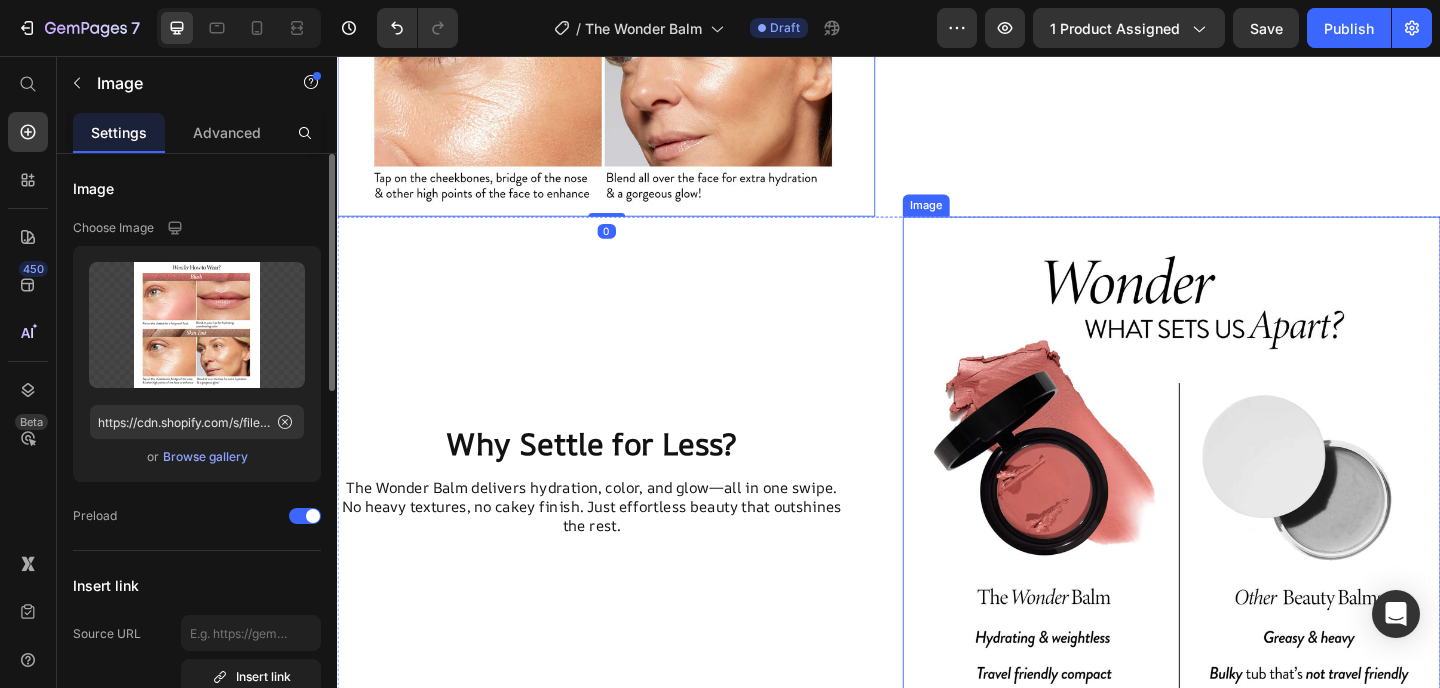 click at bounding box center (1244, 523) 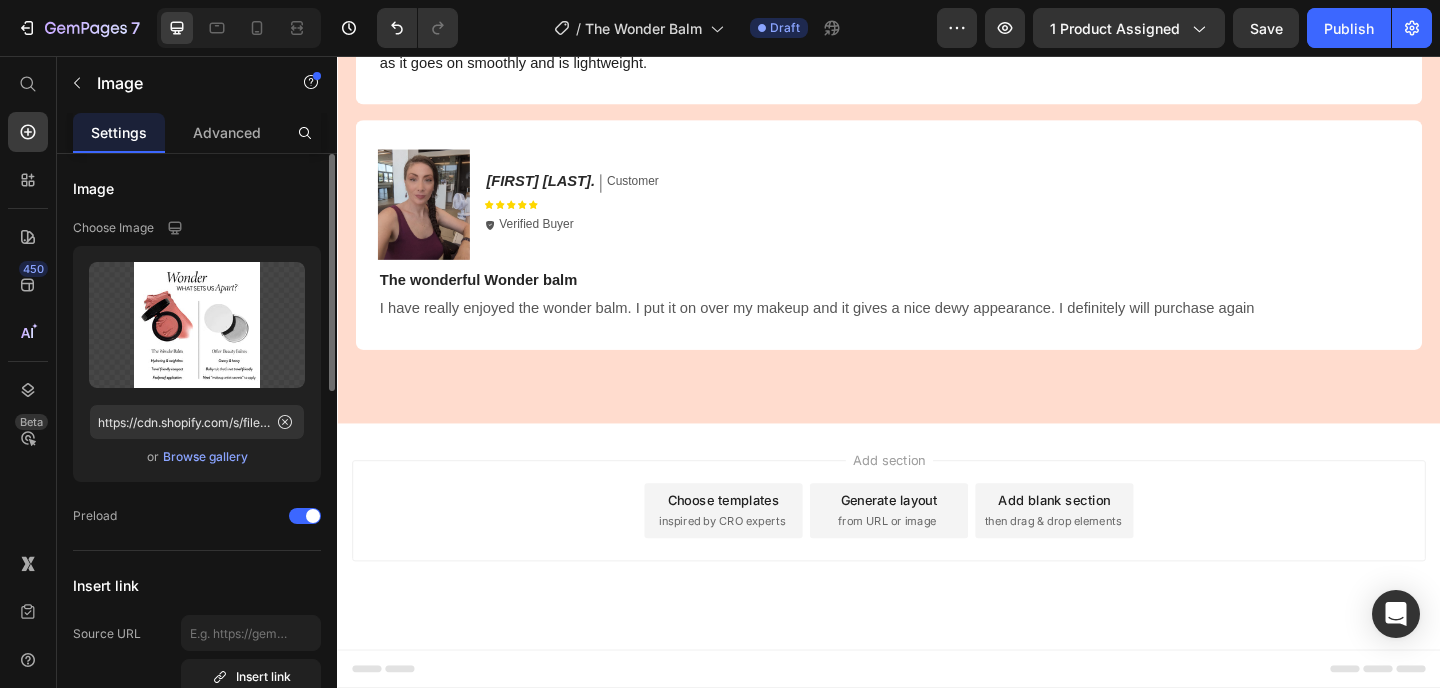 scroll, scrollTop: 3663, scrollLeft: 0, axis: vertical 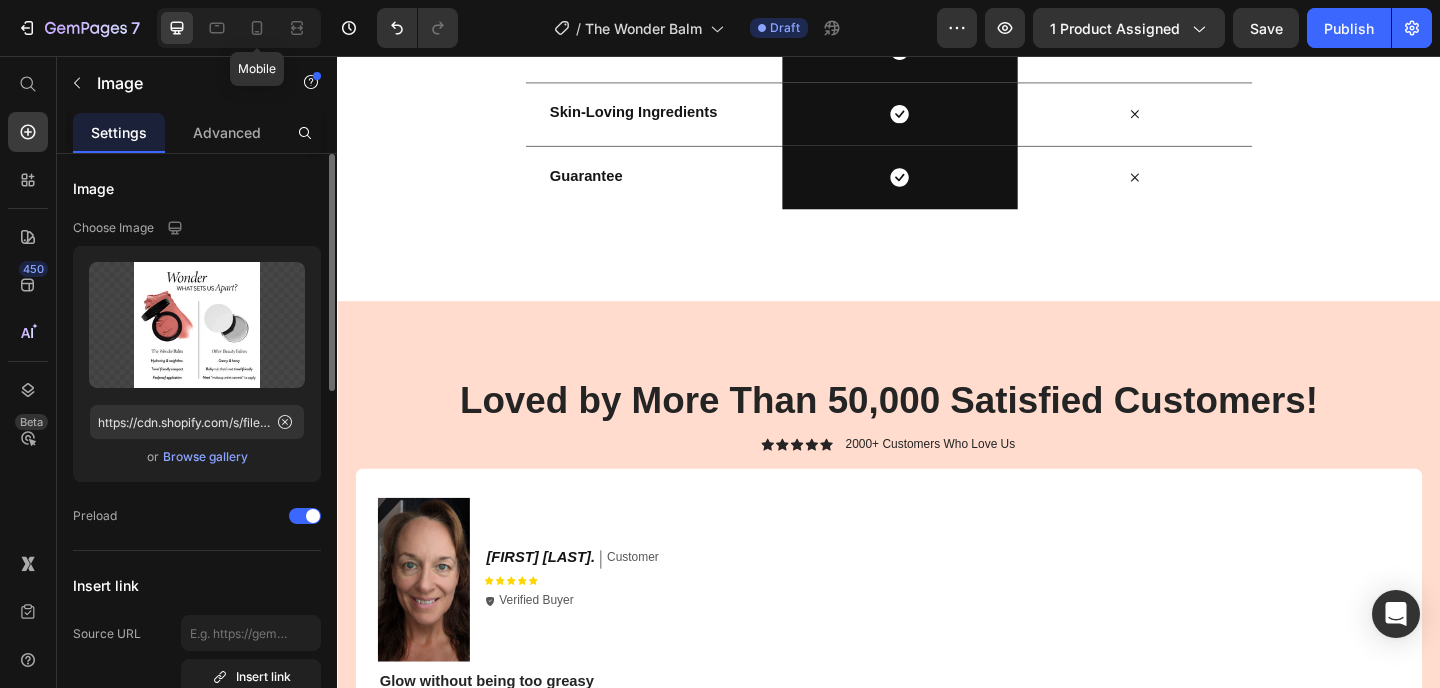 click 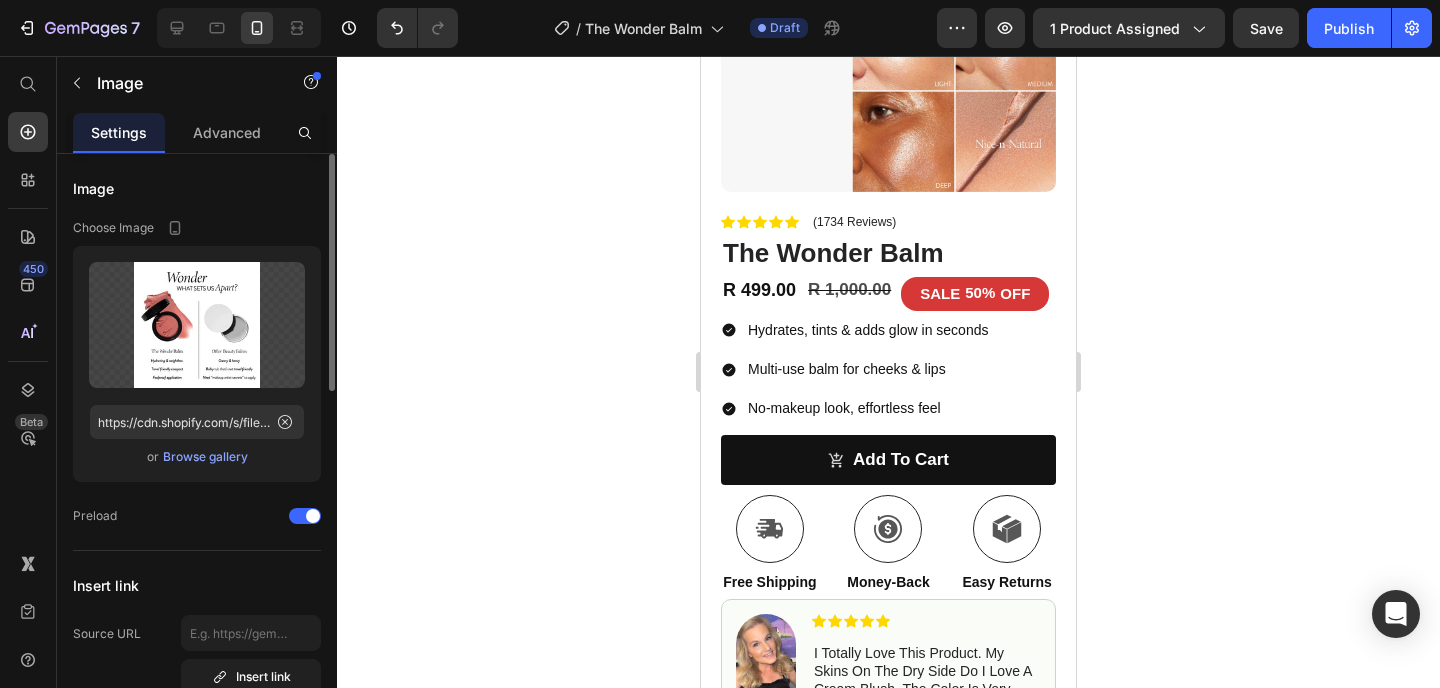 scroll, scrollTop: 0, scrollLeft: 0, axis: both 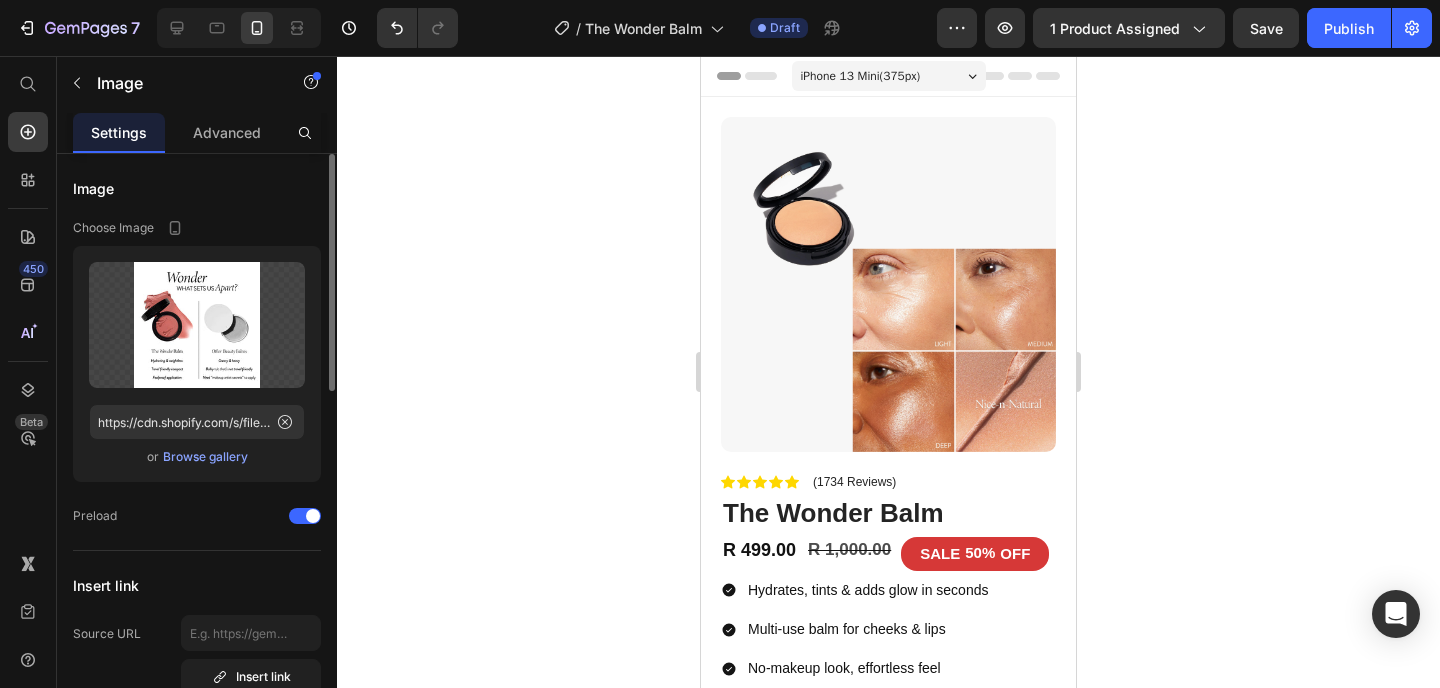 click 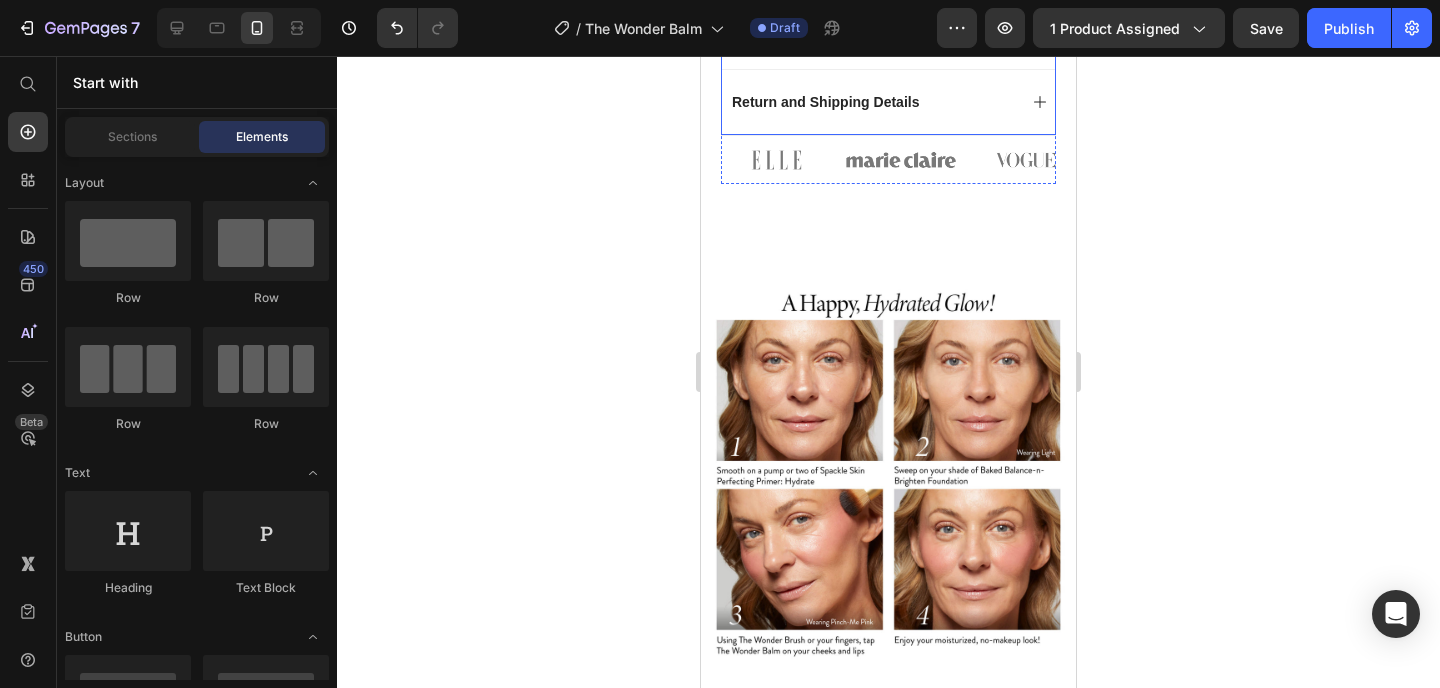 scroll, scrollTop: 712, scrollLeft: 0, axis: vertical 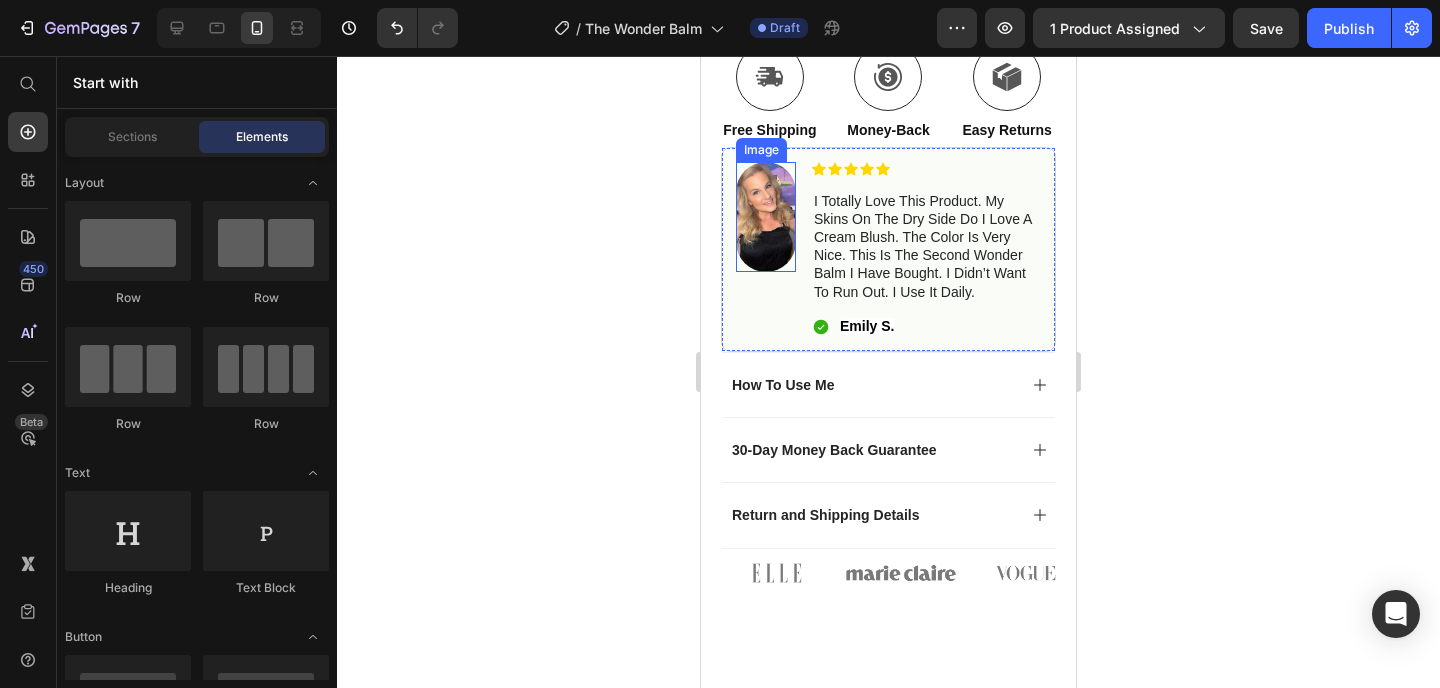 click at bounding box center [766, 217] 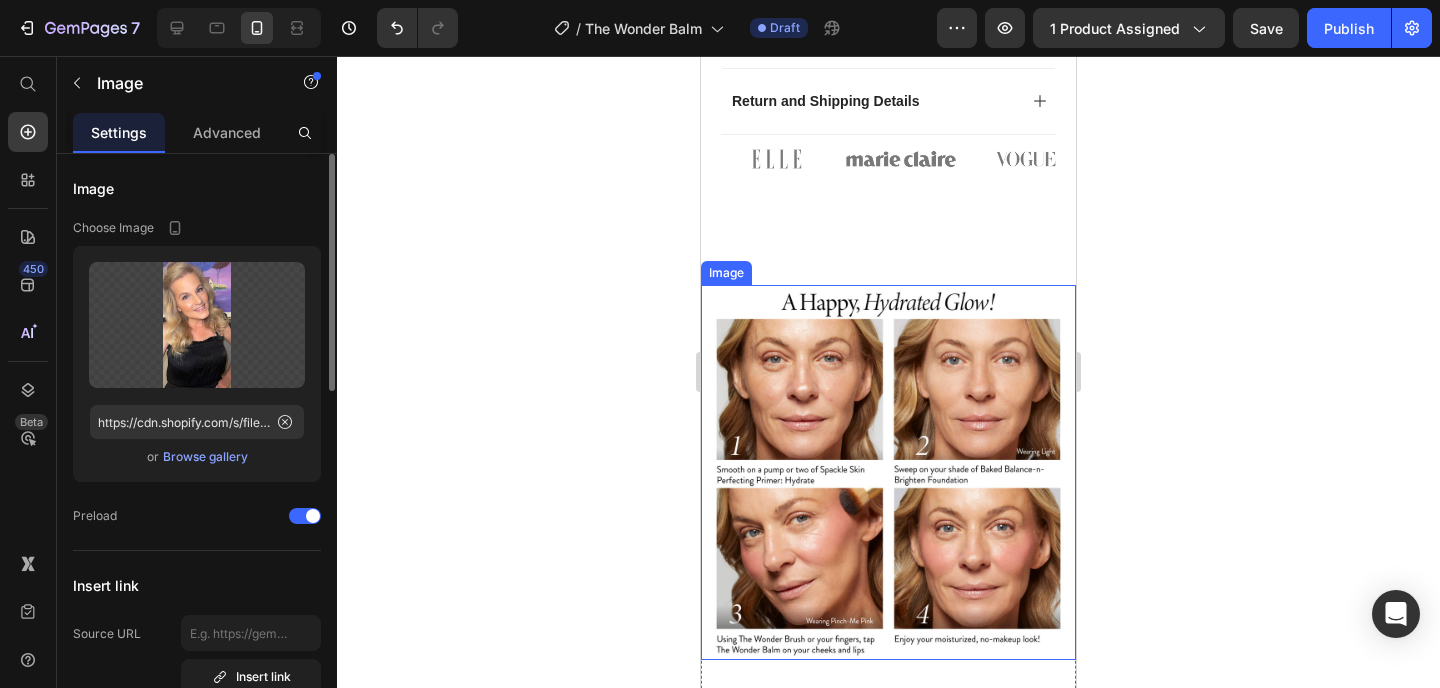click at bounding box center (888, 472) 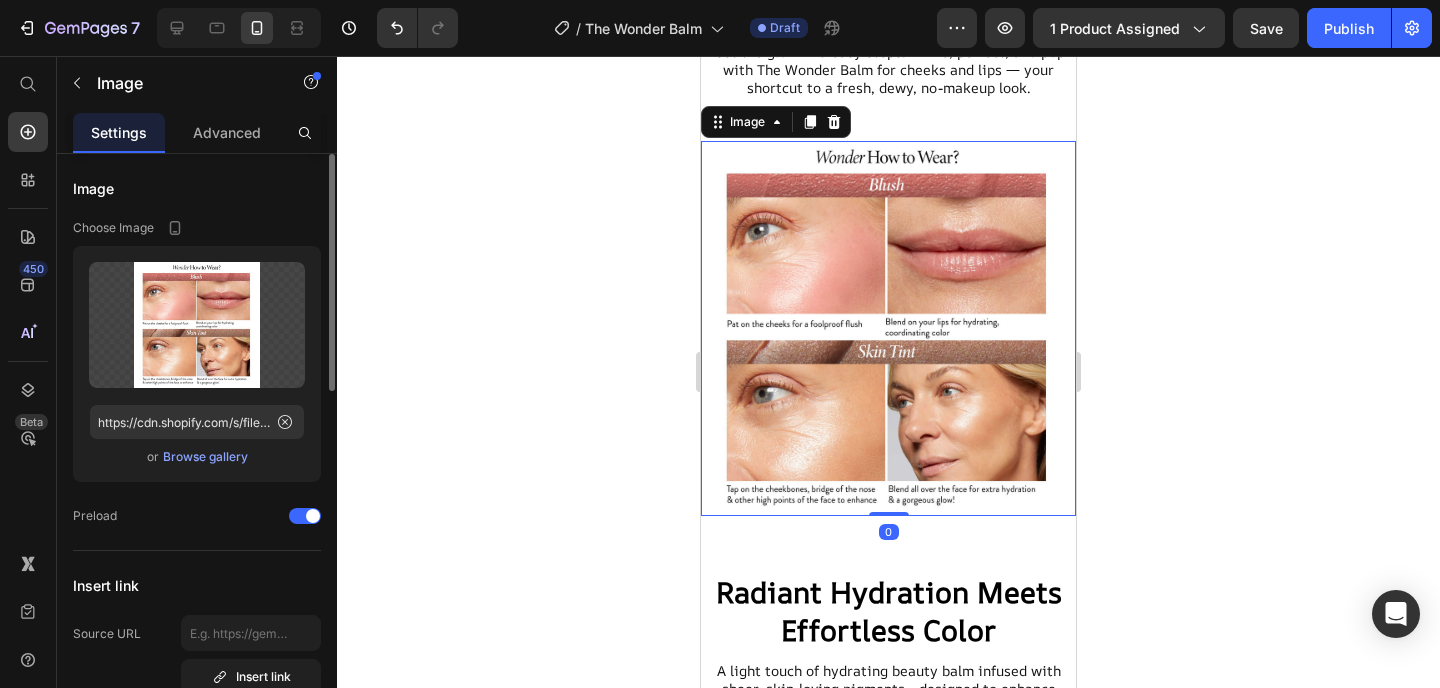 click at bounding box center (888, 328) 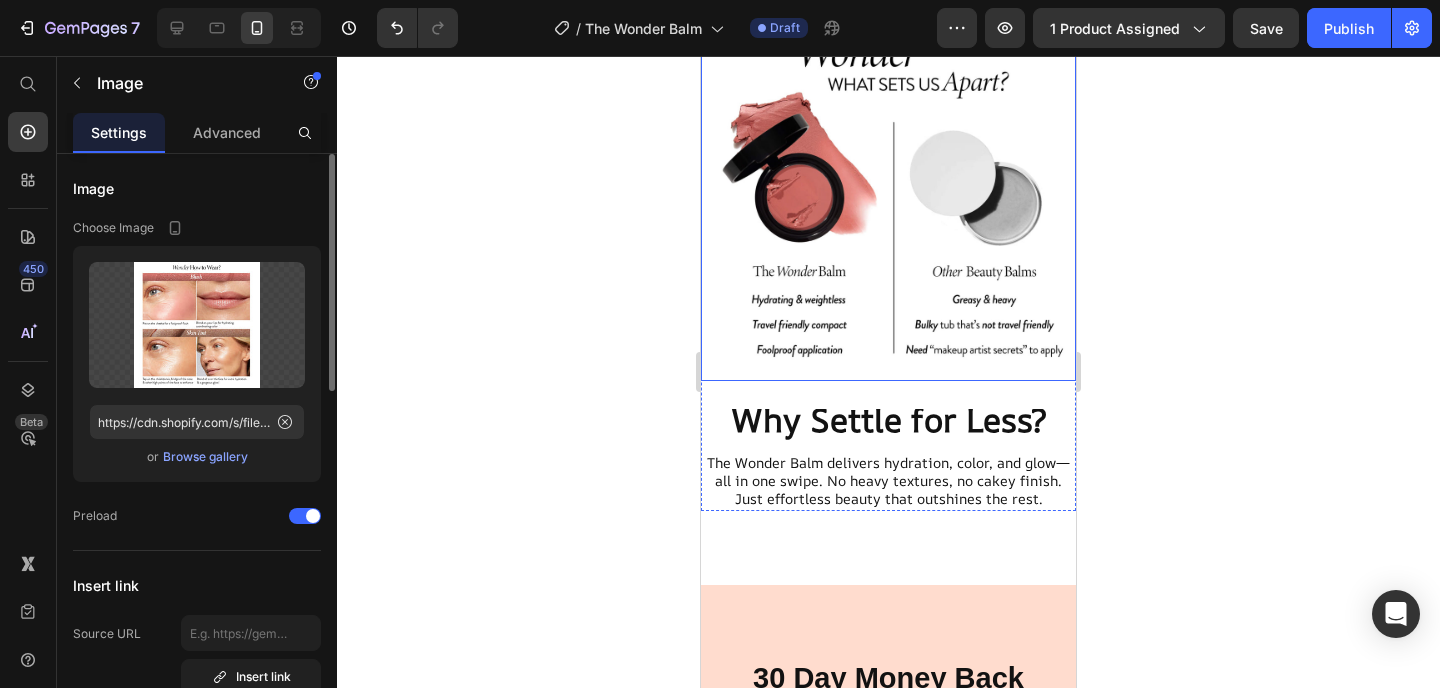 click at bounding box center (888, 193) 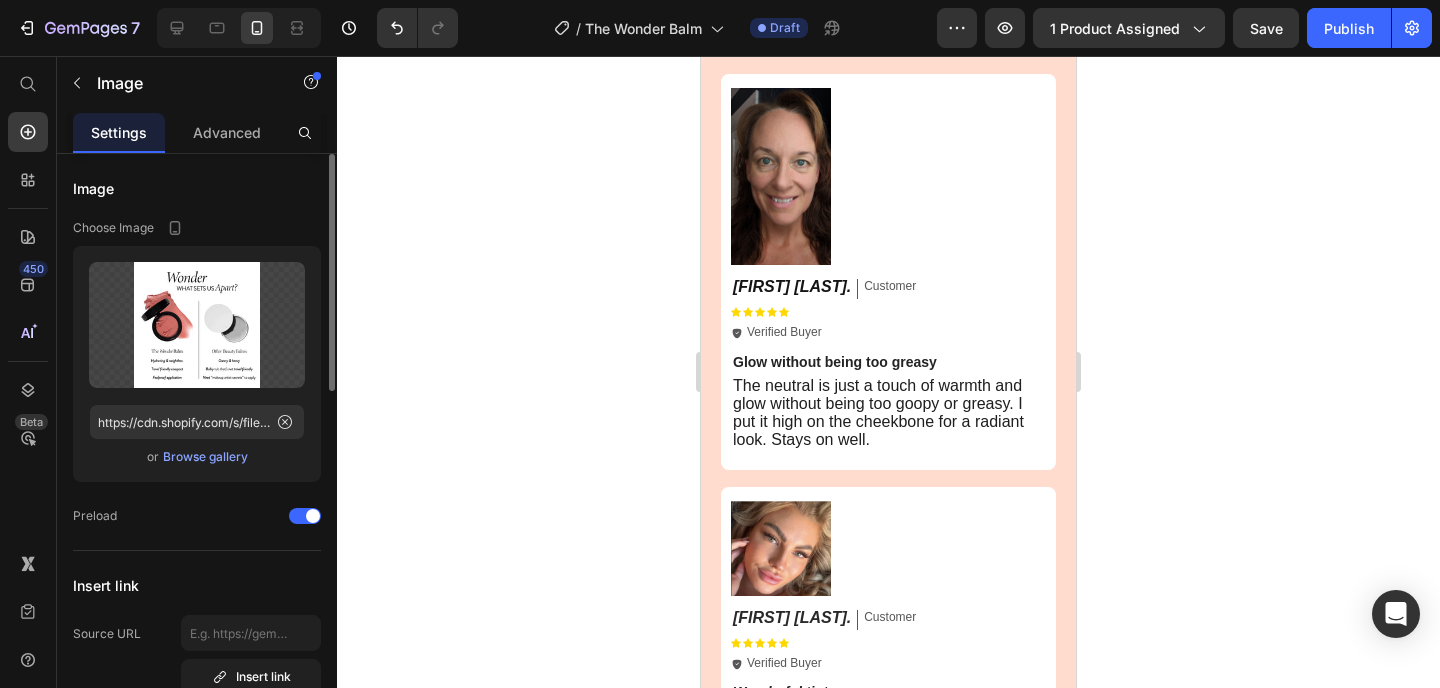 scroll, scrollTop: 4710, scrollLeft: 0, axis: vertical 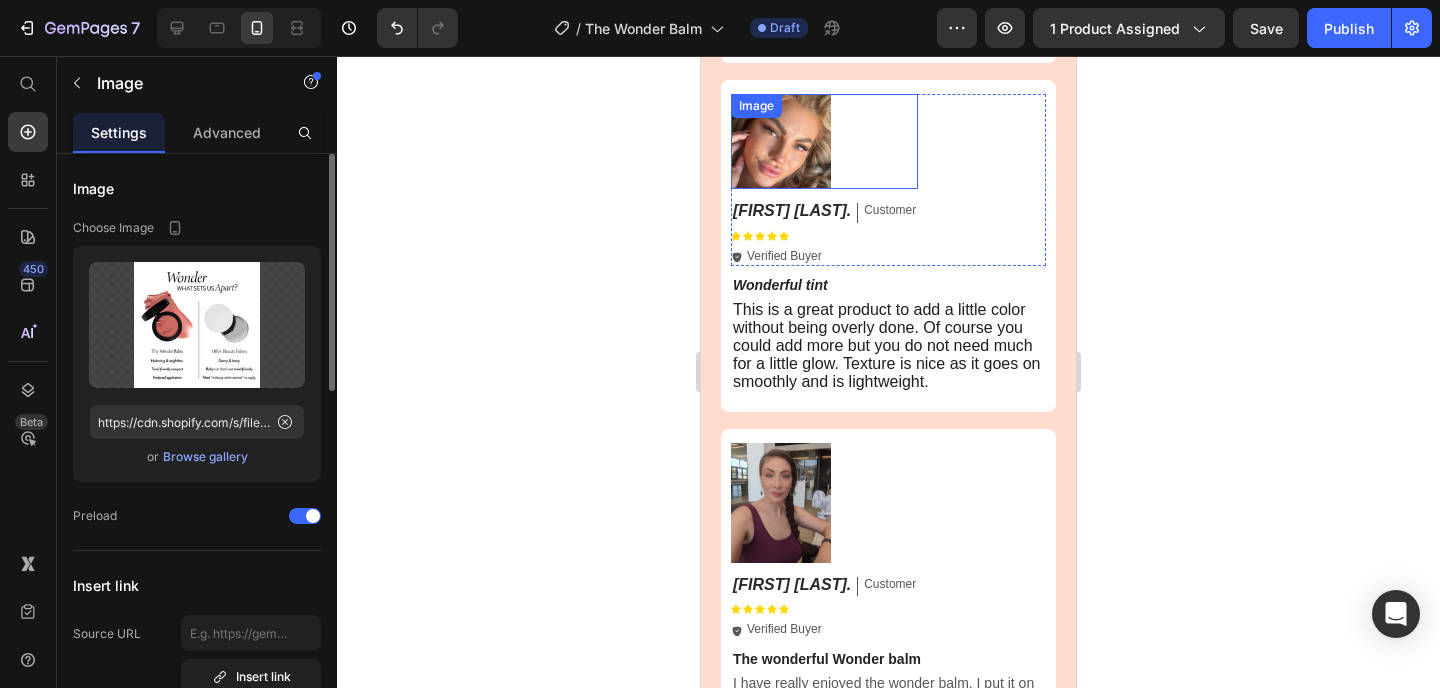click at bounding box center (824, 142) 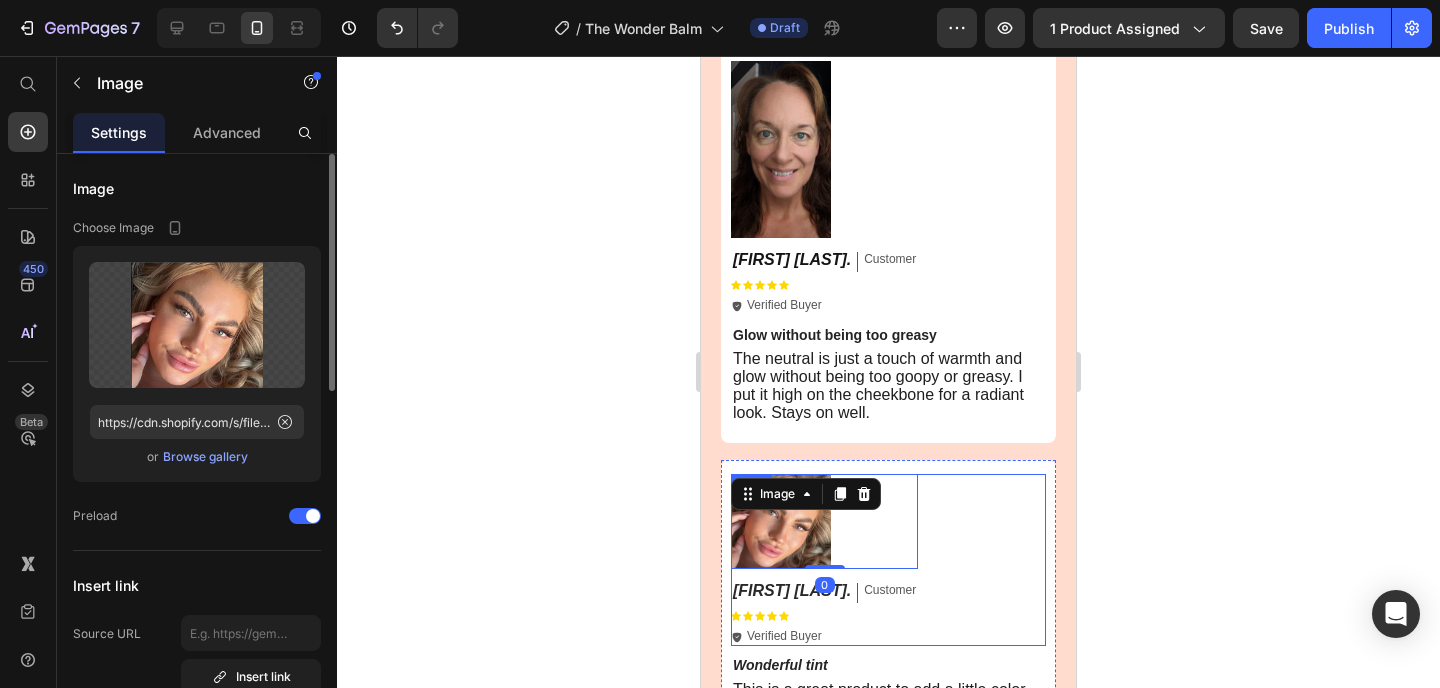 click at bounding box center (824, 150) 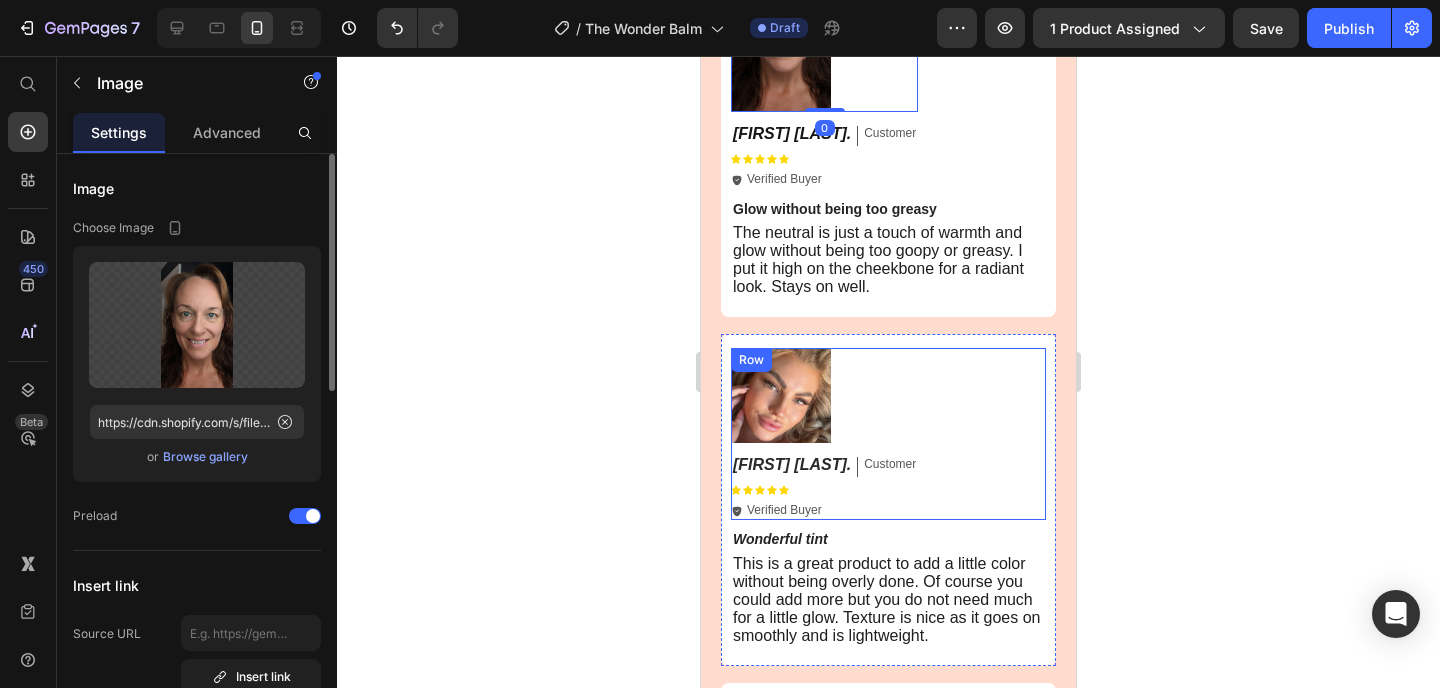 scroll, scrollTop: 4728, scrollLeft: 0, axis: vertical 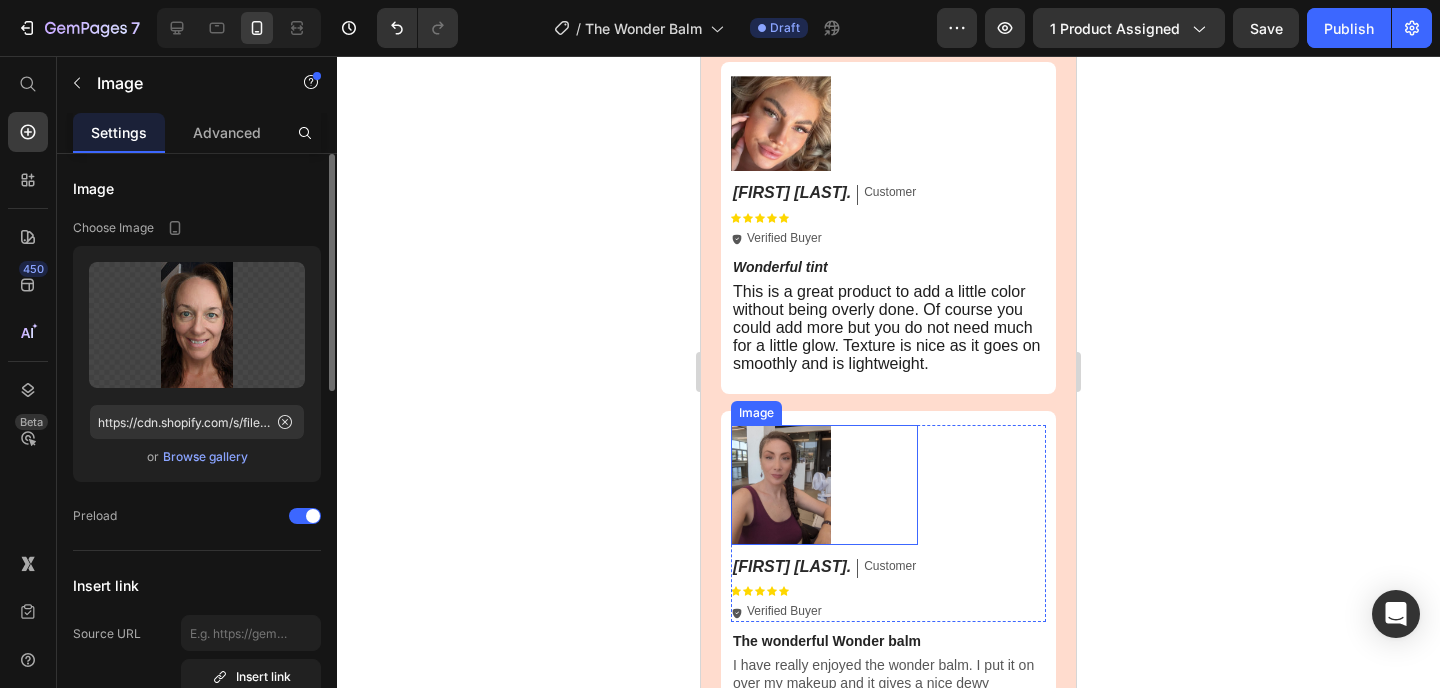 click at bounding box center (824, 485) 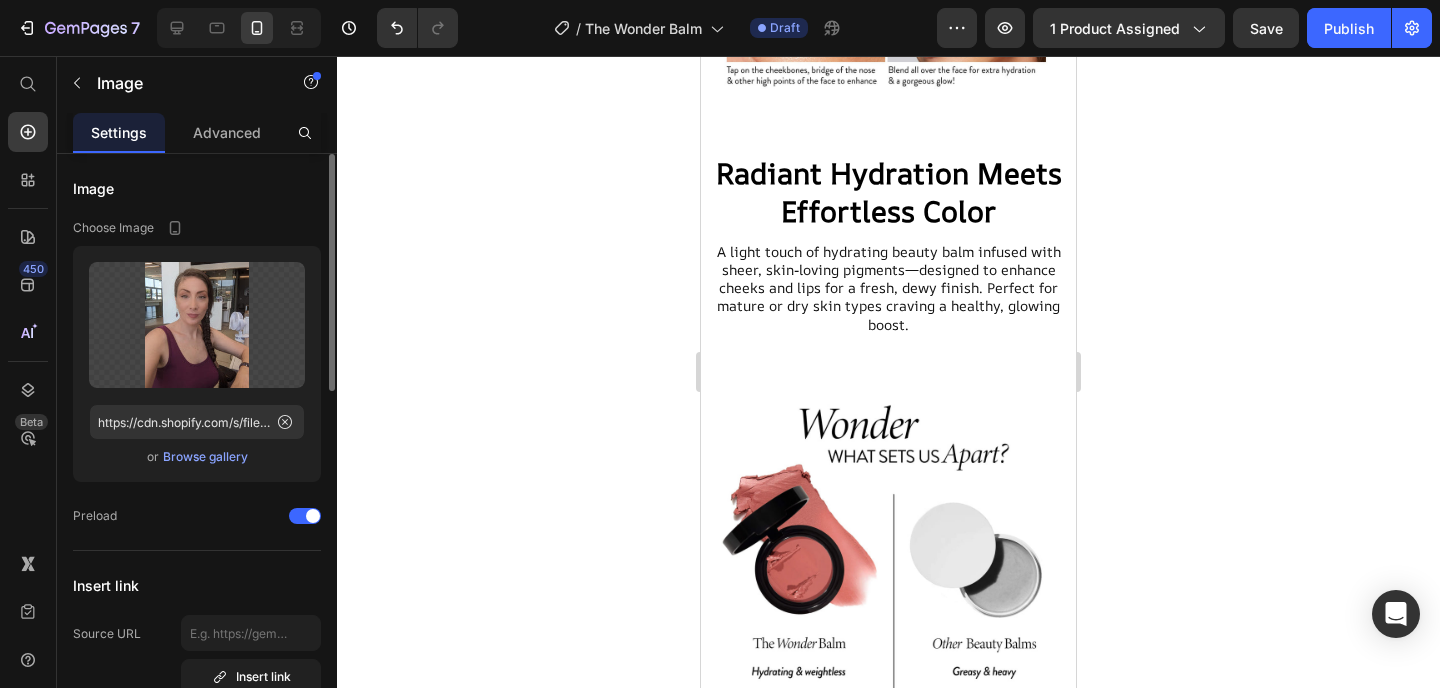 scroll, scrollTop: 0, scrollLeft: 0, axis: both 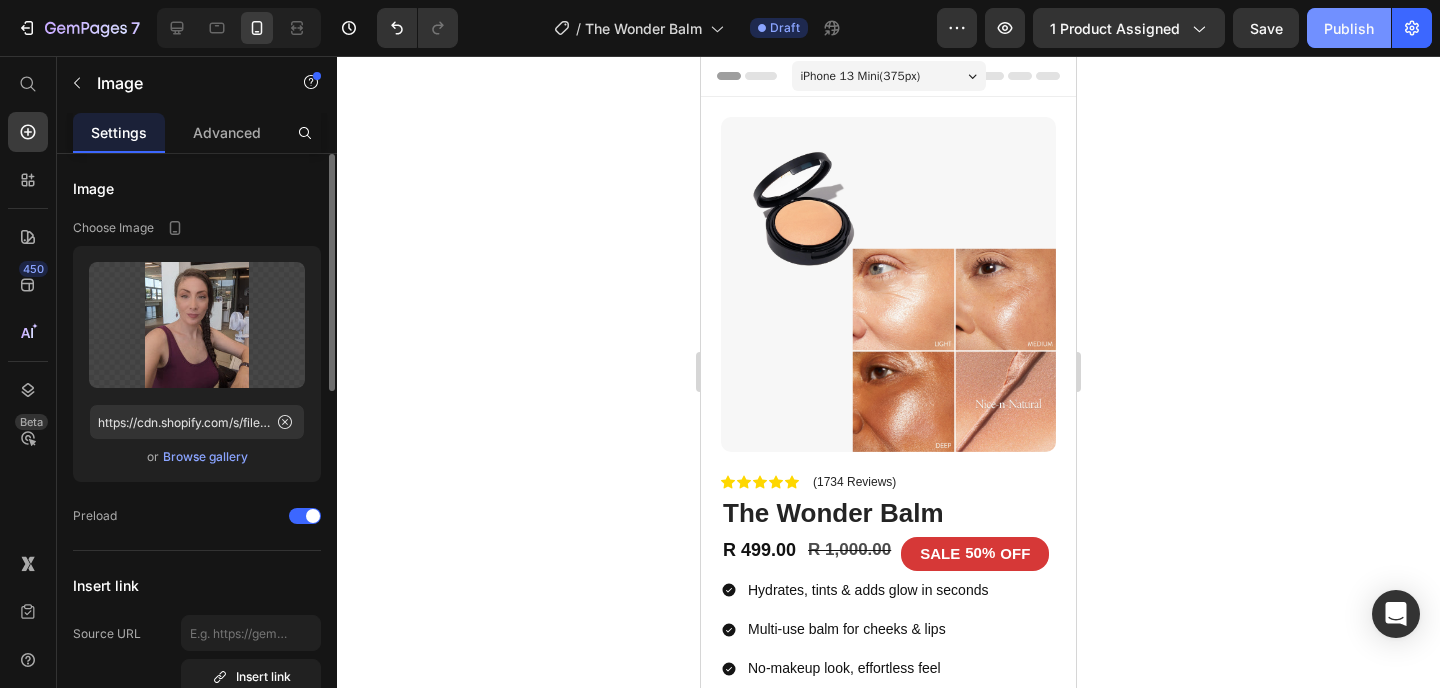 click on "Publish" 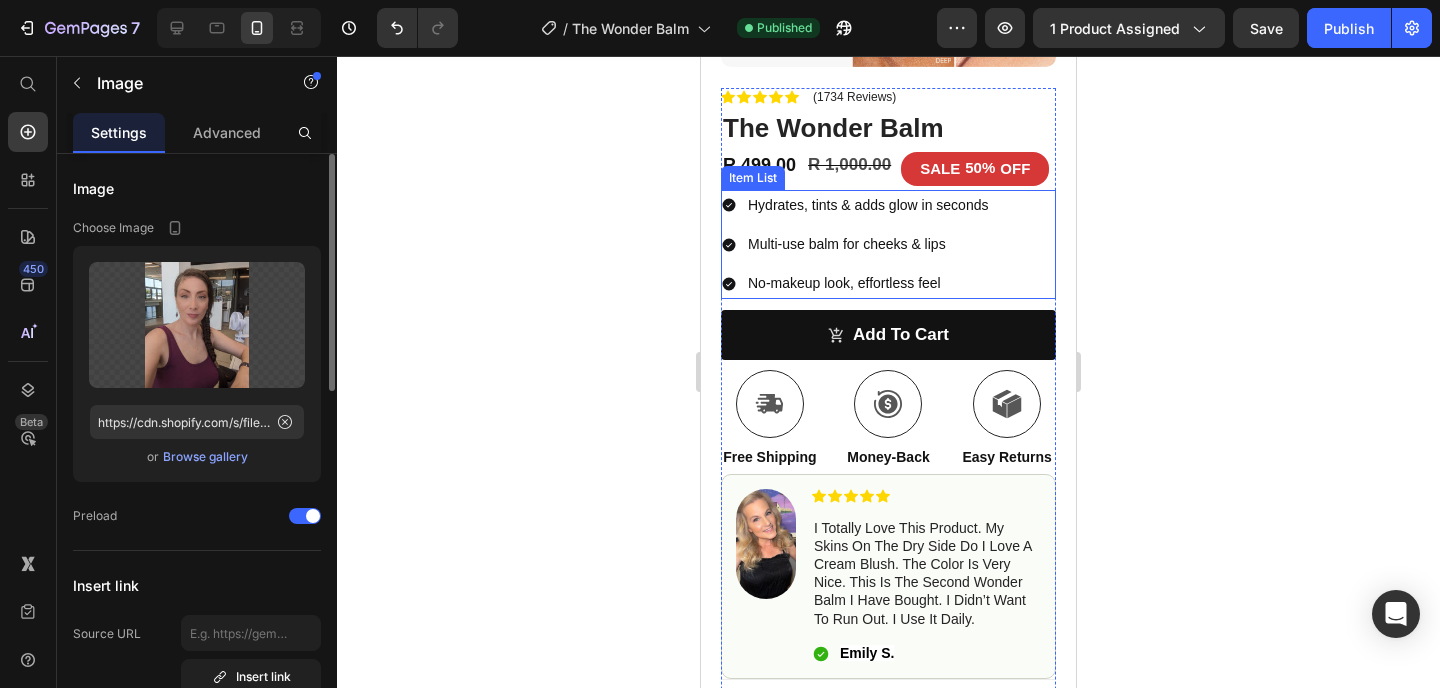 scroll, scrollTop: 393, scrollLeft: 0, axis: vertical 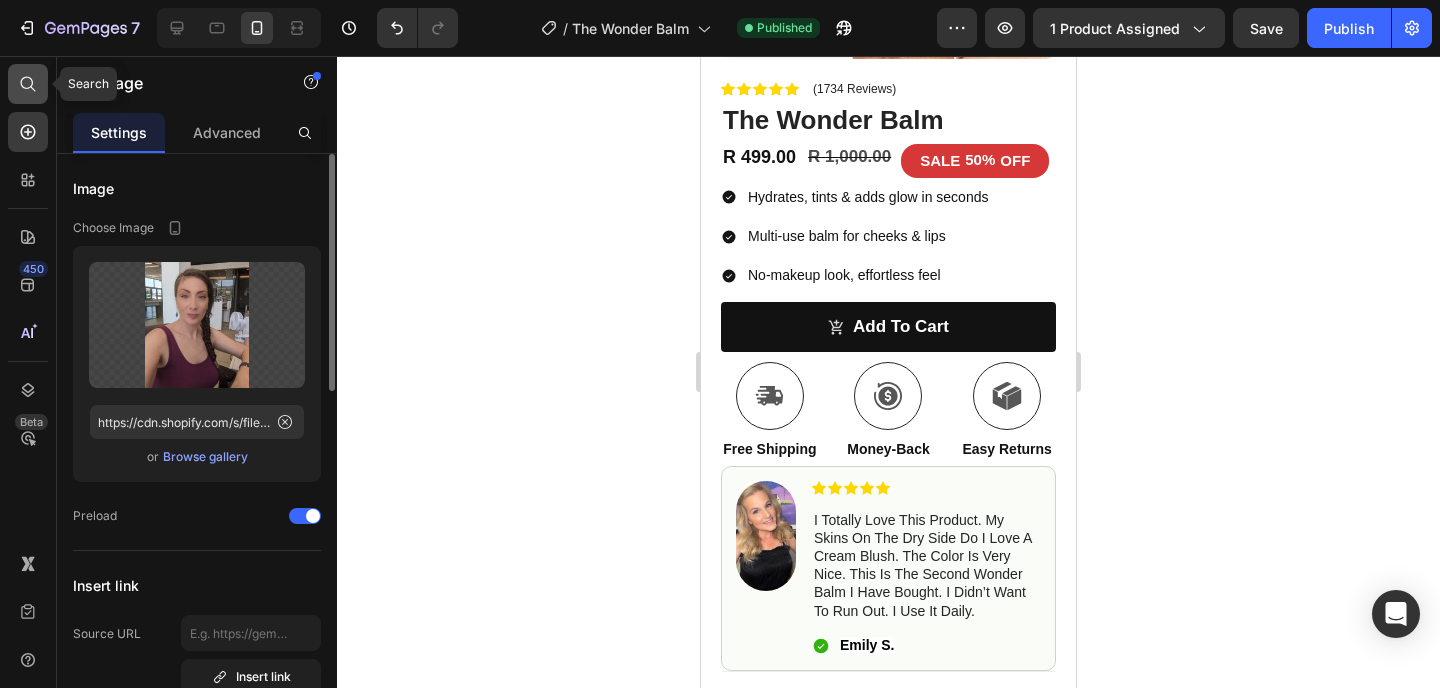 click 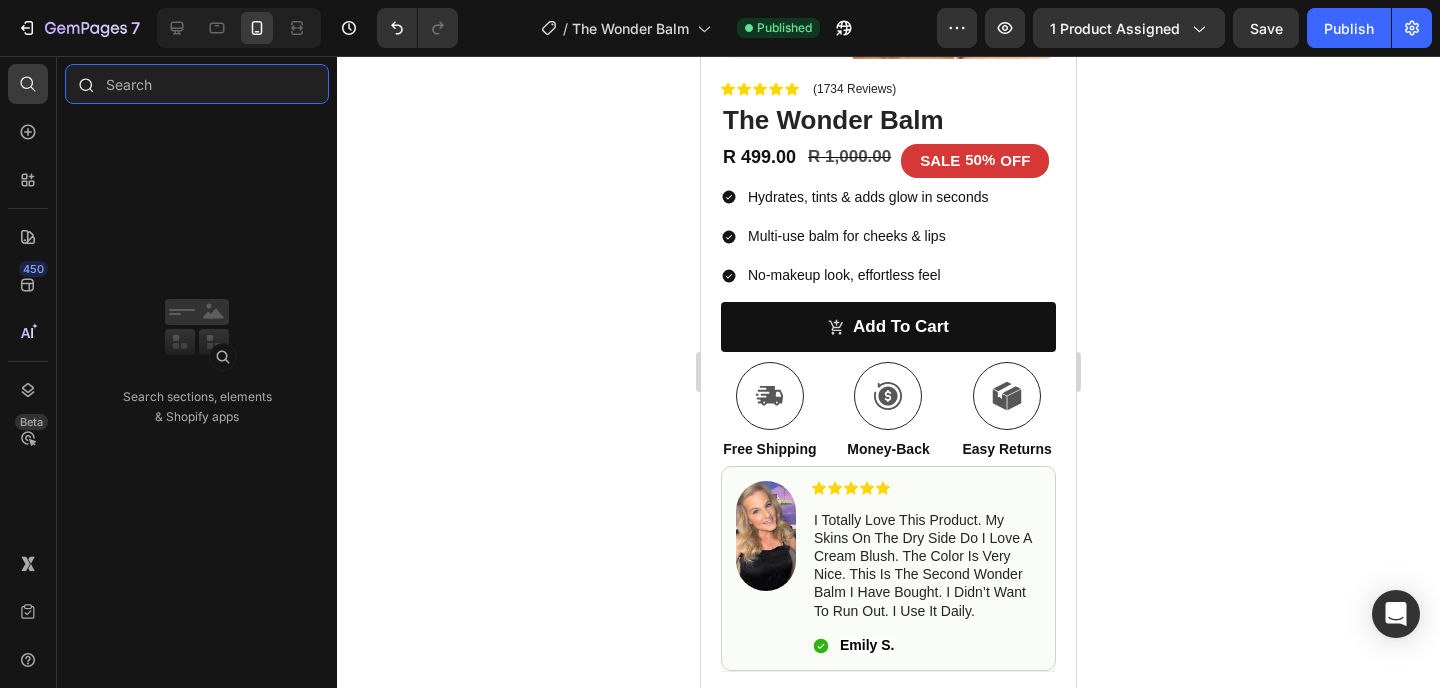 click at bounding box center (197, 84) 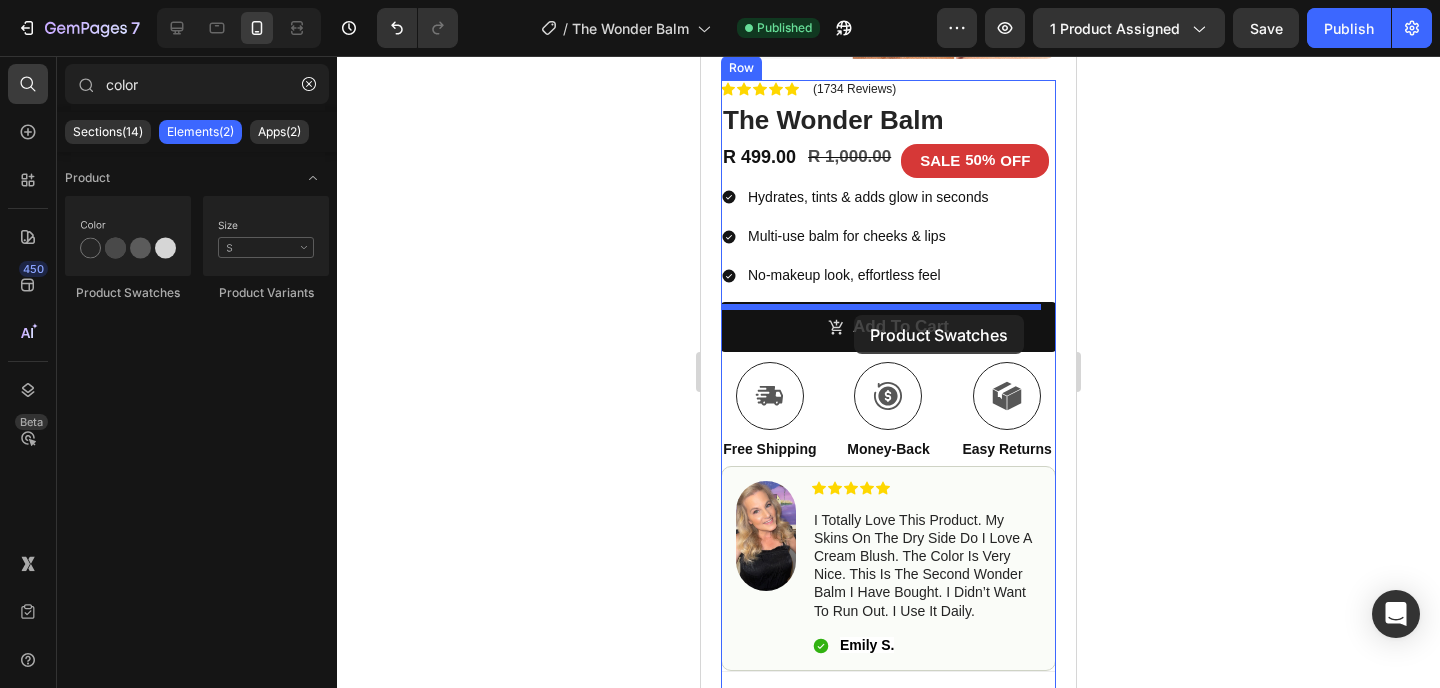 drag, startPoint x: 838, startPoint y: 296, endPoint x: 854, endPoint y: 315, distance: 24.839485 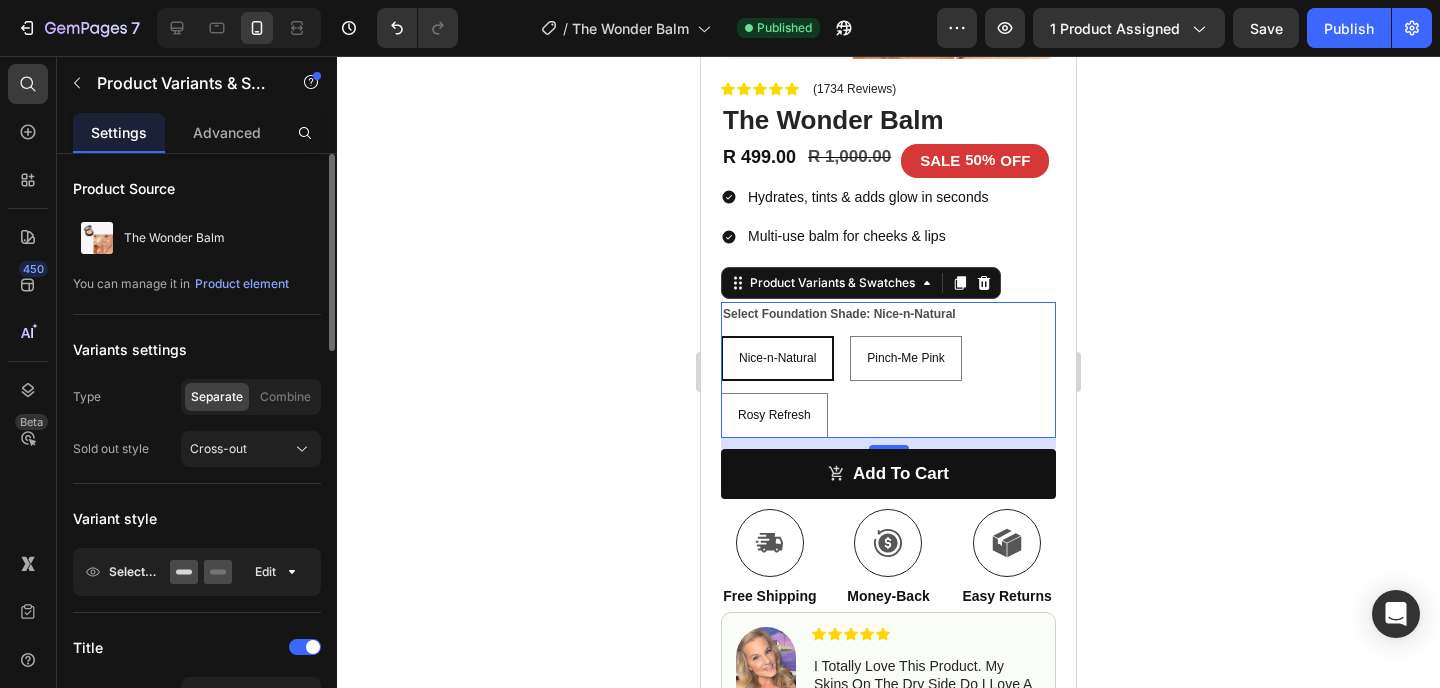 click 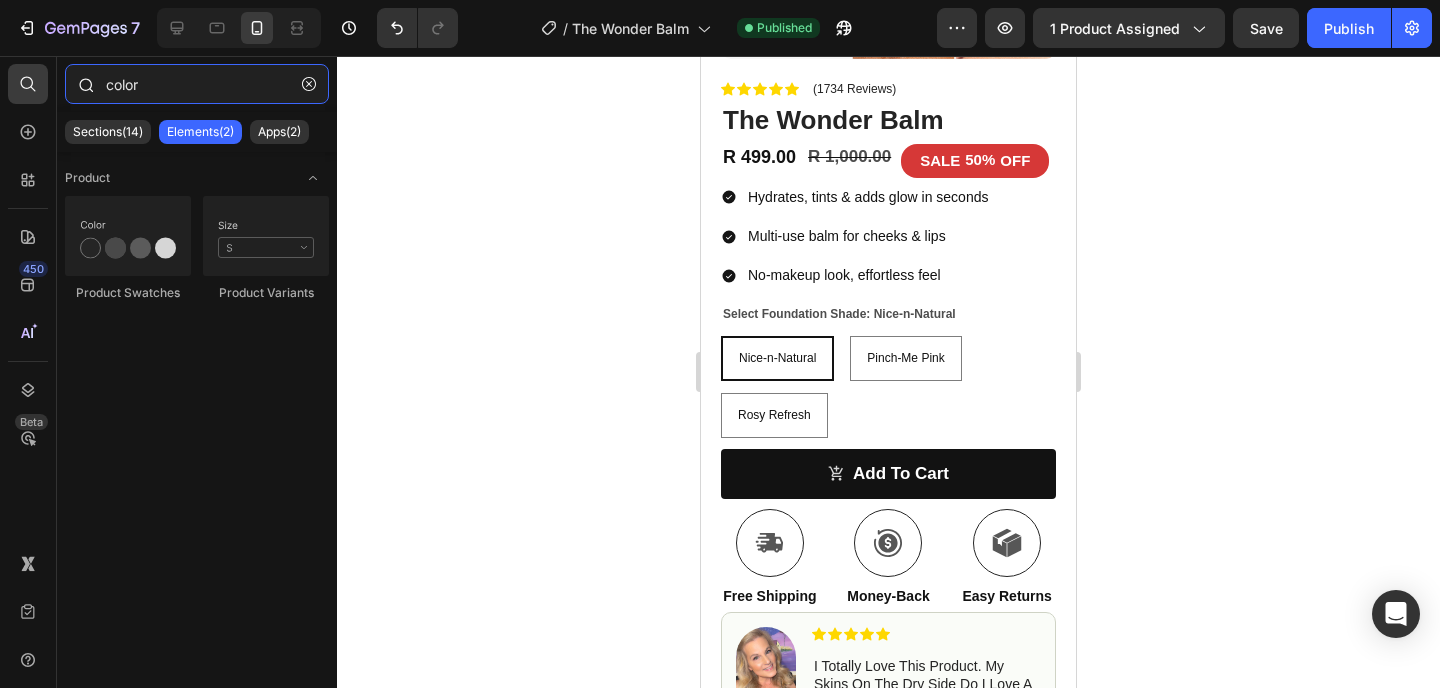 click on "color" at bounding box center (197, 84) 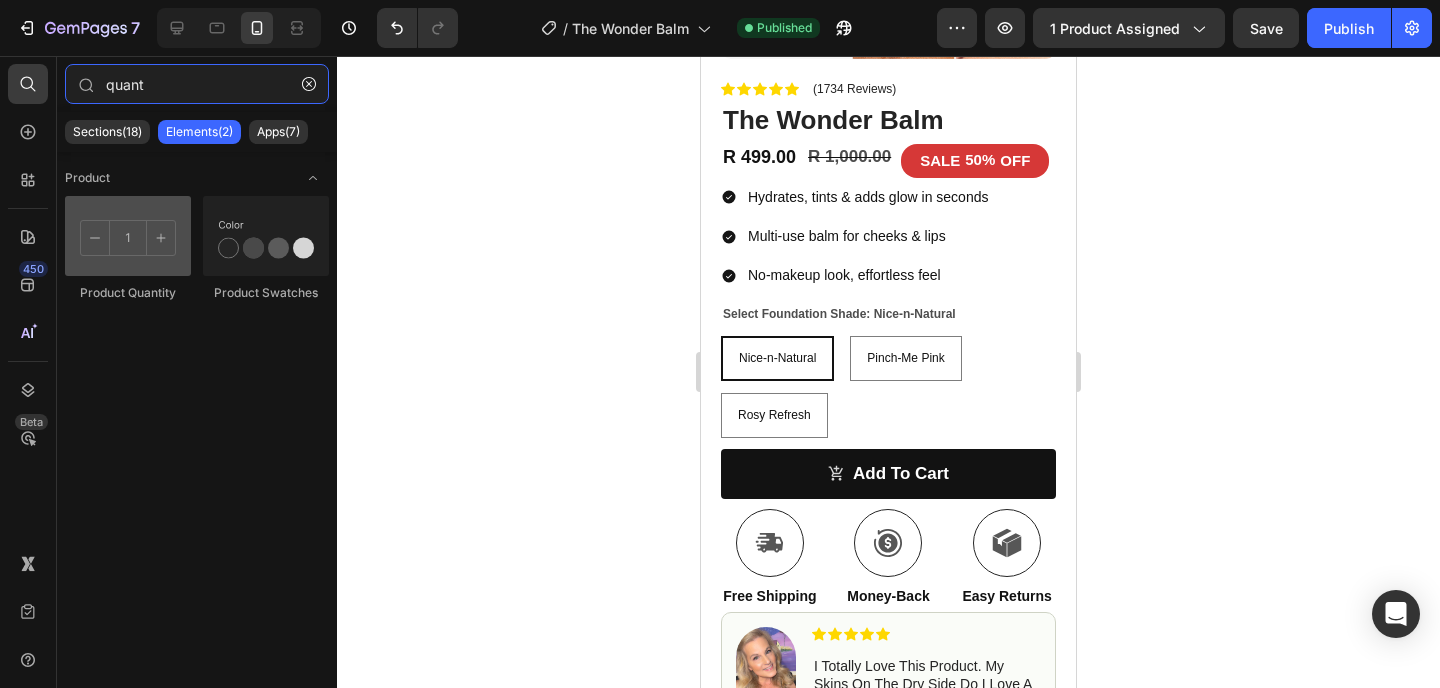 type on "quant" 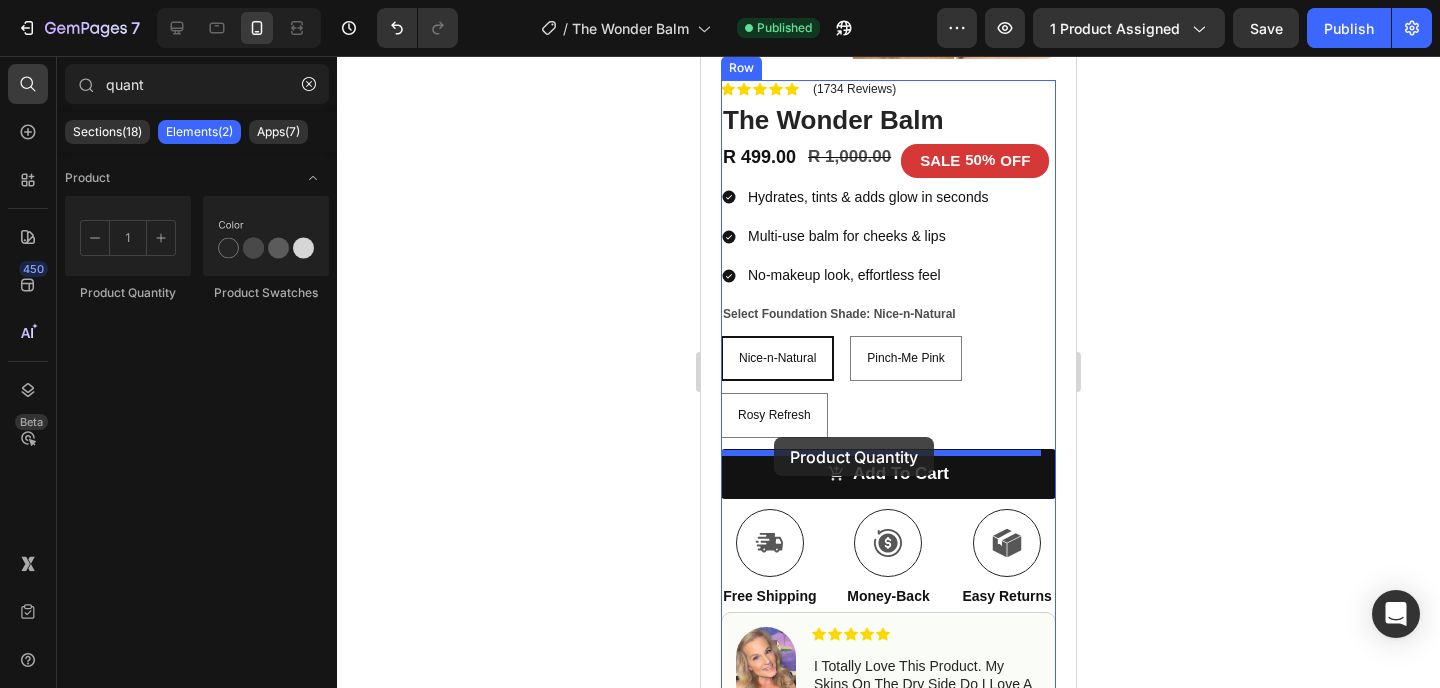 drag, startPoint x: 856, startPoint y: 298, endPoint x: 773, endPoint y: 437, distance: 161.89503 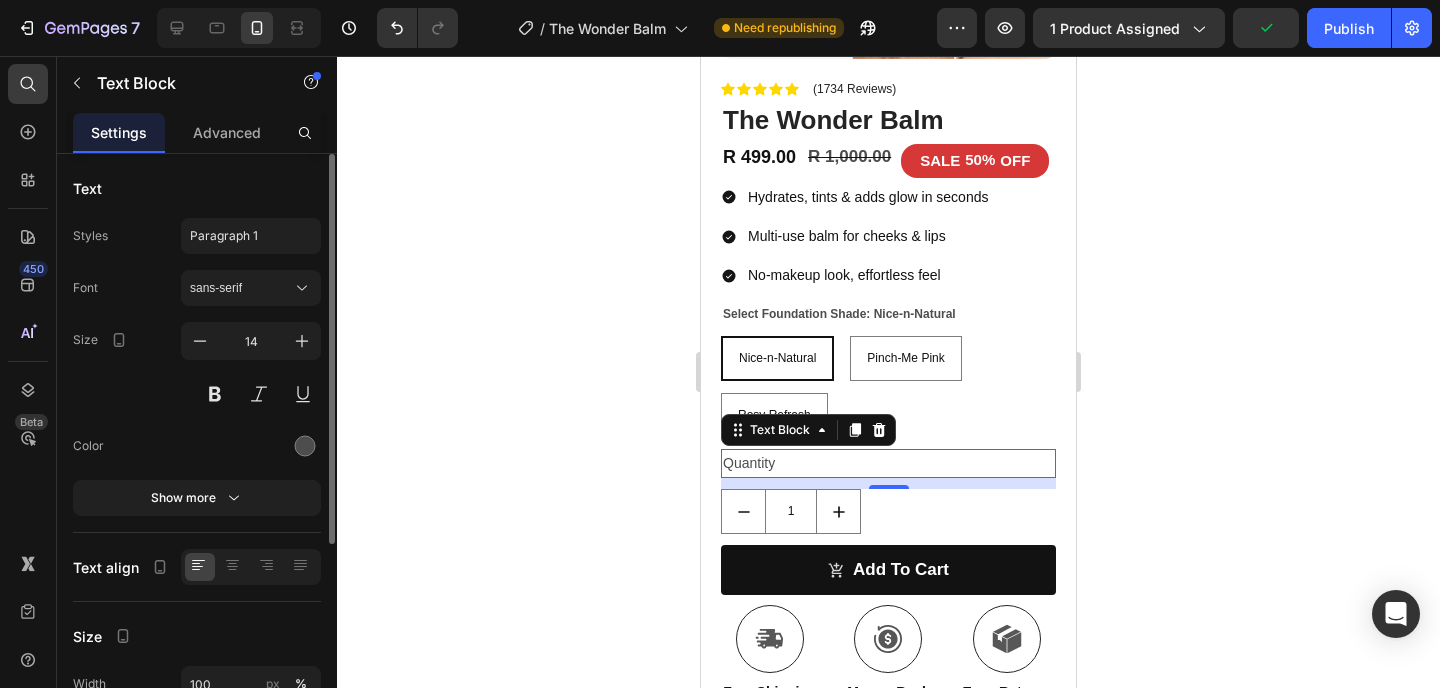 click on "Quantity" at bounding box center (888, 463) 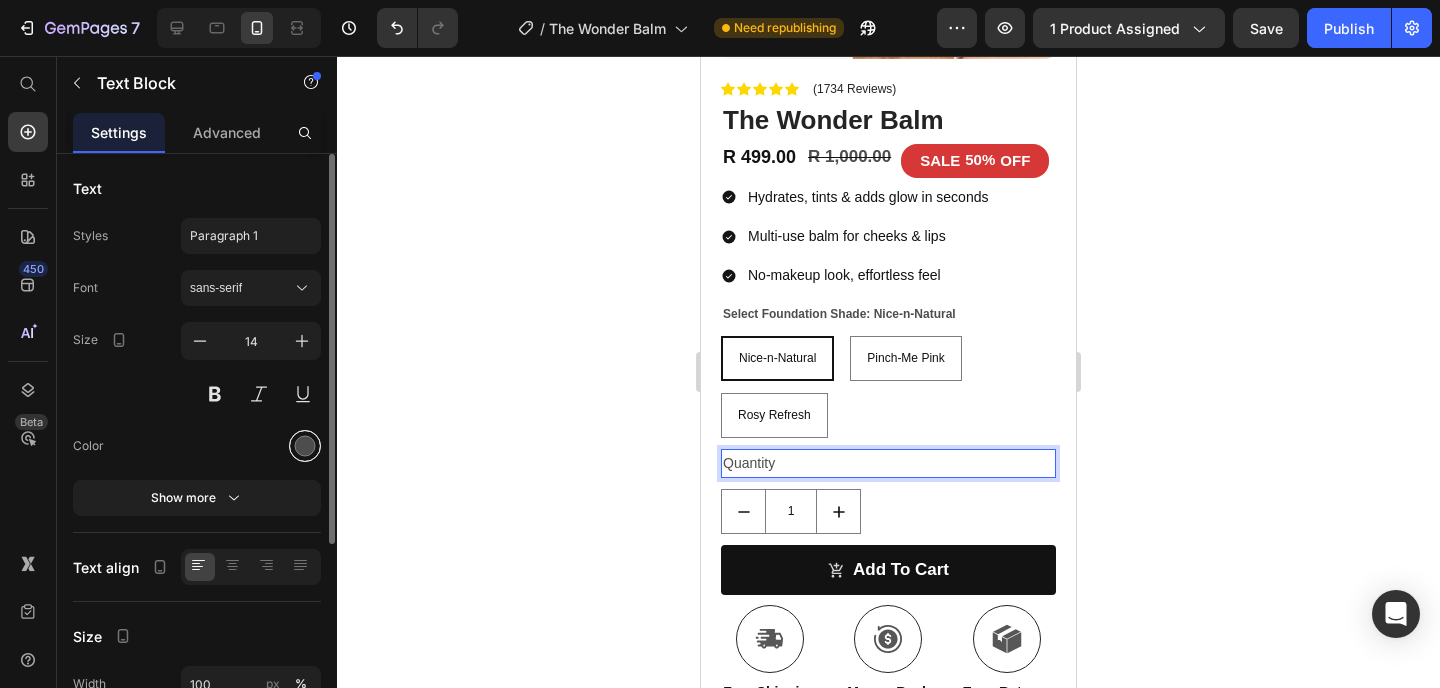 click at bounding box center [305, 446] 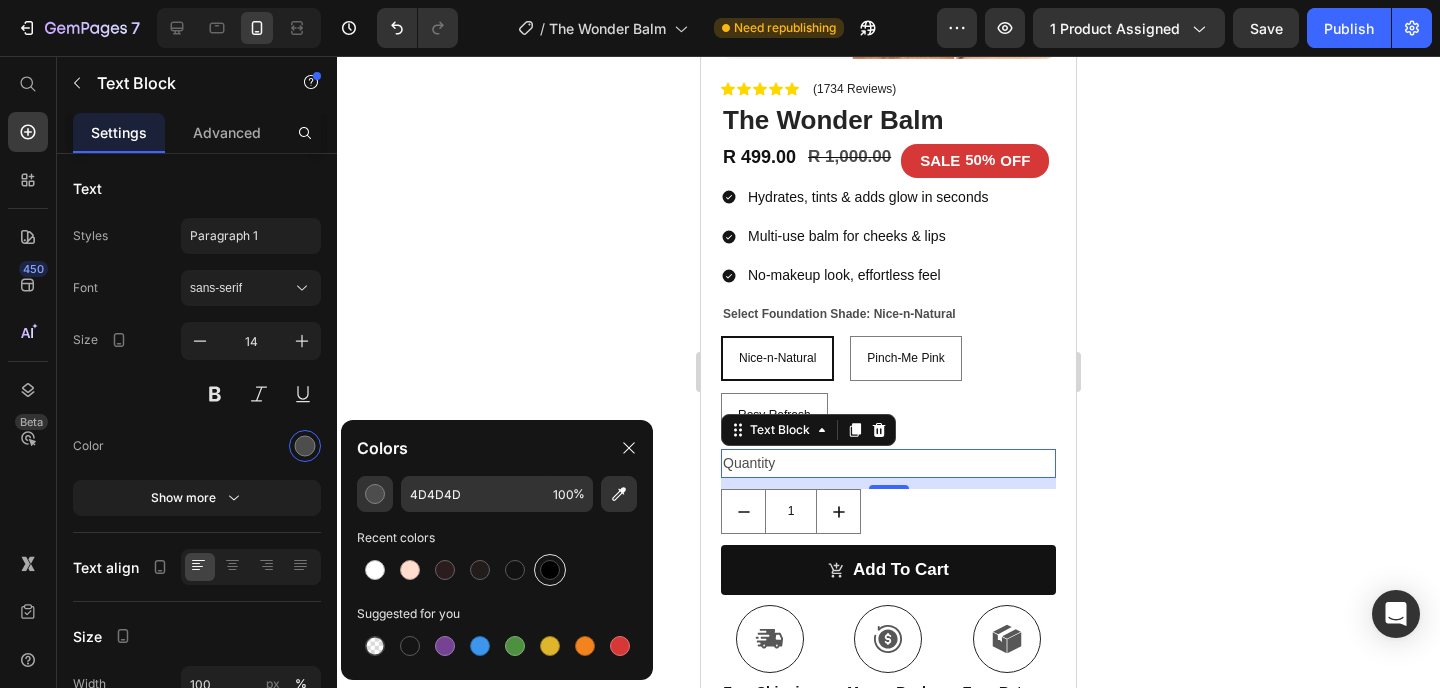 click at bounding box center (550, 570) 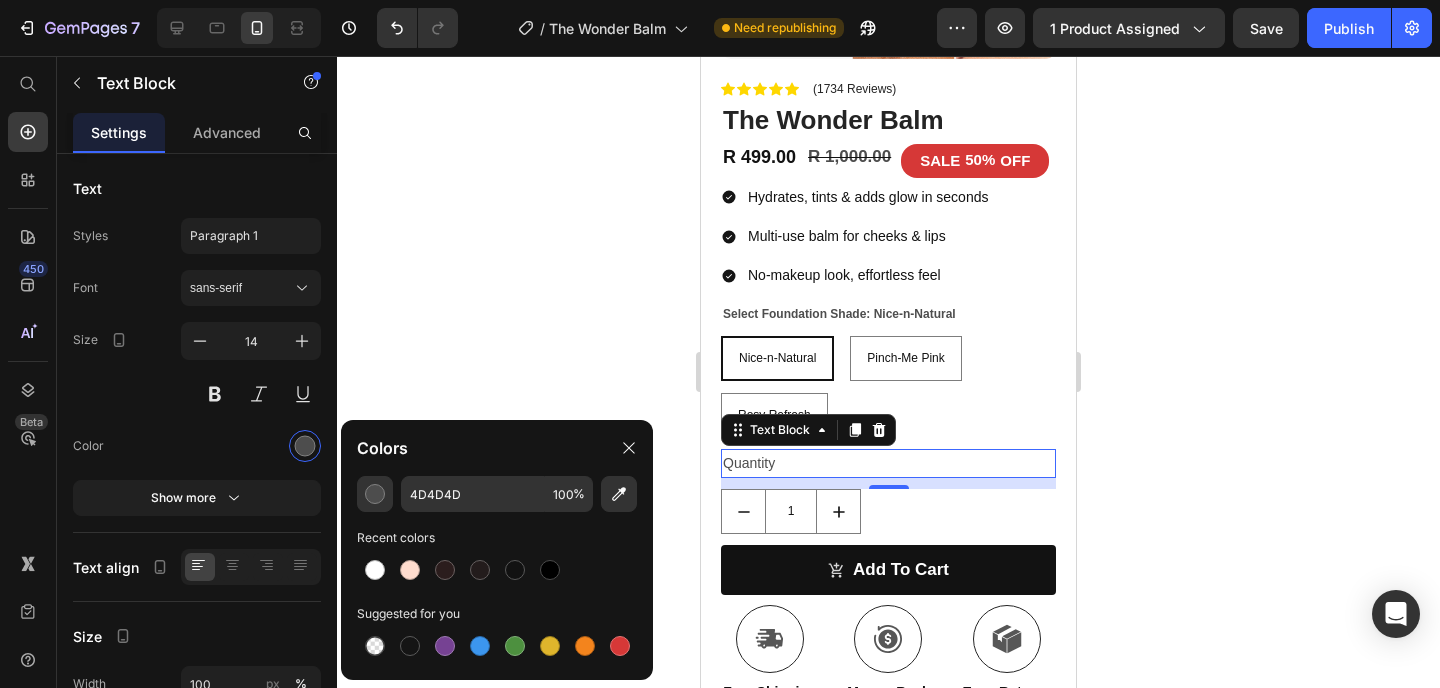 type on "000000" 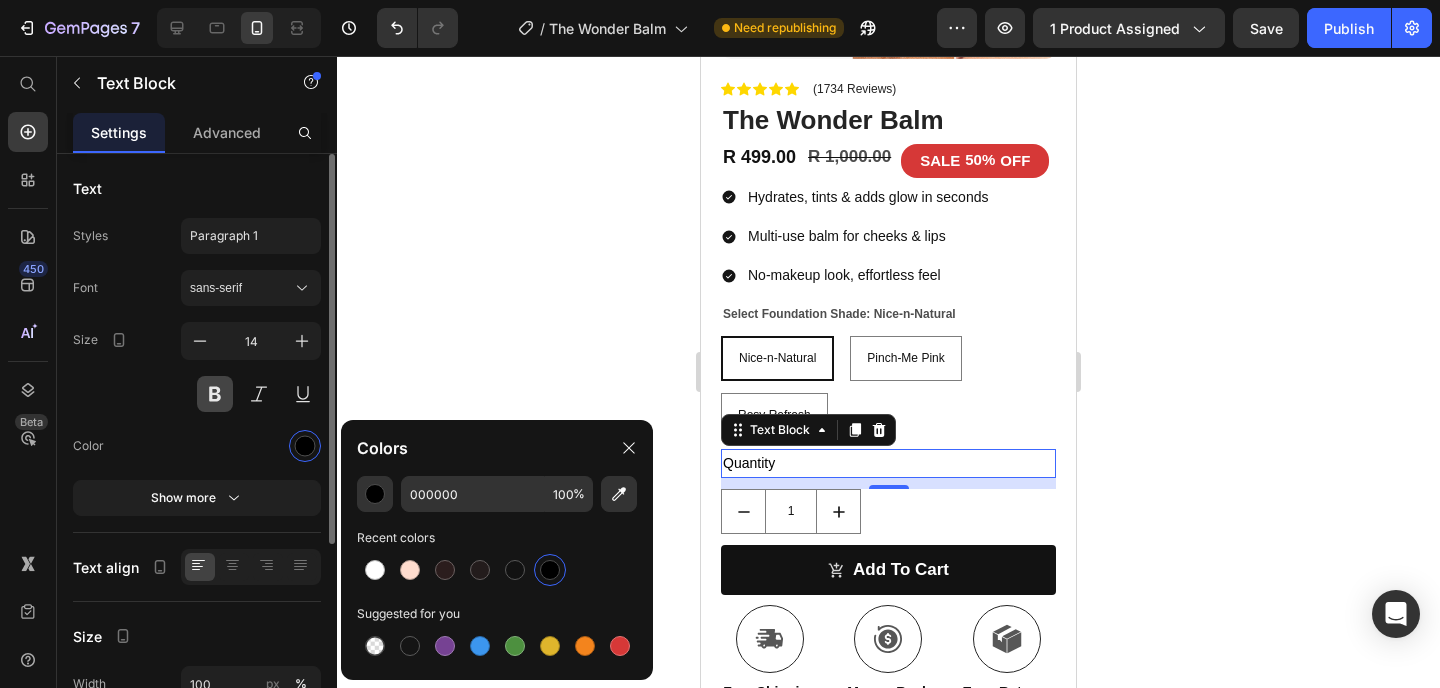 click at bounding box center (215, 394) 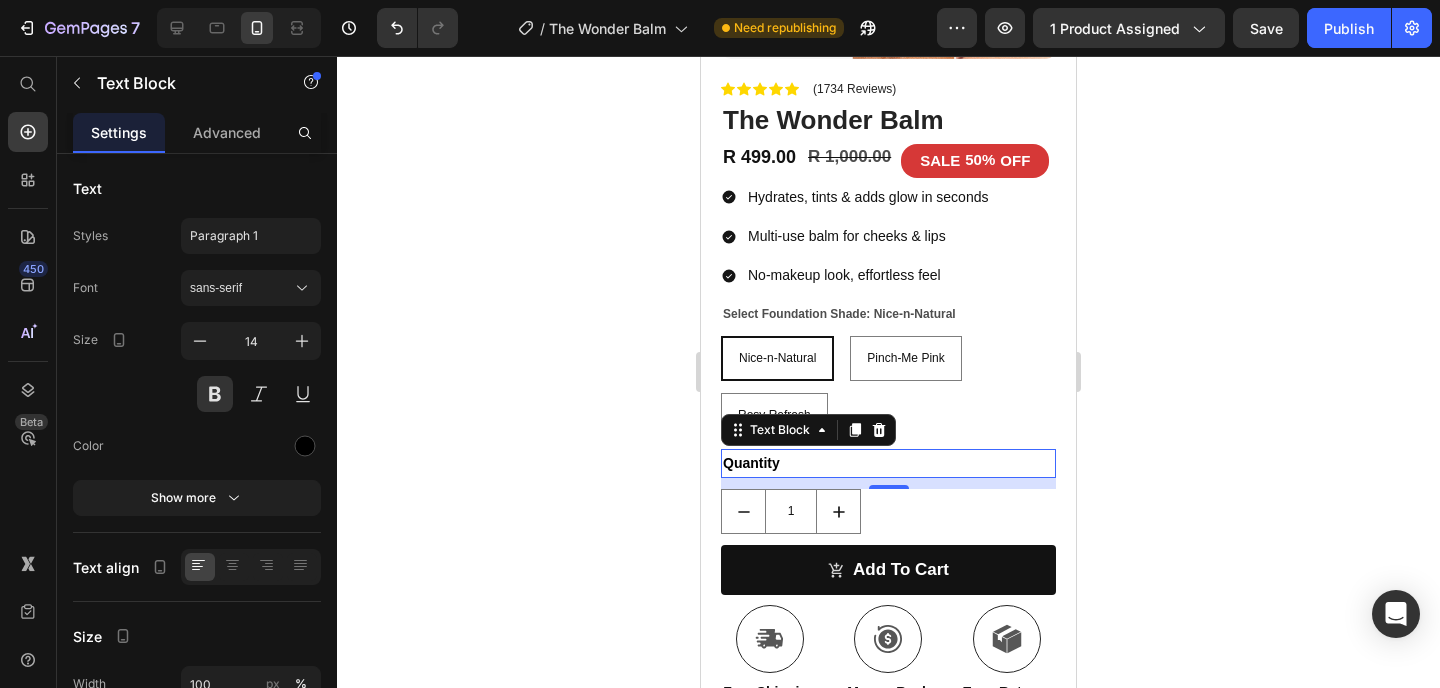 click 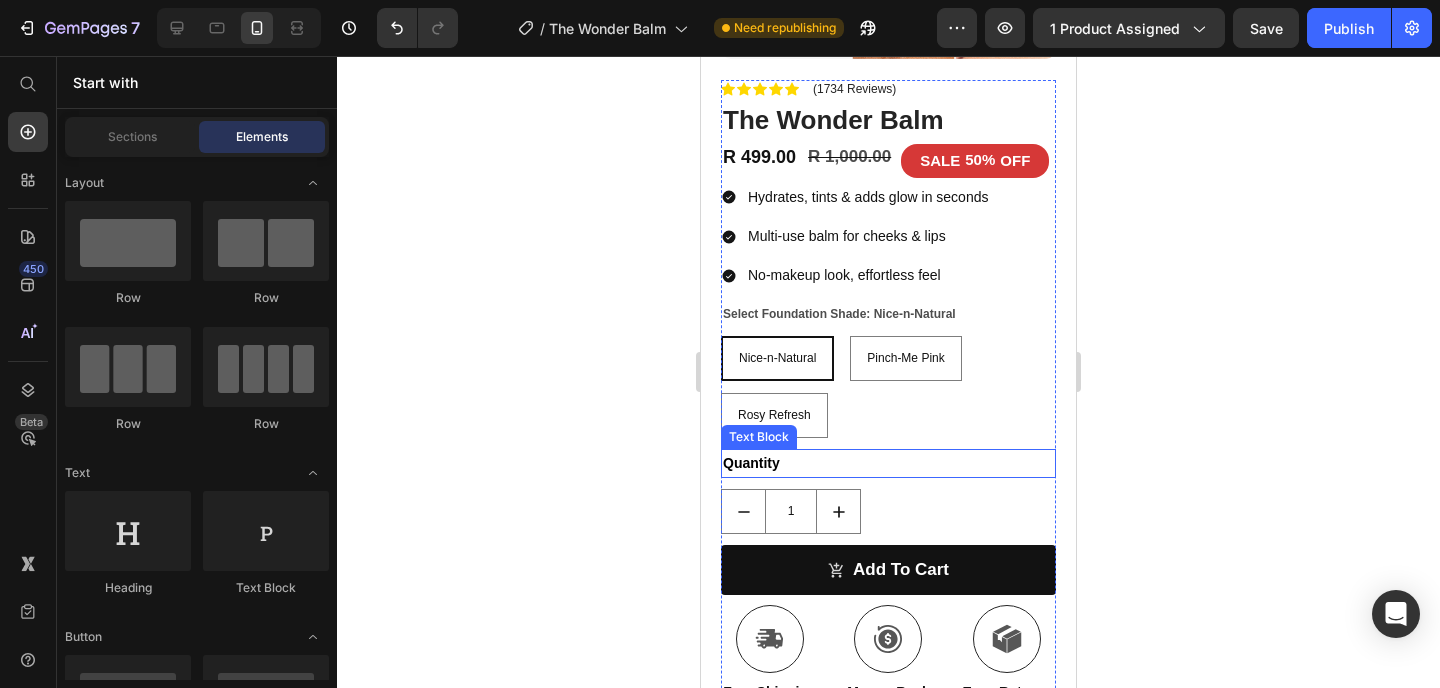 click on "Quantity" at bounding box center (888, 463) 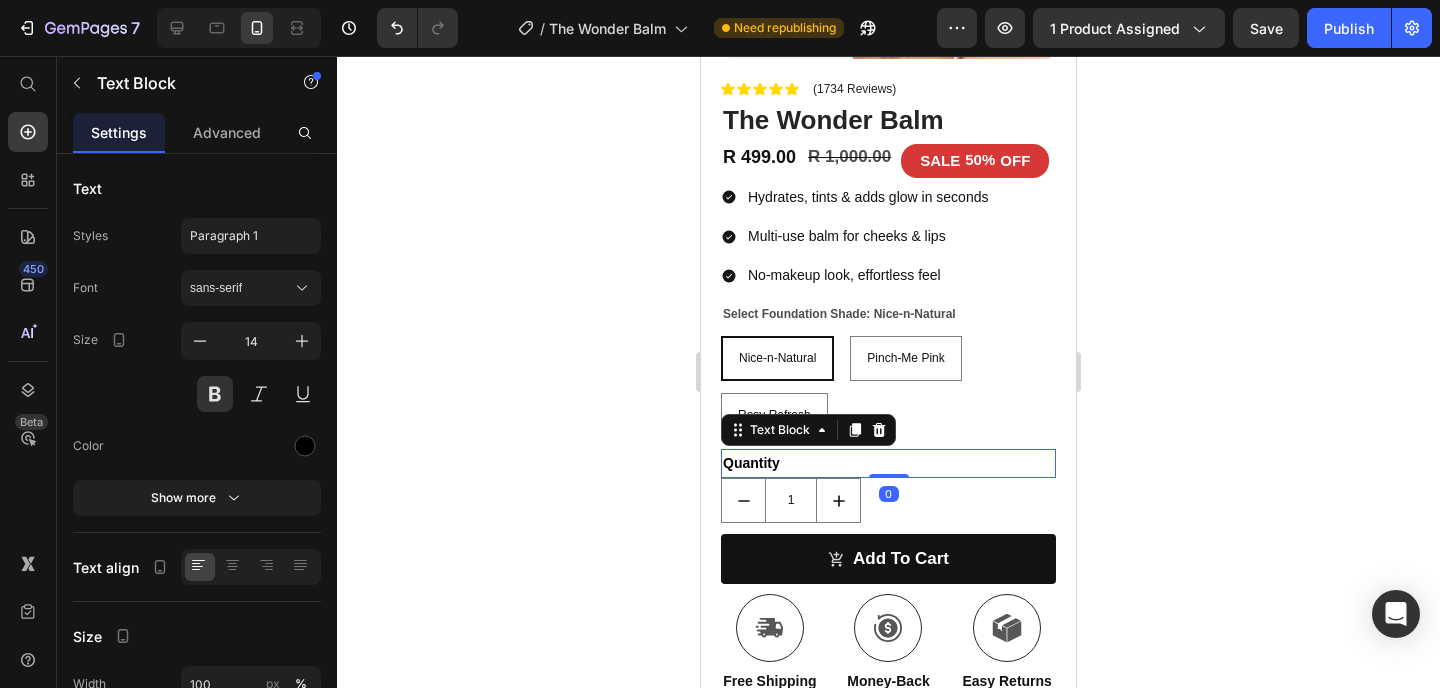 drag, startPoint x: 883, startPoint y: 489, endPoint x: 887, endPoint y: 473, distance: 16.492422 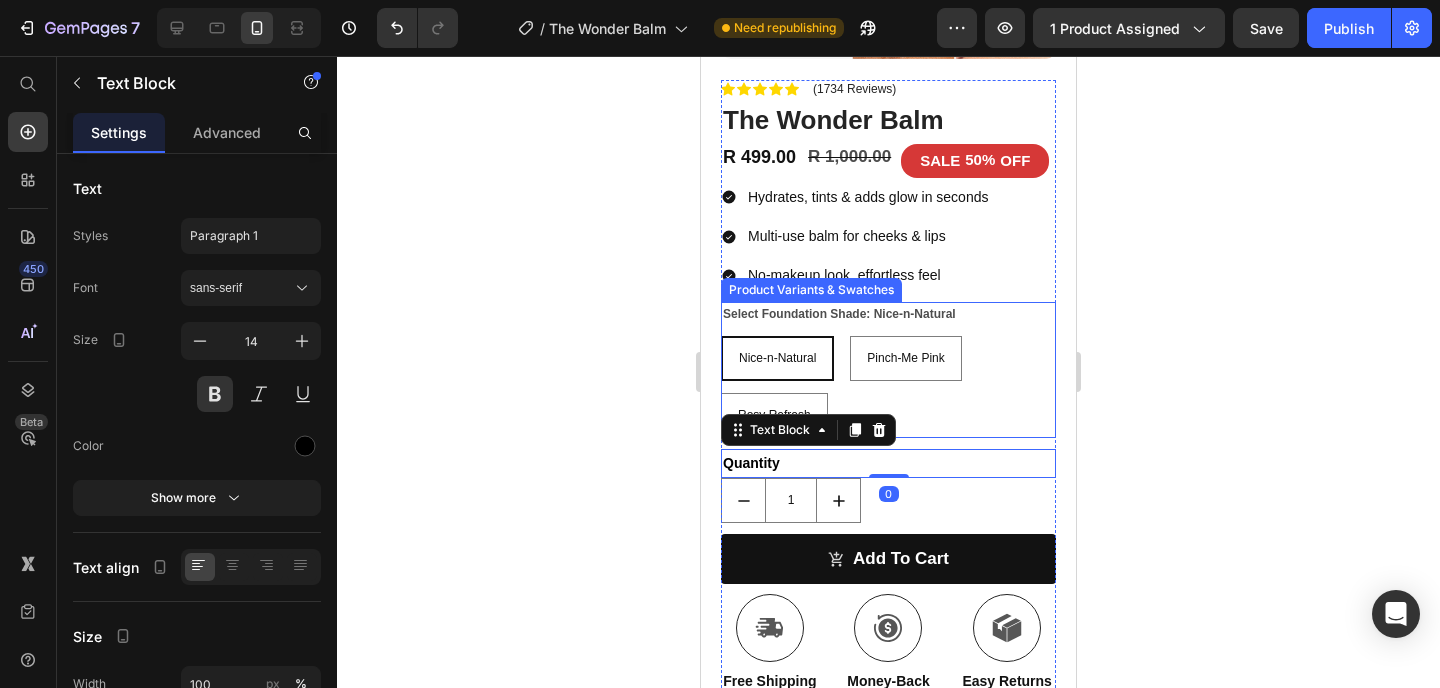 click on "Nice-n-Natural Nice-n-Natural Nice-n-Natural Pinch-Me Pink Pinch-Me Pink Pinch-Me Pink Rosy Refresh Rosy Refresh Rosy Refresh" at bounding box center (888, 387) 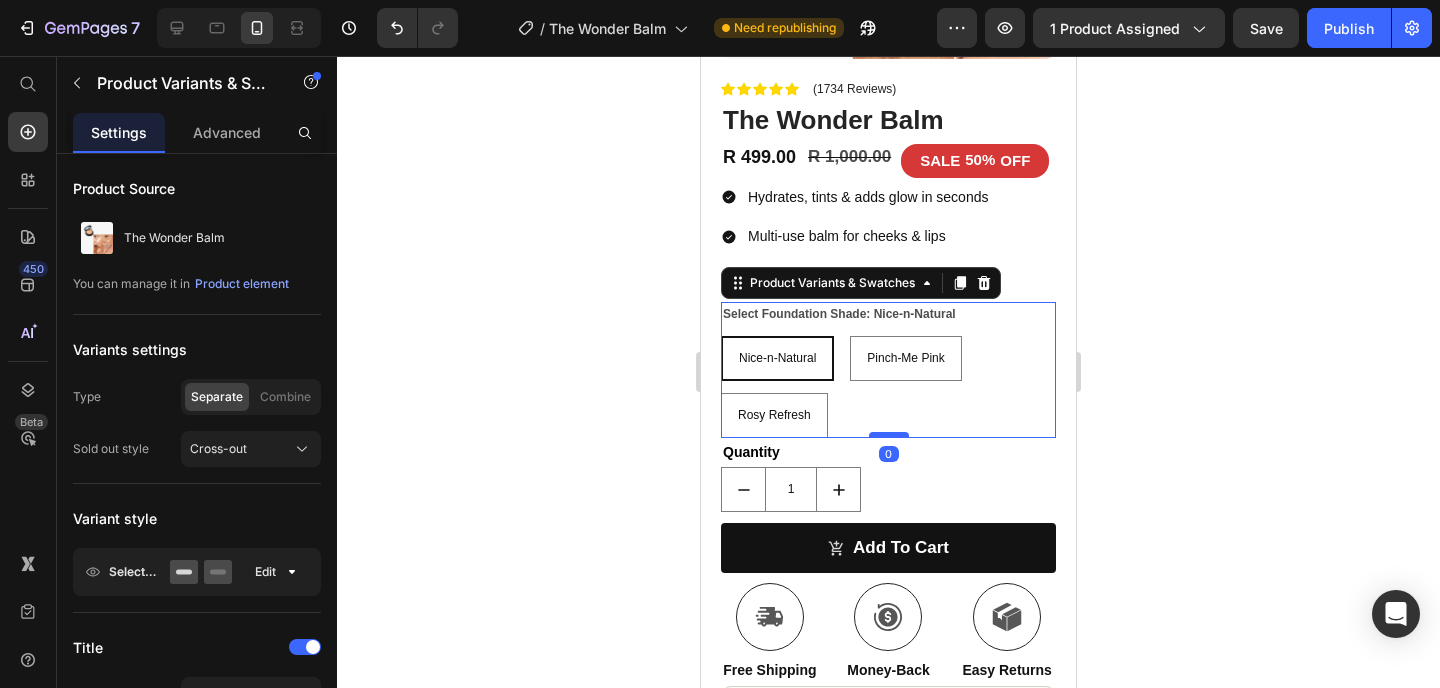 drag, startPoint x: 882, startPoint y: 451, endPoint x: 1878, endPoint y: 429, distance: 996.2429 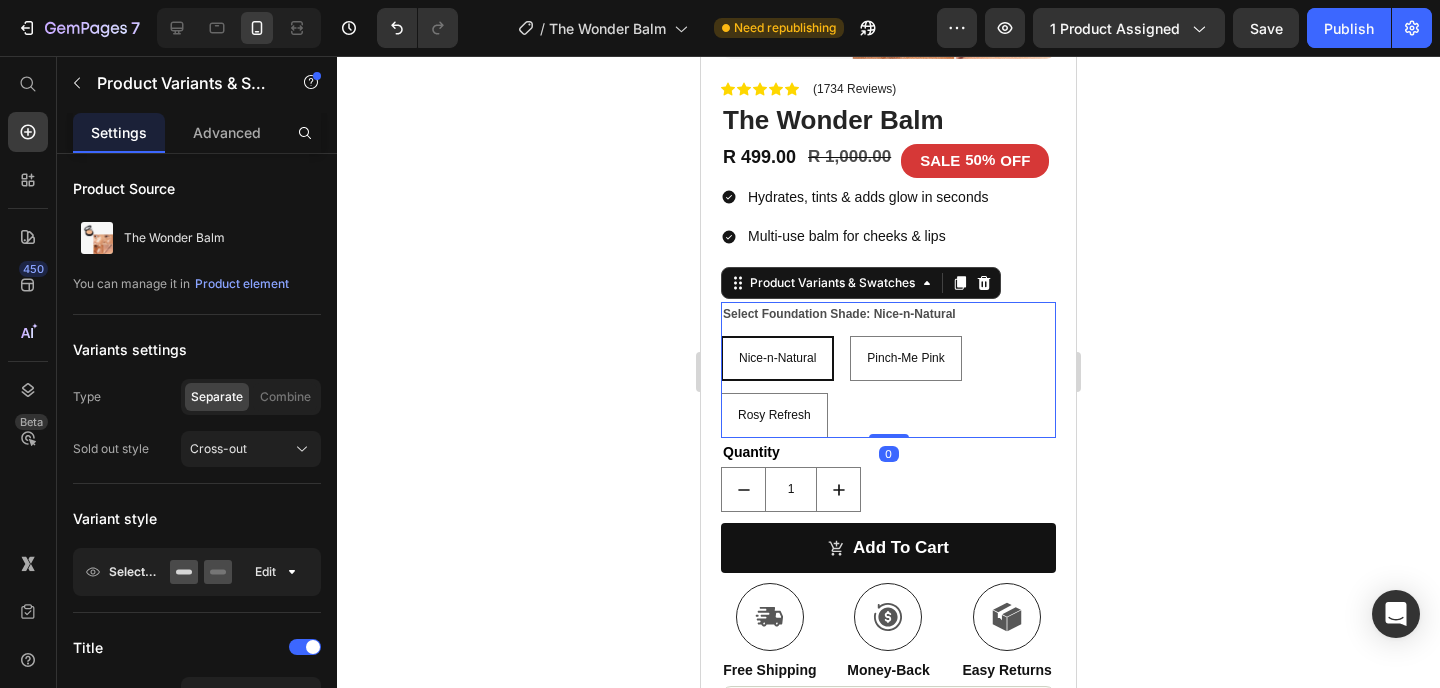 click 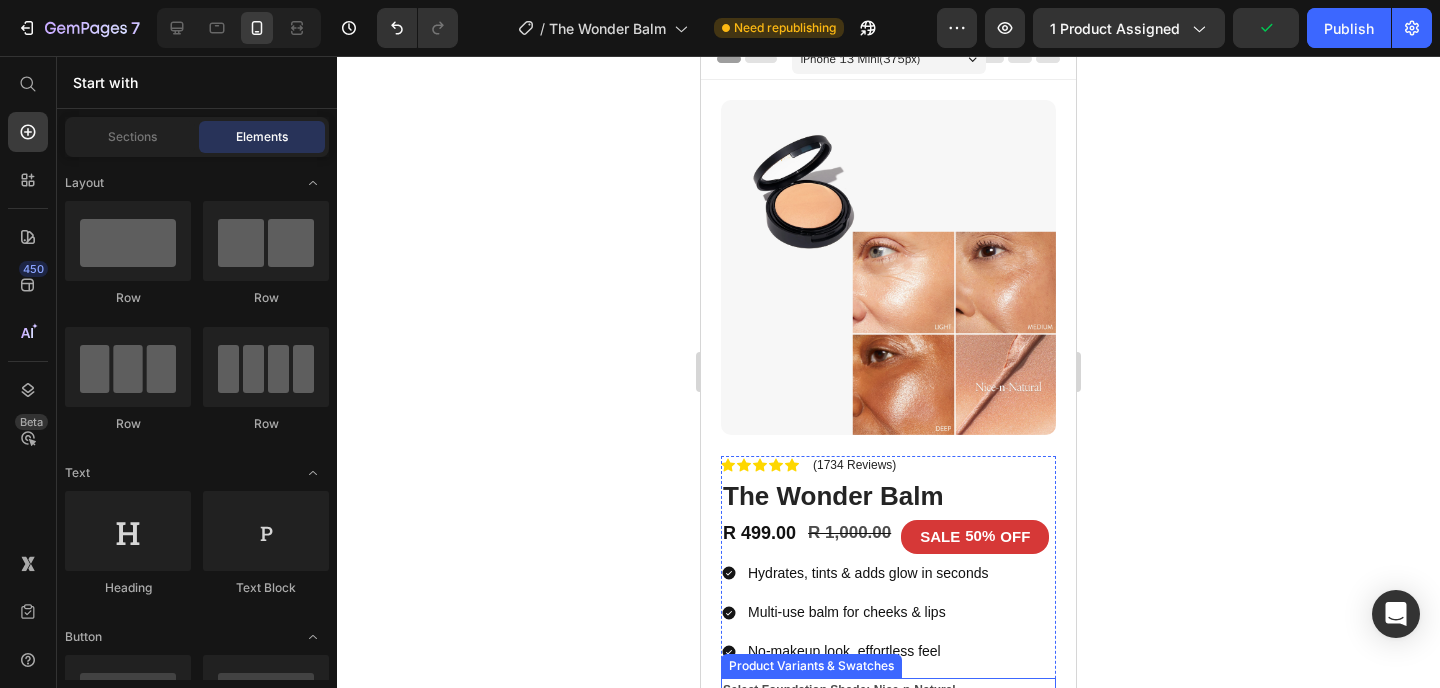 scroll, scrollTop: 0, scrollLeft: 0, axis: both 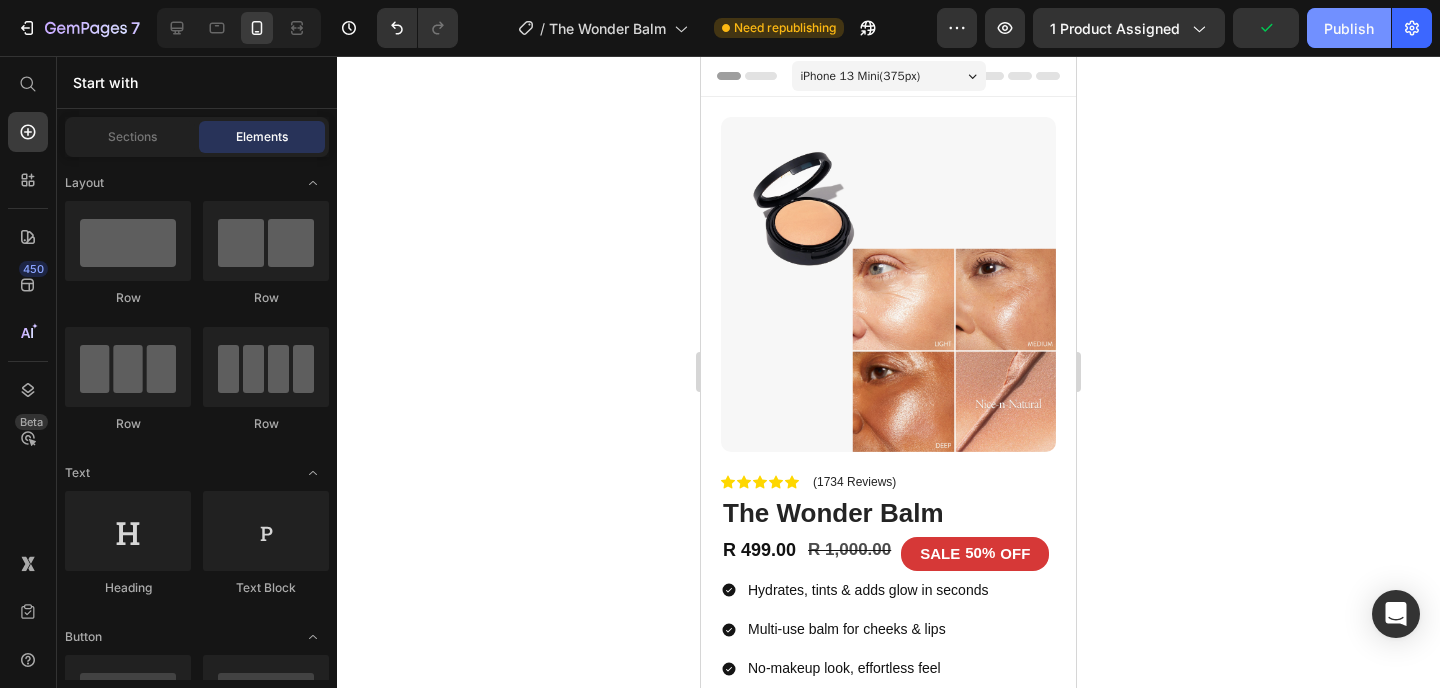 click on "Publish" at bounding box center (1349, 28) 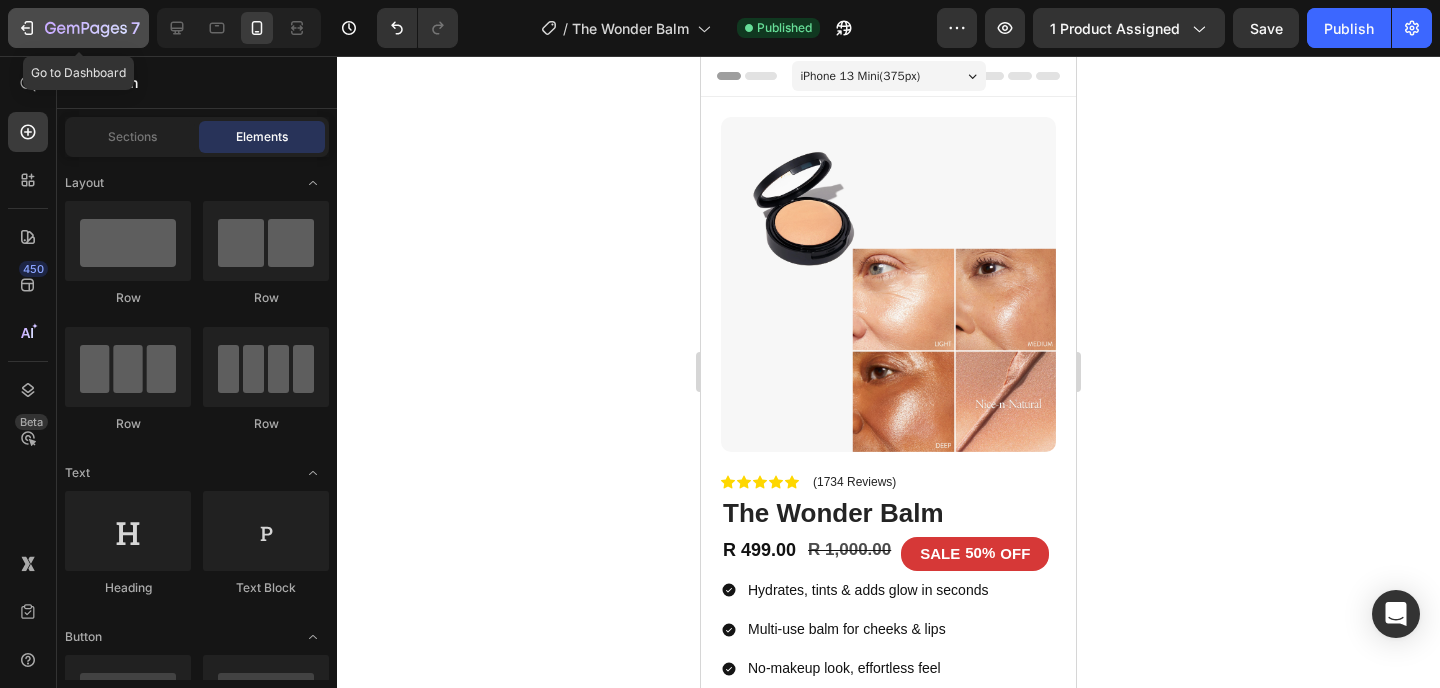 drag, startPoint x: 27, startPoint y: 36, endPoint x: 119, endPoint y: 10, distance: 95.60335 